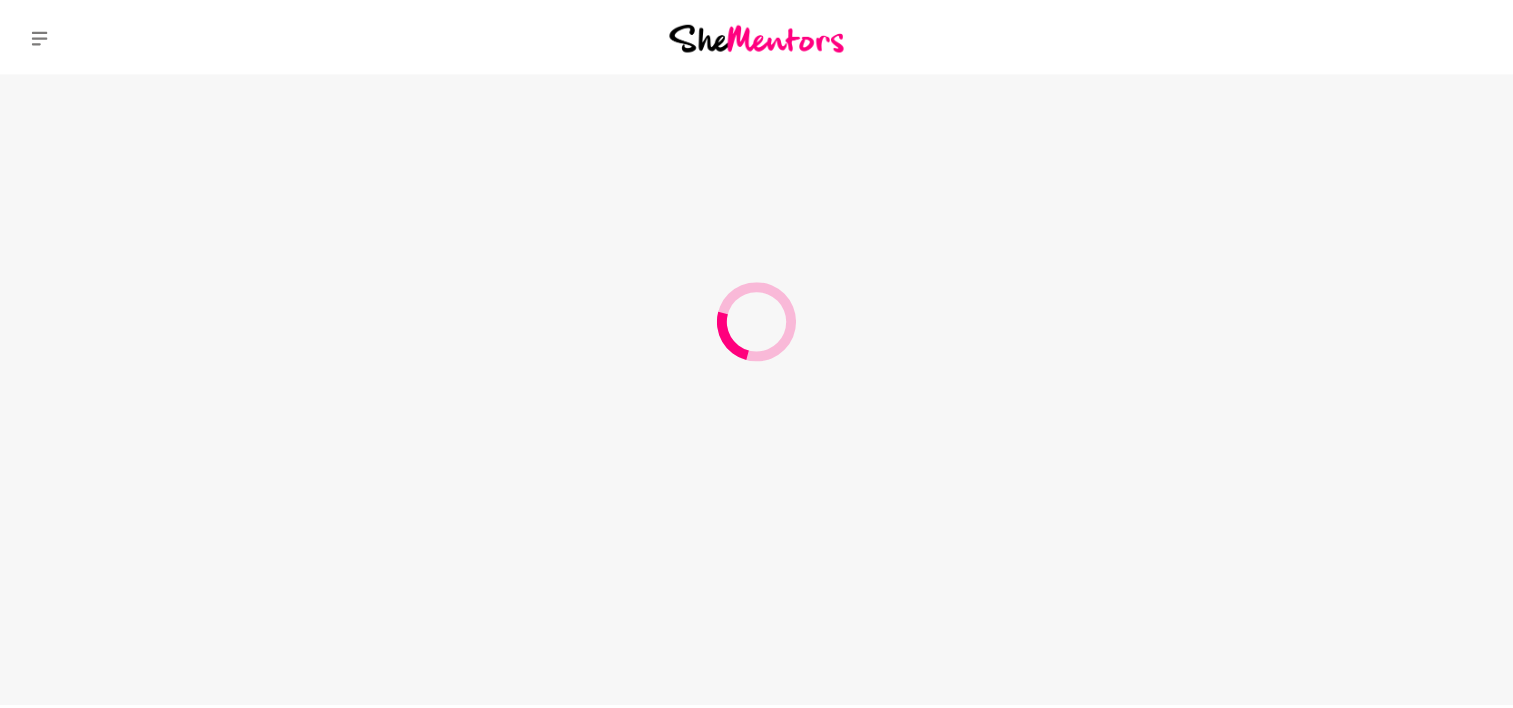 scroll, scrollTop: 0, scrollLeft: 0, axis: both 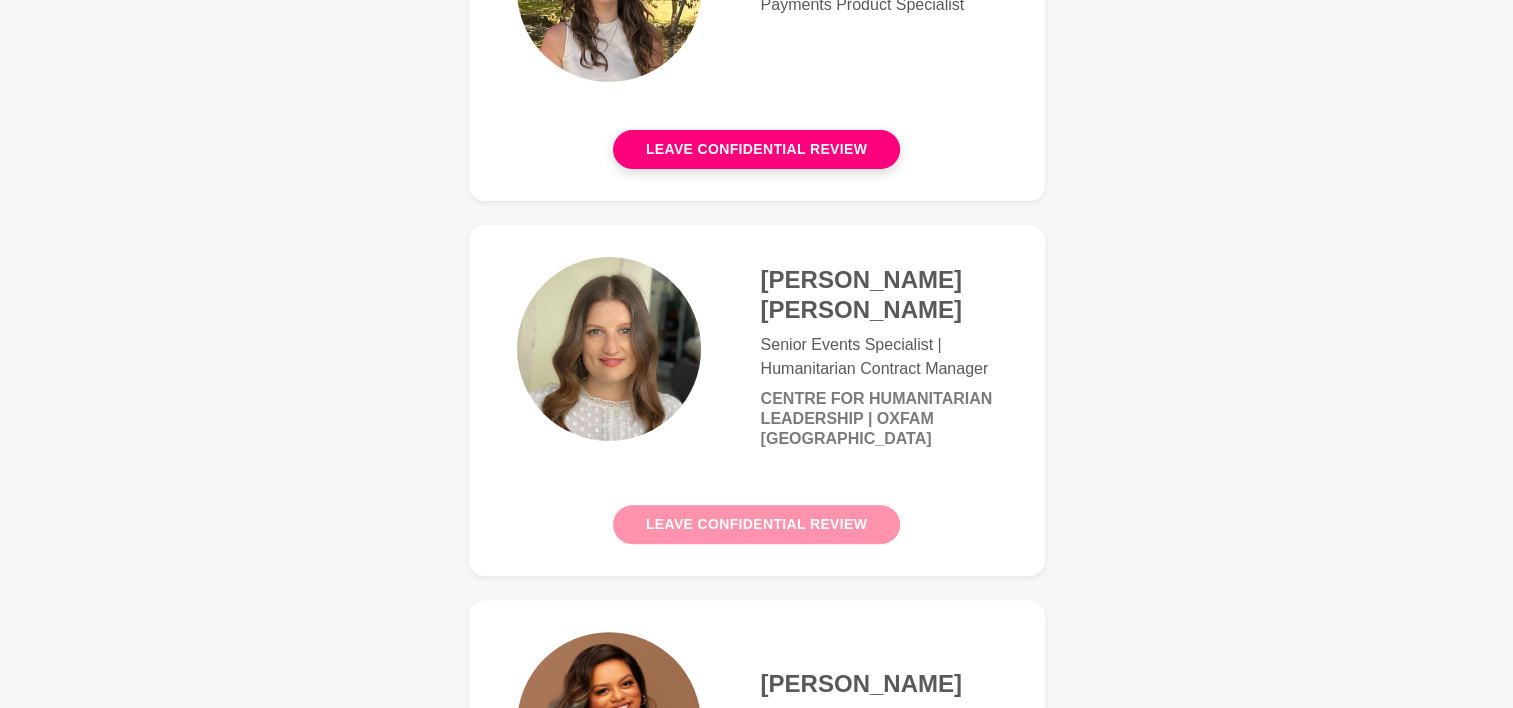 click on "Leave confidential review" at bounding box center (756, 524) 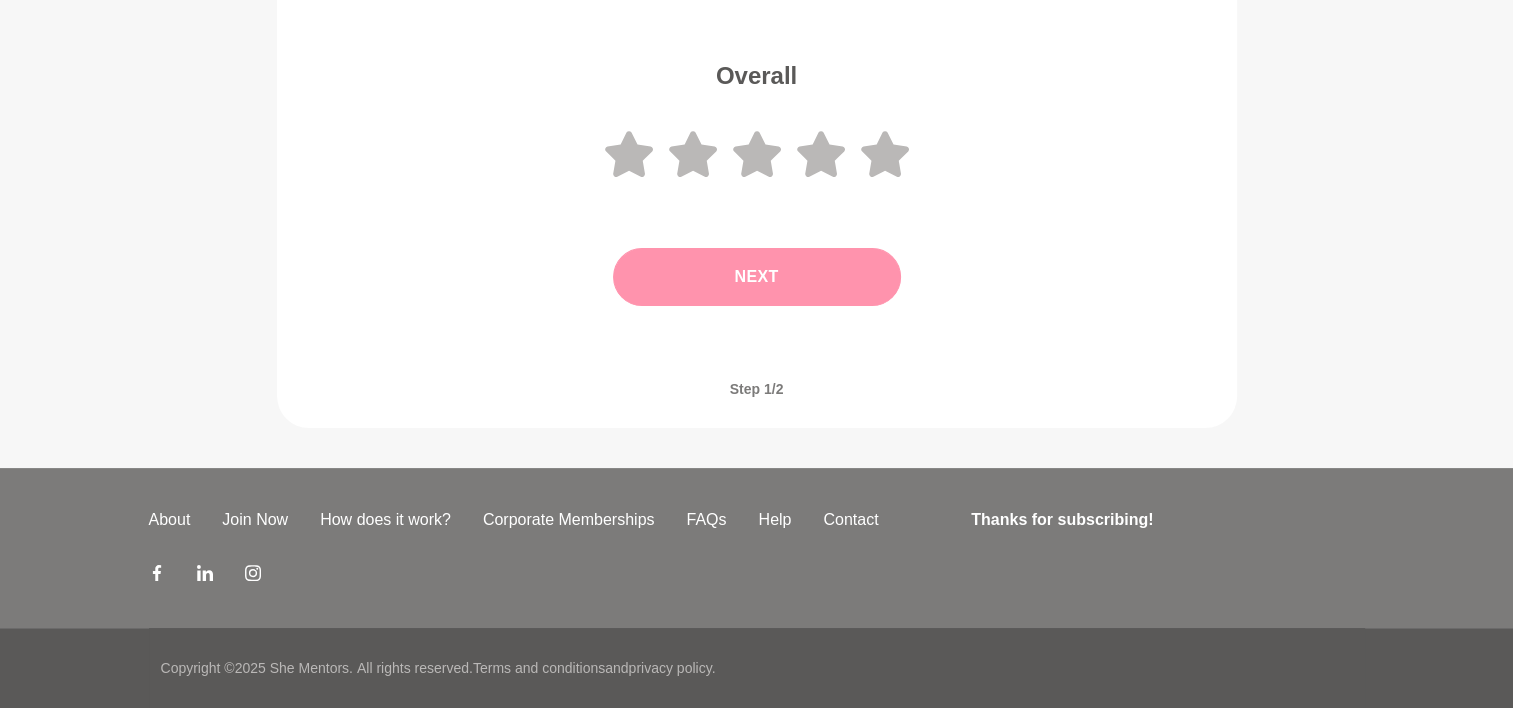 scroll, scrollTop: 0, scrollLeft: 0, axis: both 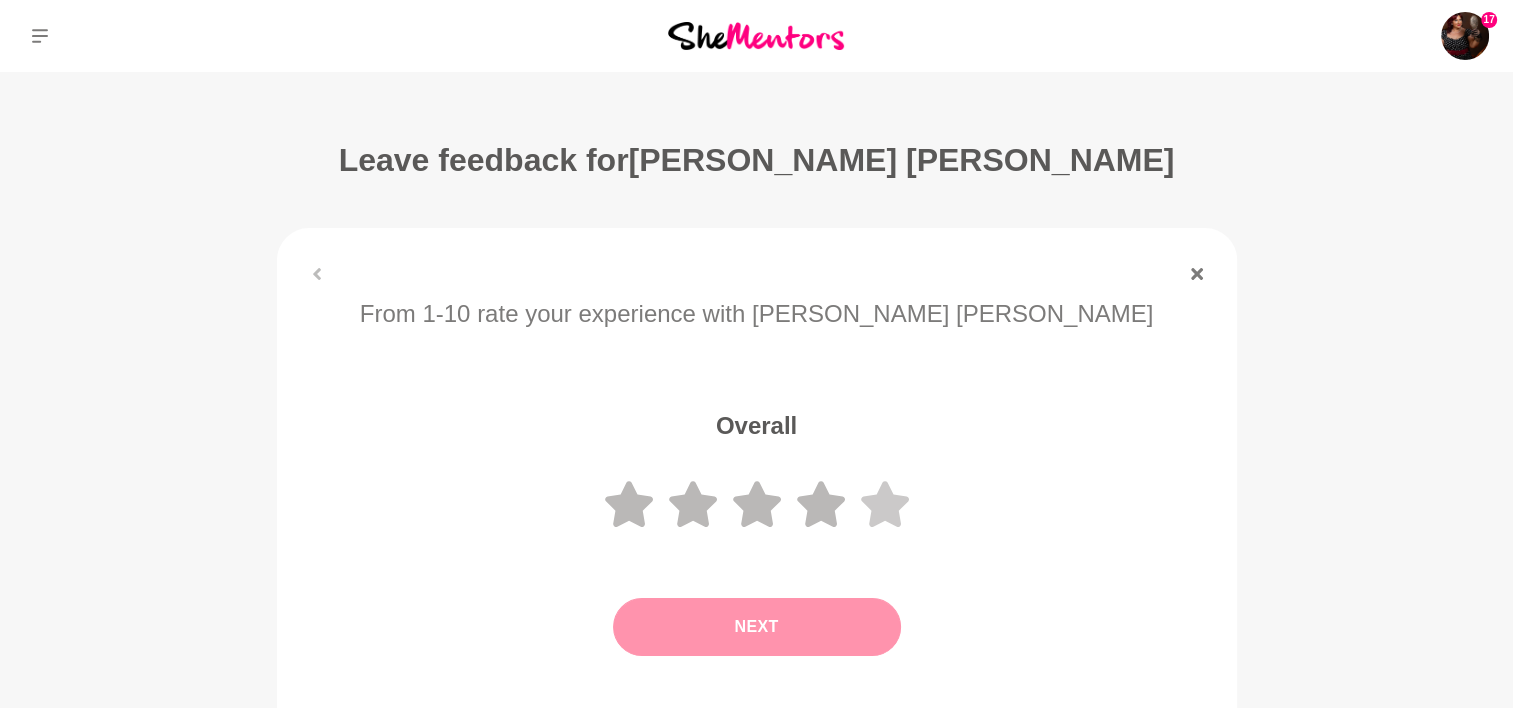 click 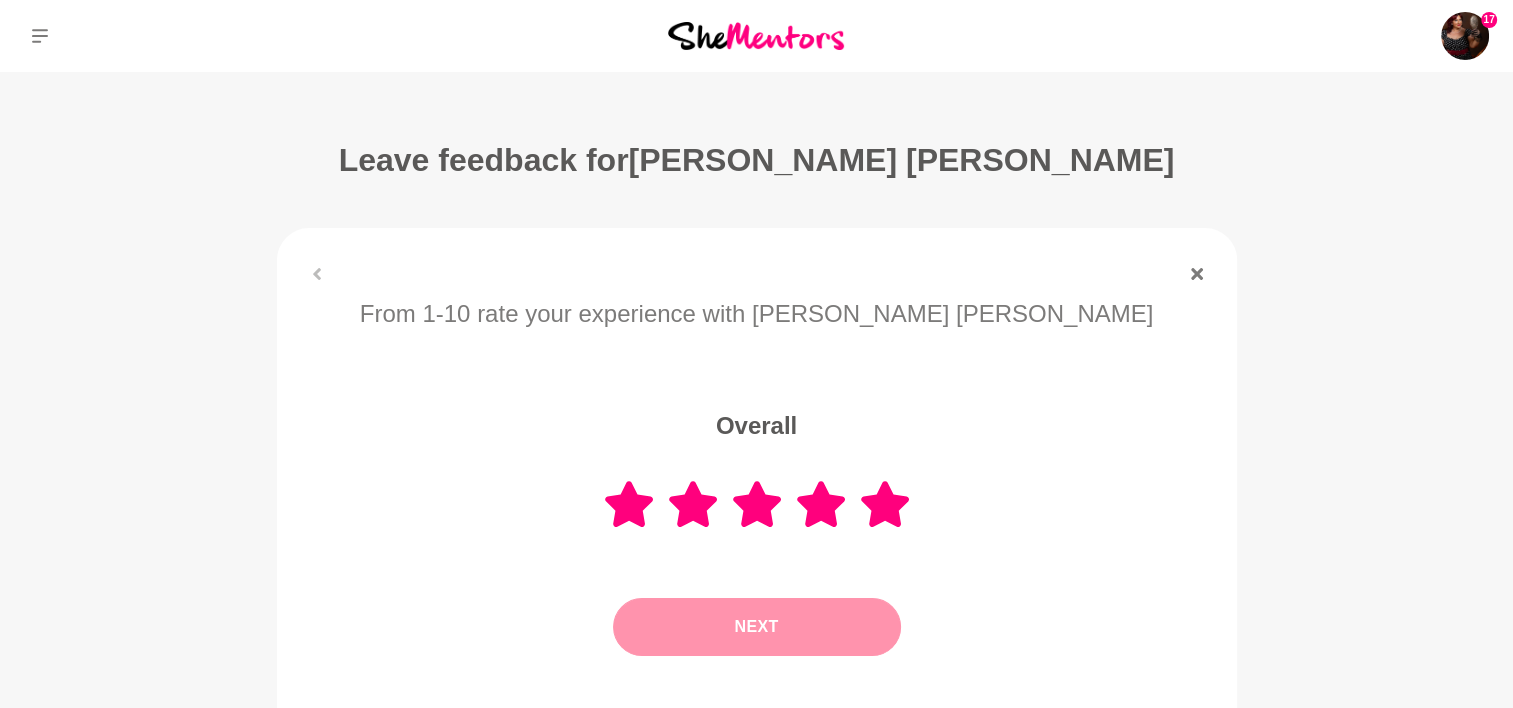 click on "Next" at bounding box center [757, 627] 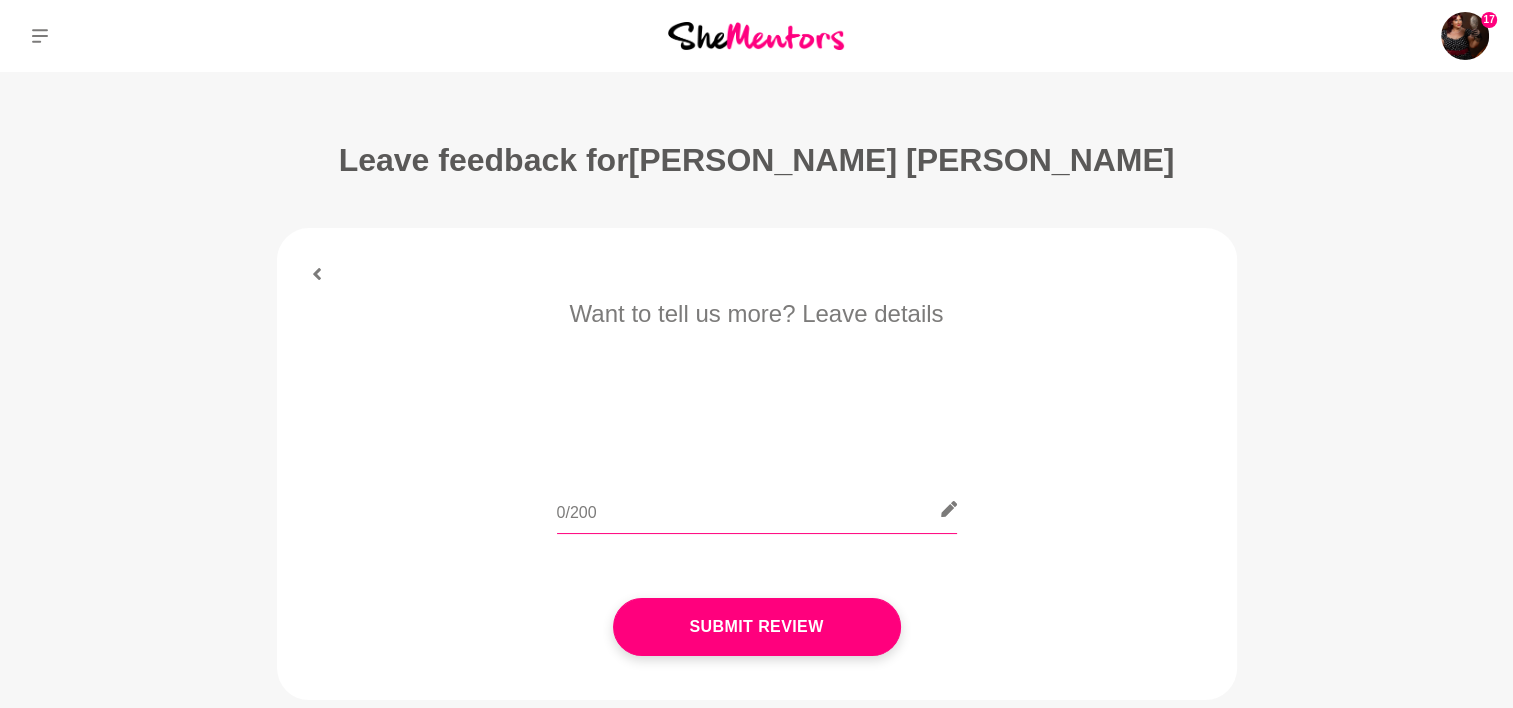 click at bounding box center (757, 509) 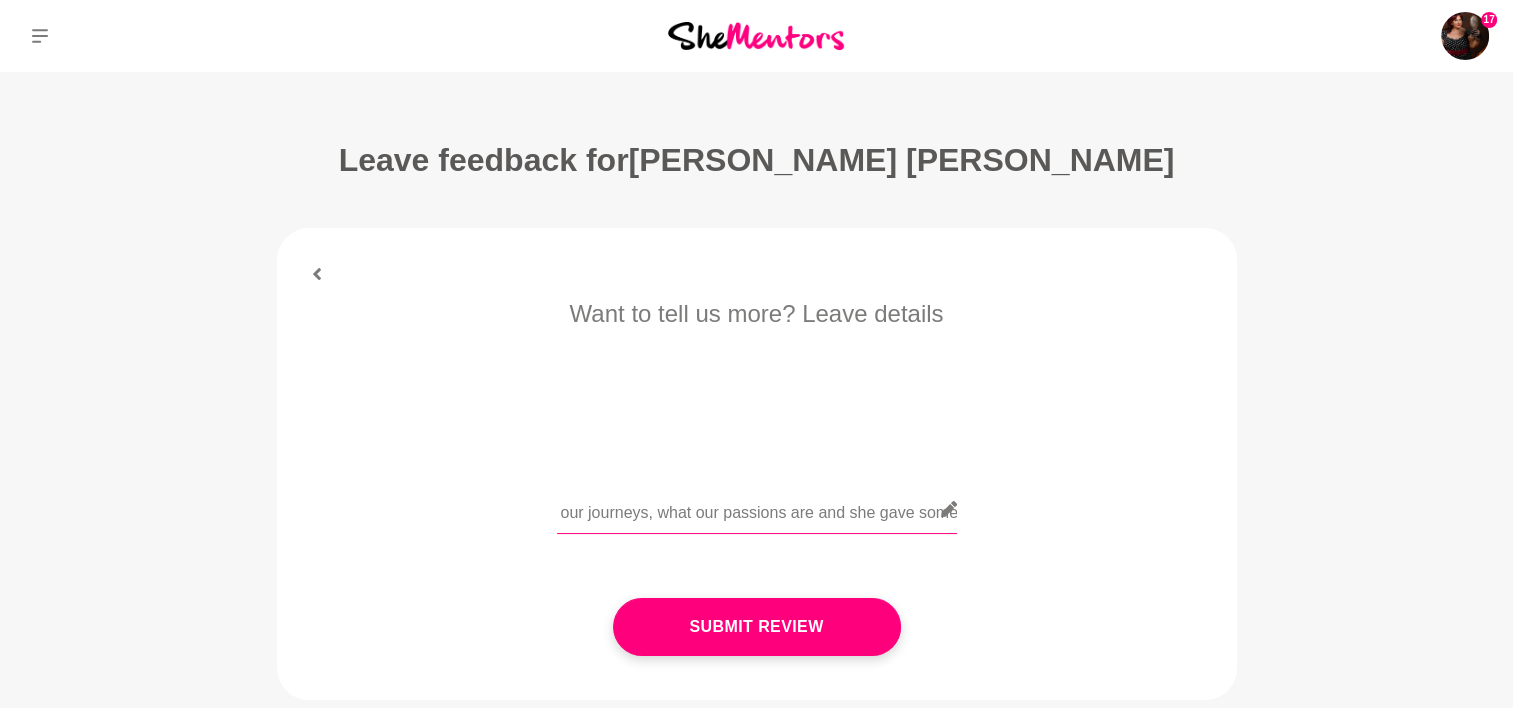 scroll, scrollTop: 0, scrollLeft: 488, axis: horizontal 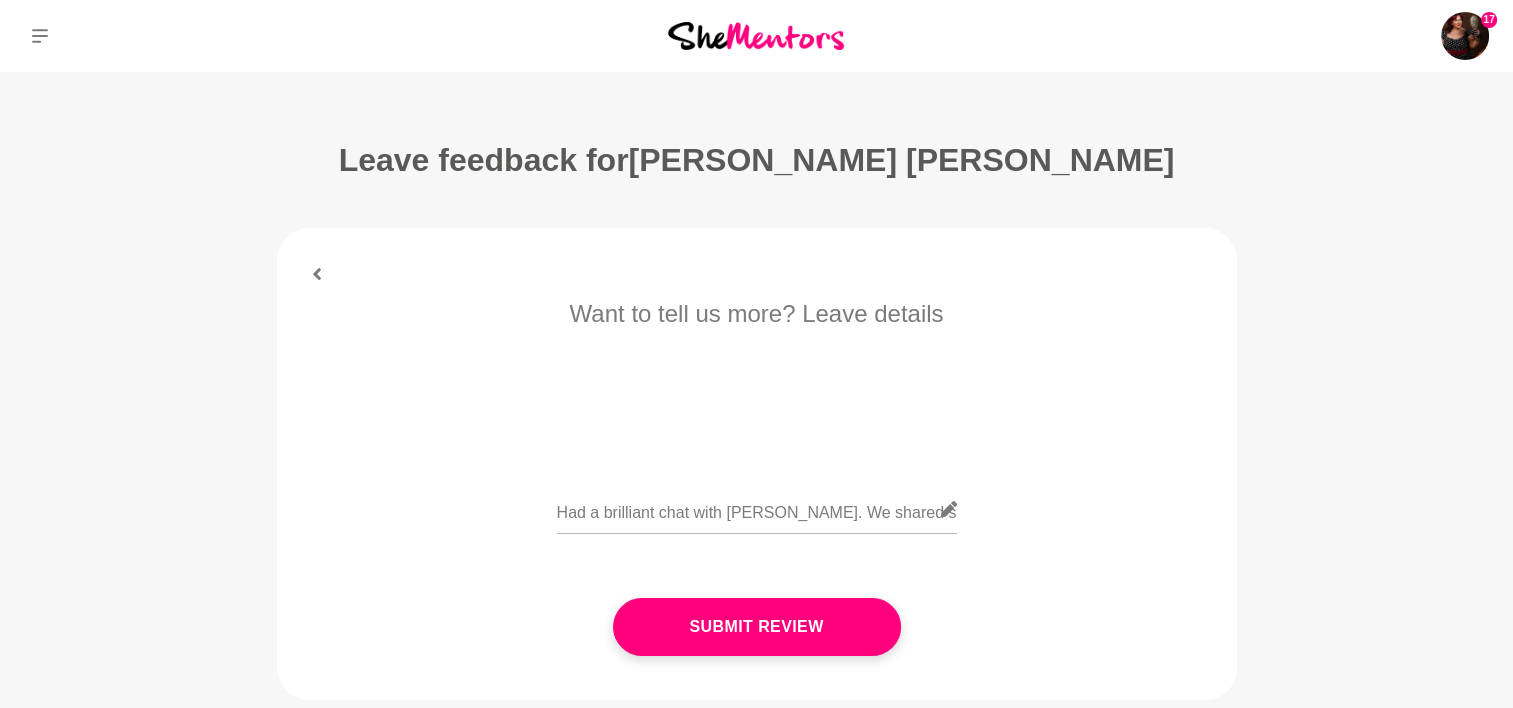 click on "Had a brilliant chat with [PERSON_NAME]. We shared stories about our journeys, what our passions are and she gave some excellent" at bounding box center [757, 521] 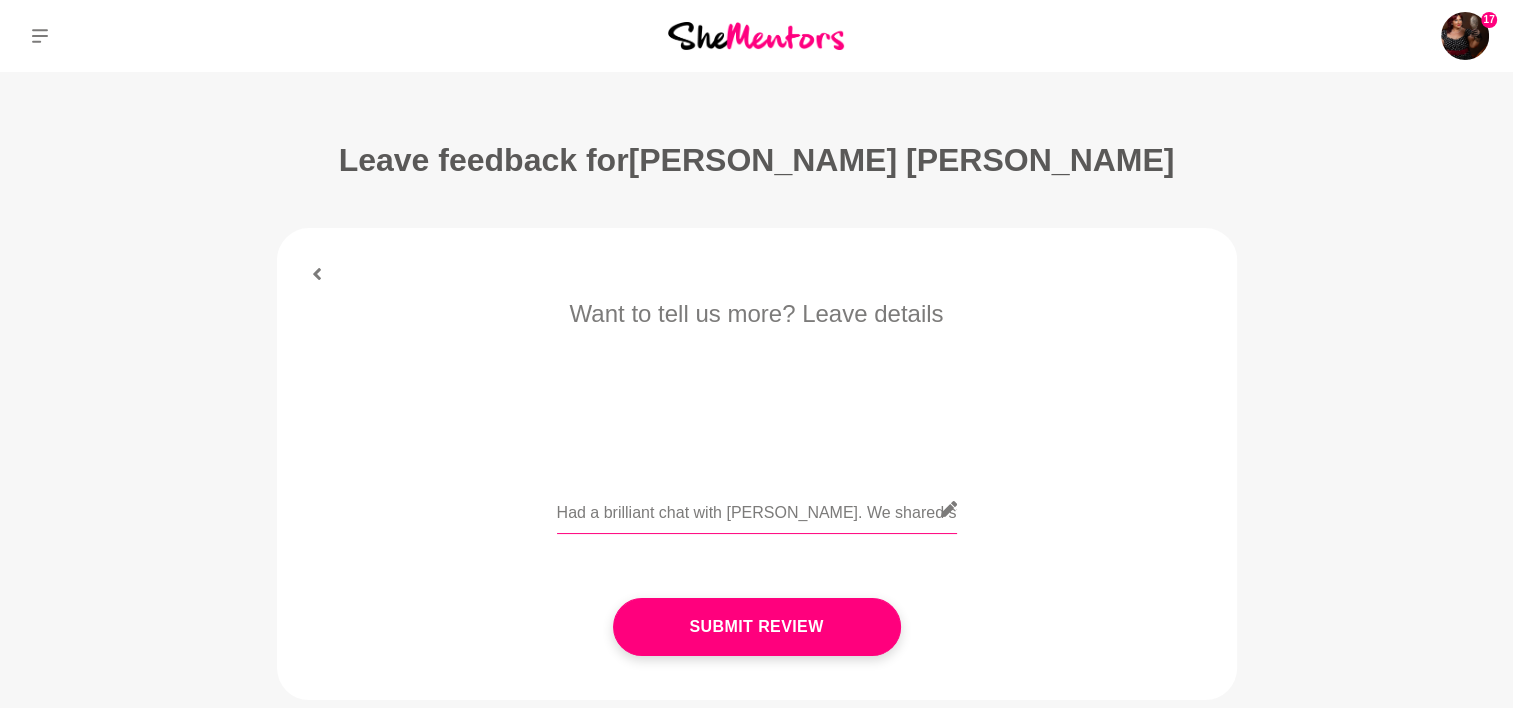 click on "Had a brilliant chat with [PERSON_NAME]. We shared stories about our journeys, what our passions are and she gave some excellent" at bounding box center (757, 509) 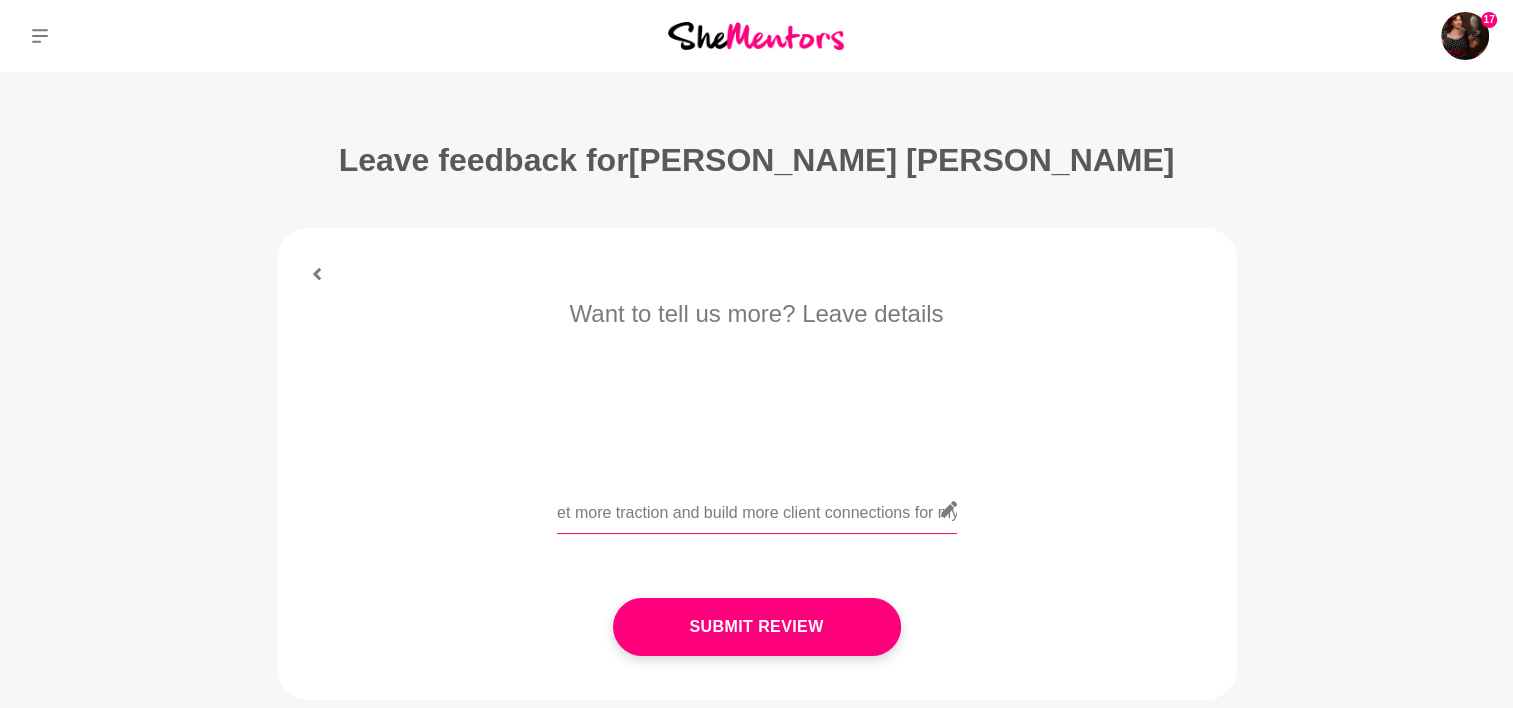 scroll, scrollTop: 0, scrollLeft: 1227, axis: horizontal 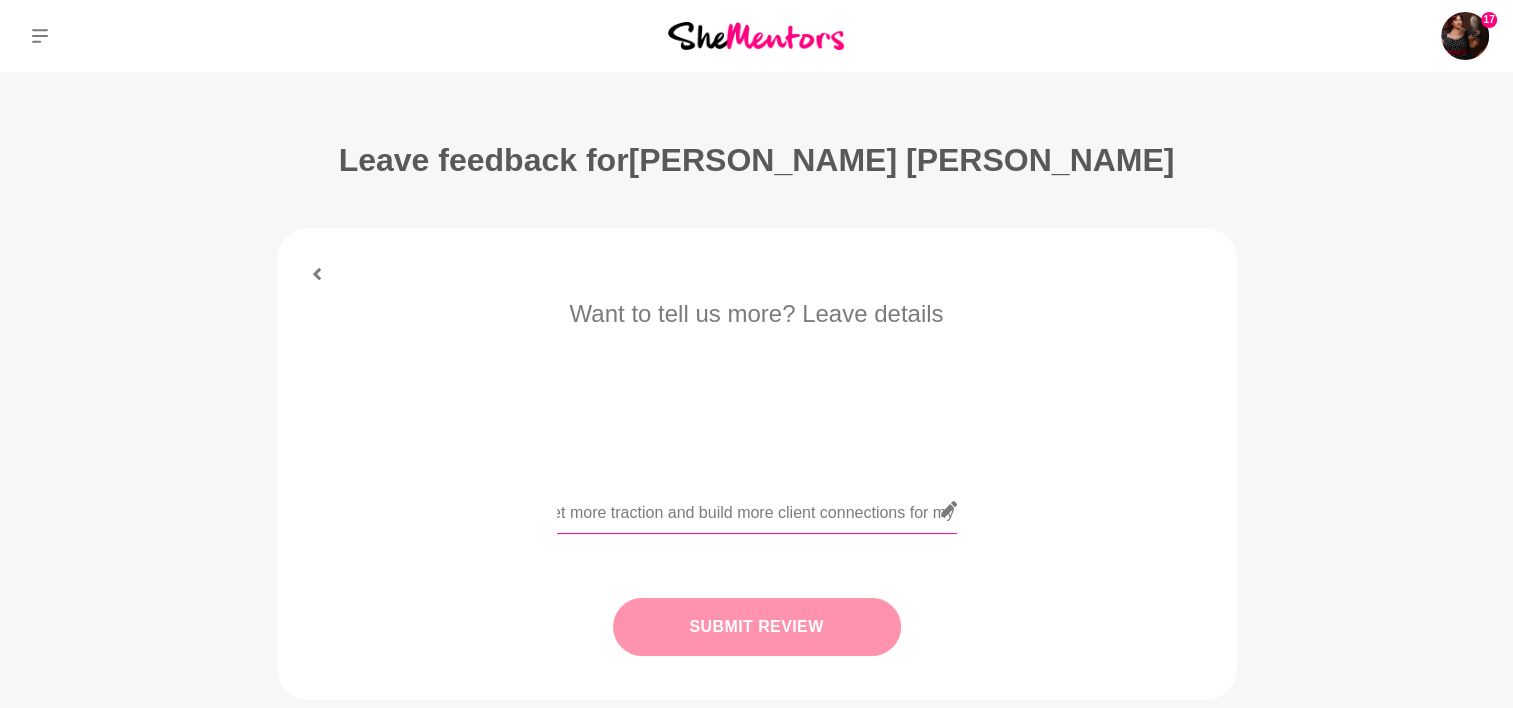 type on "Had a brilliant chat with [PERSON_NAME]. We shared stories about our journeys, what our passions are and she gave some excellent advice on how to promote myself to get more traction and build more client connections for my business." 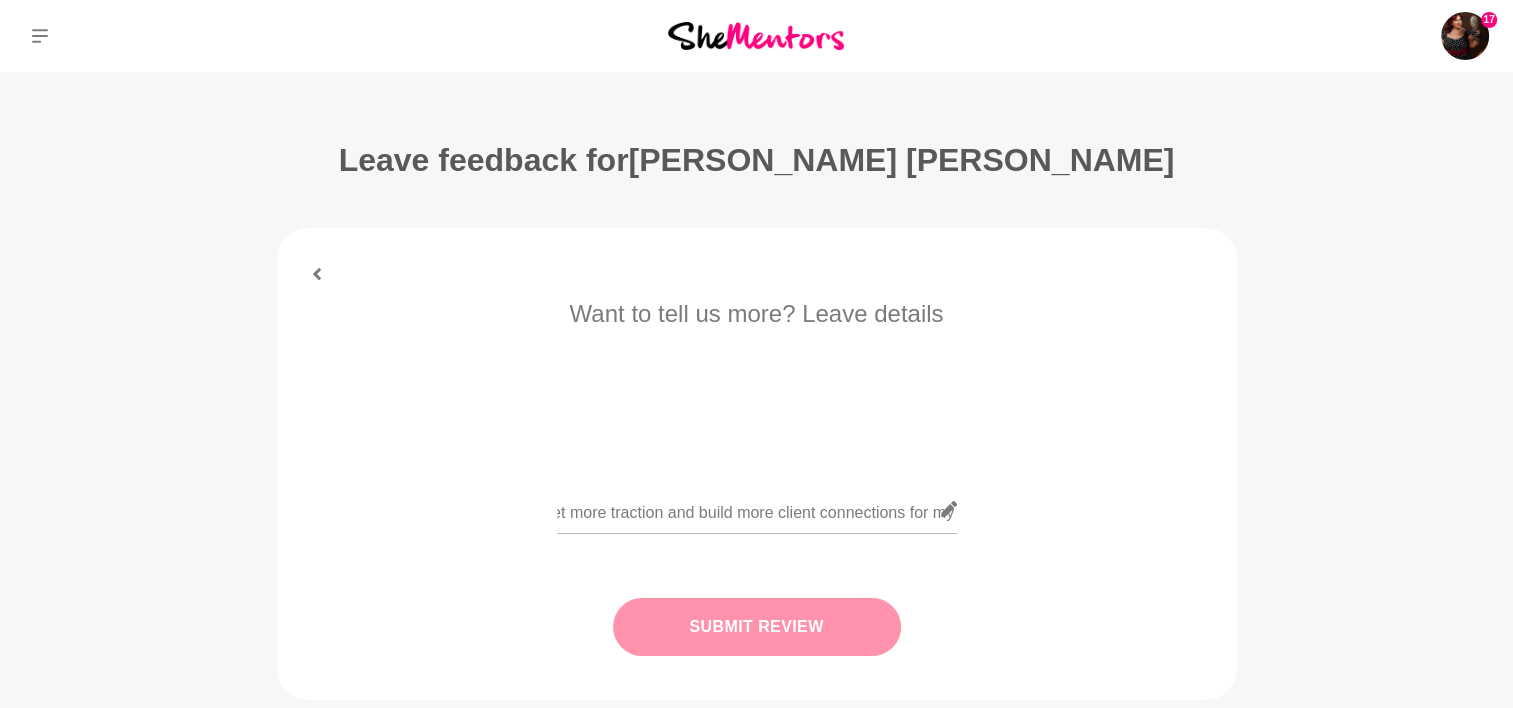 scroll, scrollTop: 0, scrollLeft: 0, axis: both 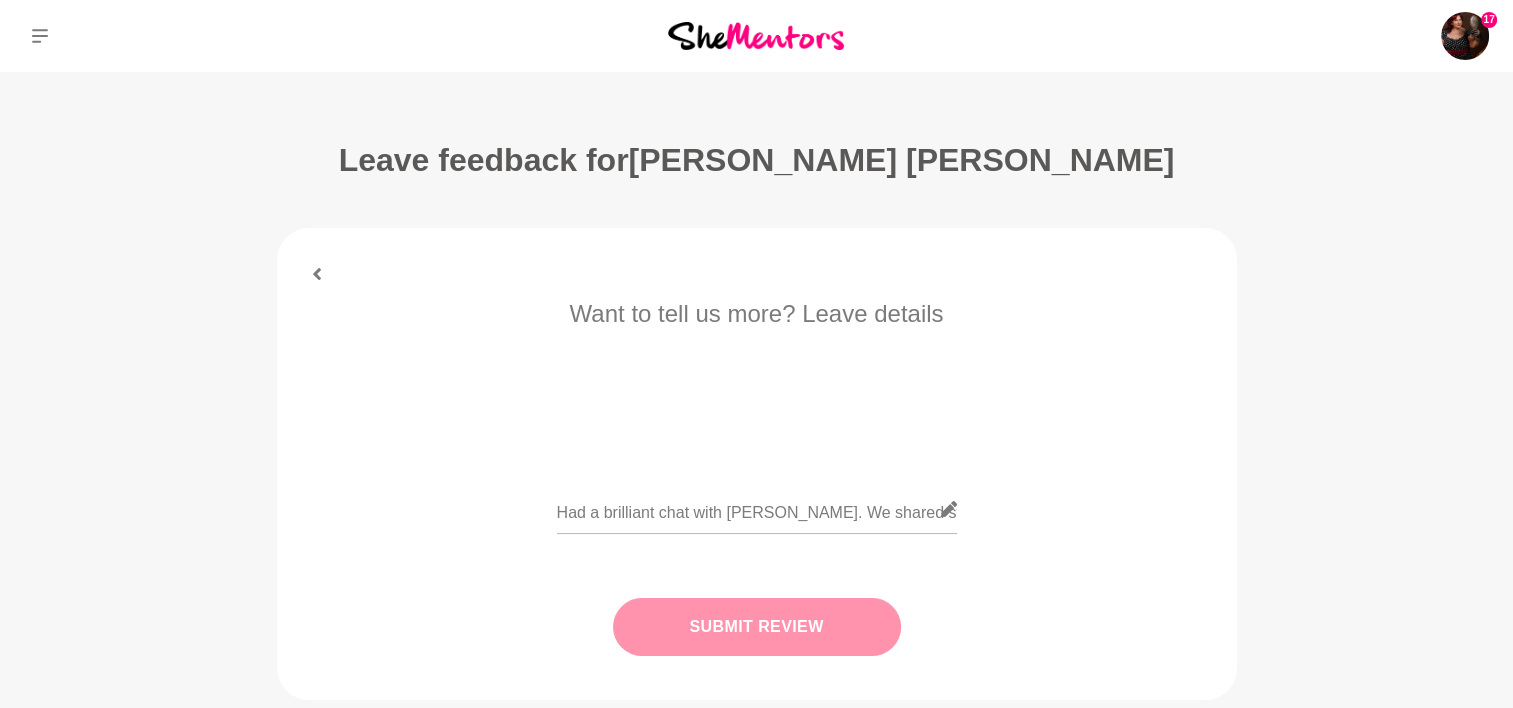 click on "Submit Review" at bounding box center (757, 627) 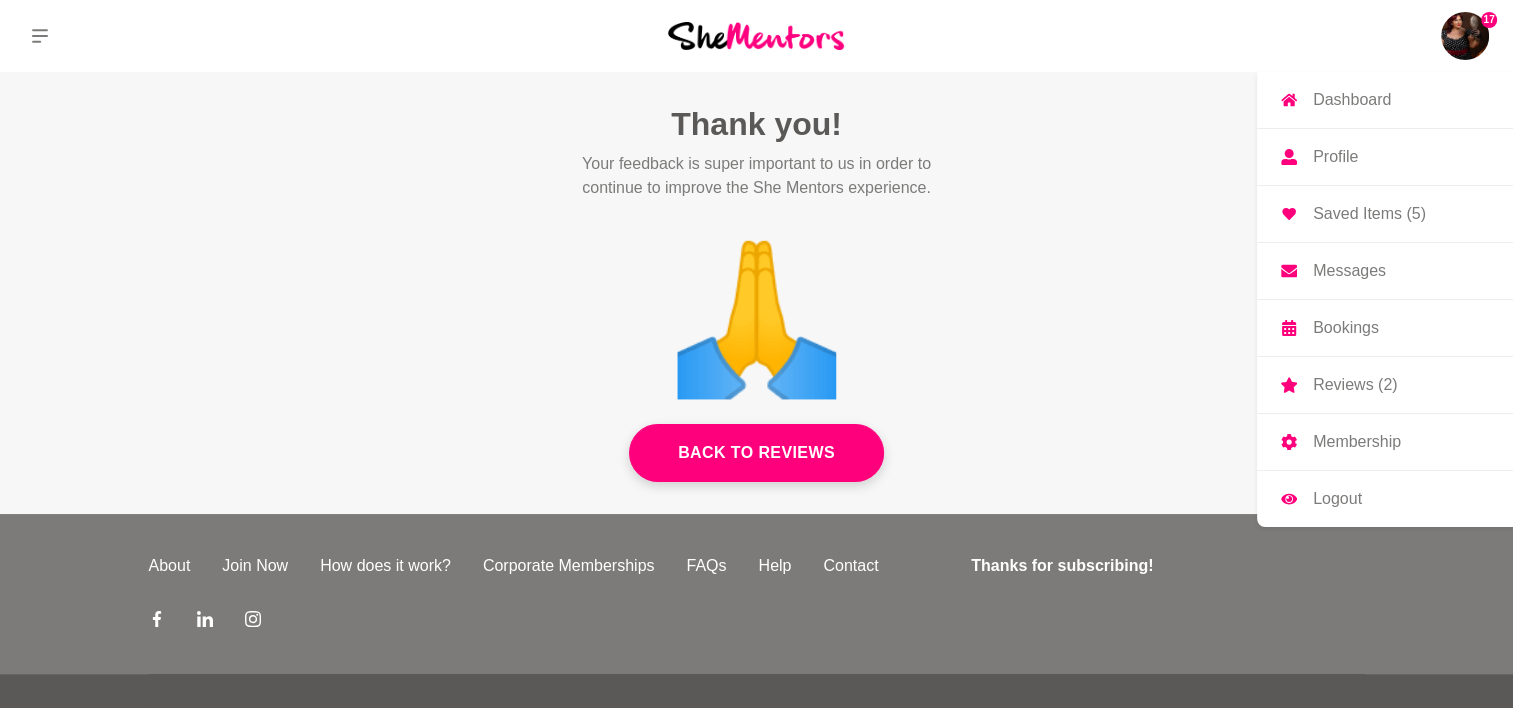 click at bounding box center (1465, 36) 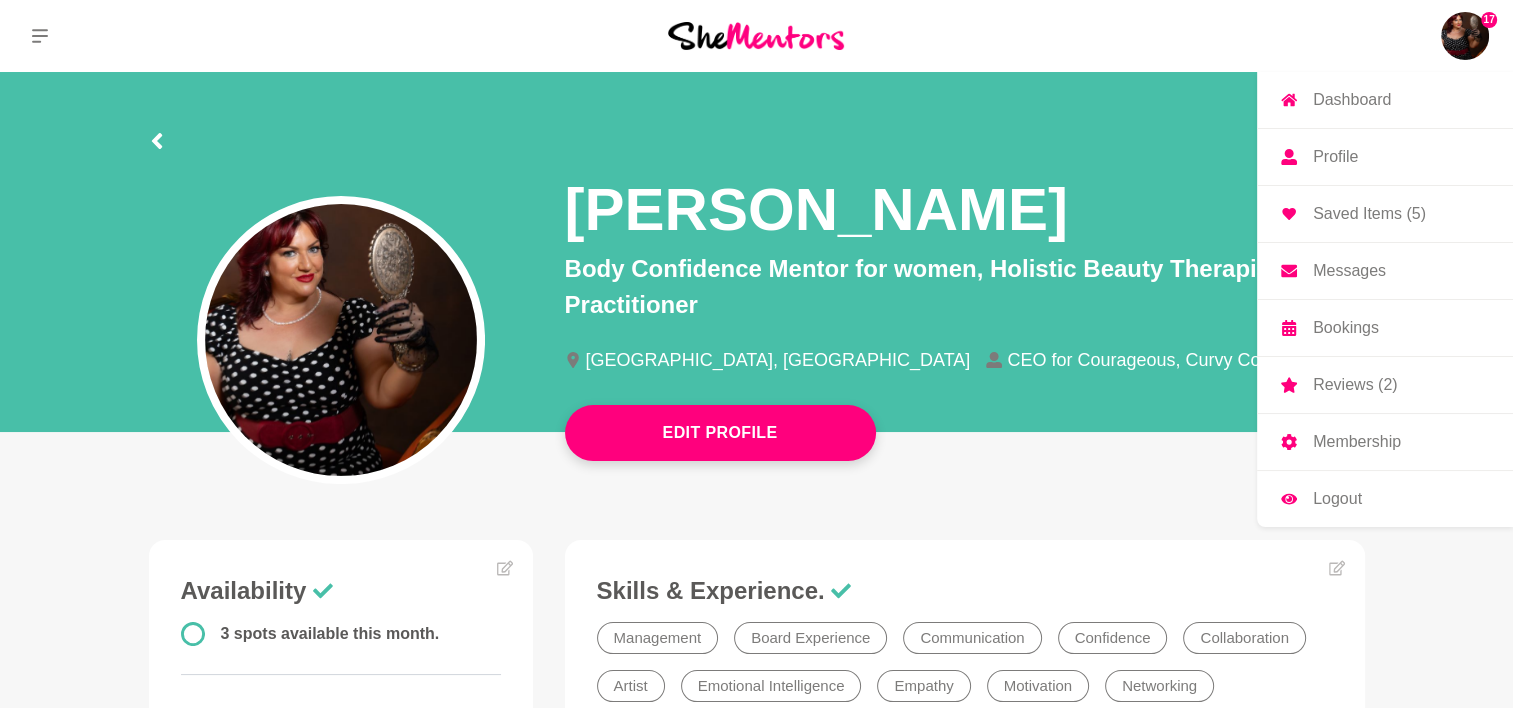 click on "Reviews (2)" at bounding box center (1355, 385) 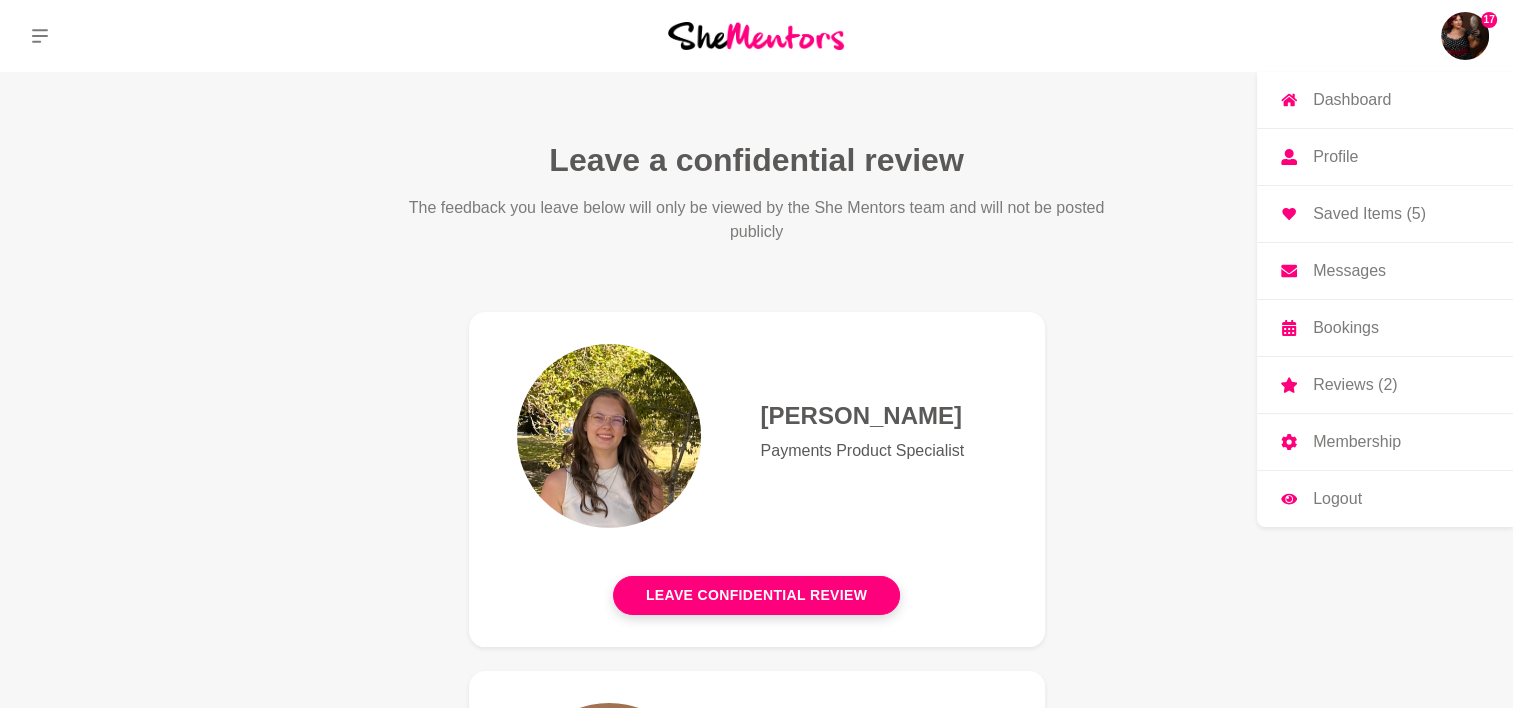 click at bounding box center (1465, 36) 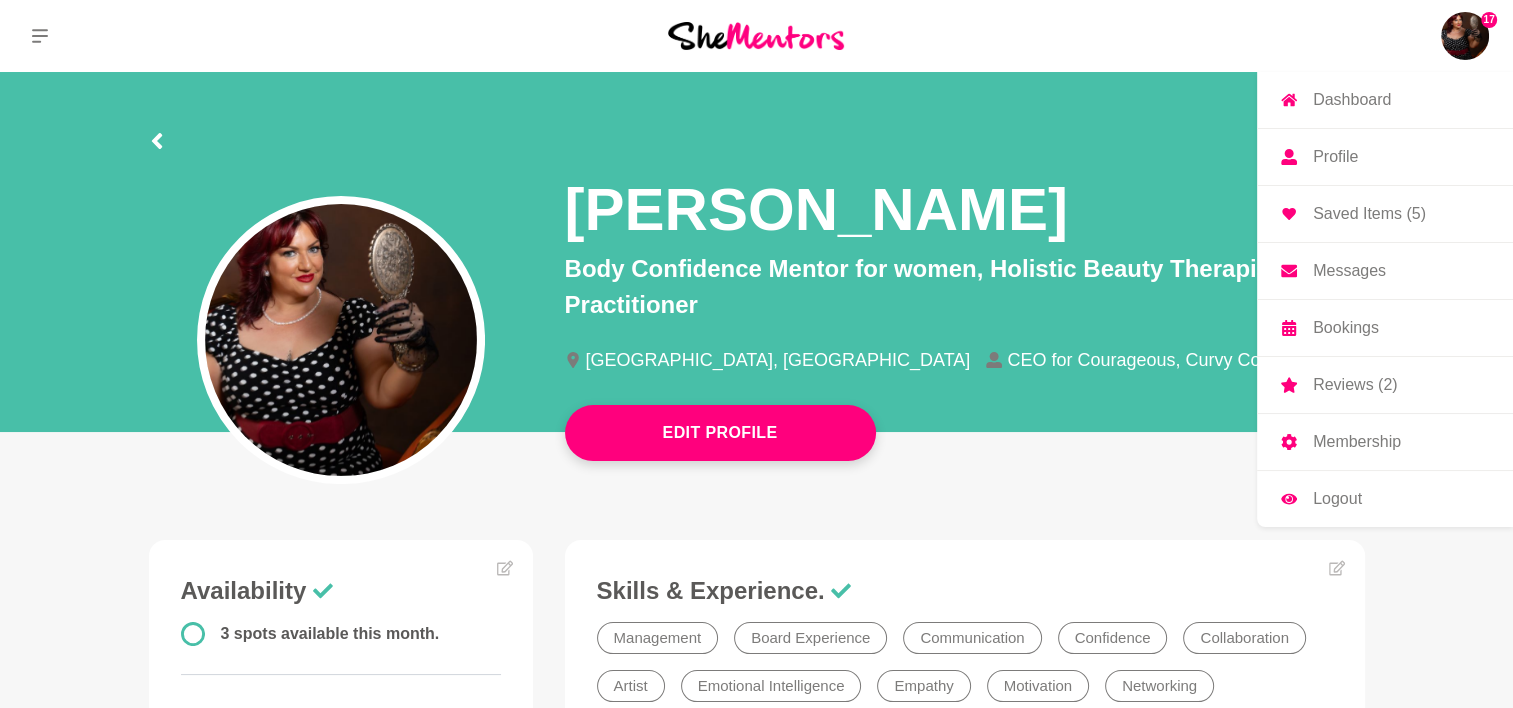 click on "Saved Items (5)" at bounding box center [1369, 214] 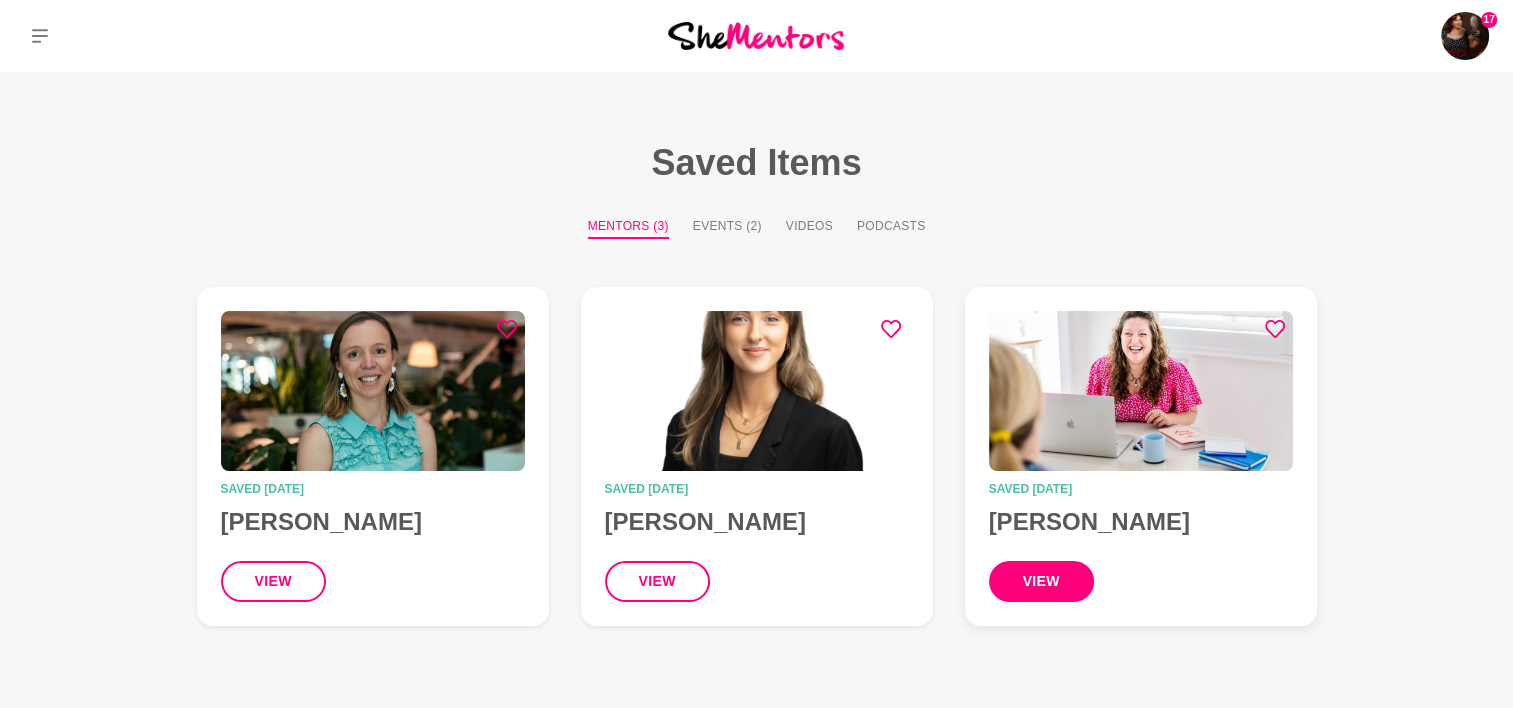 click on "view" at bounding box center (1041, 581) 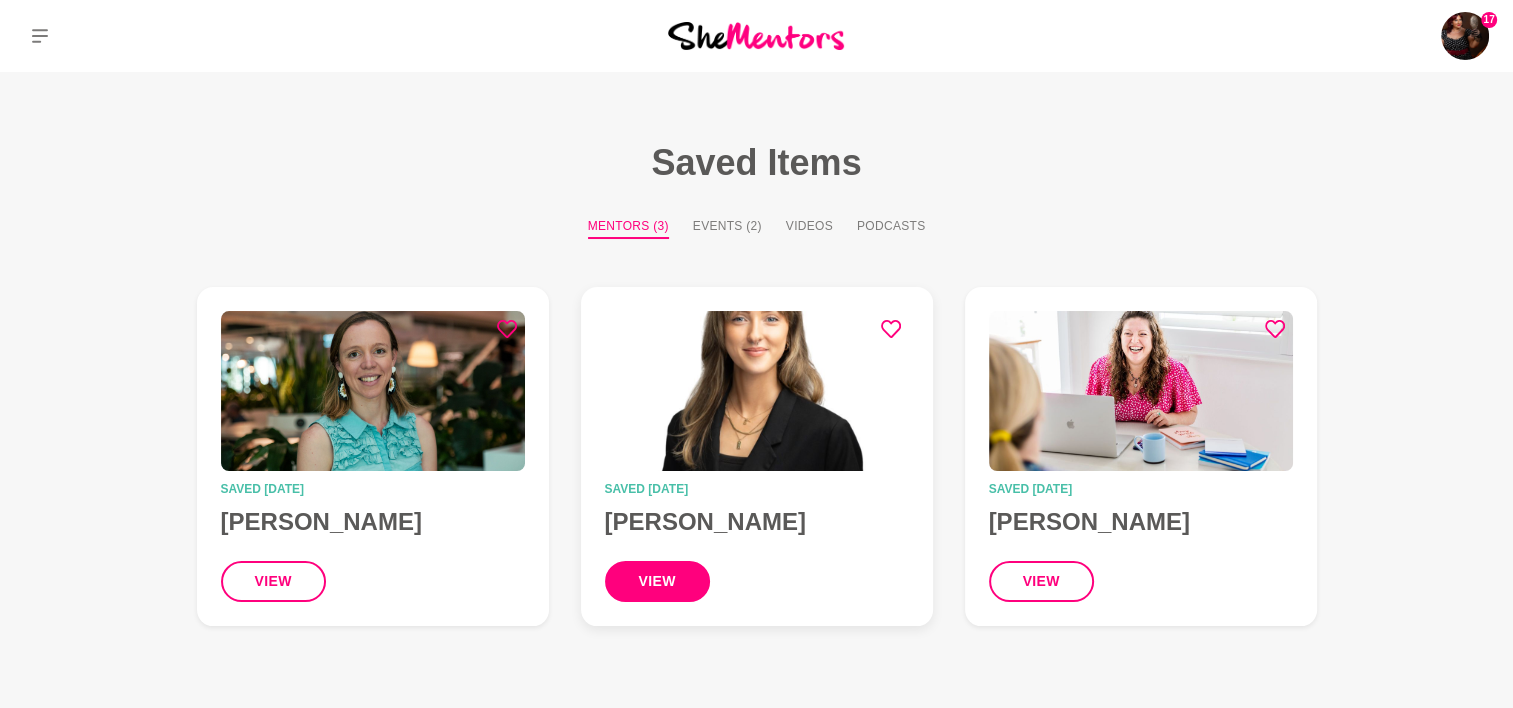 click on "view" at bounding box center [657, 581] 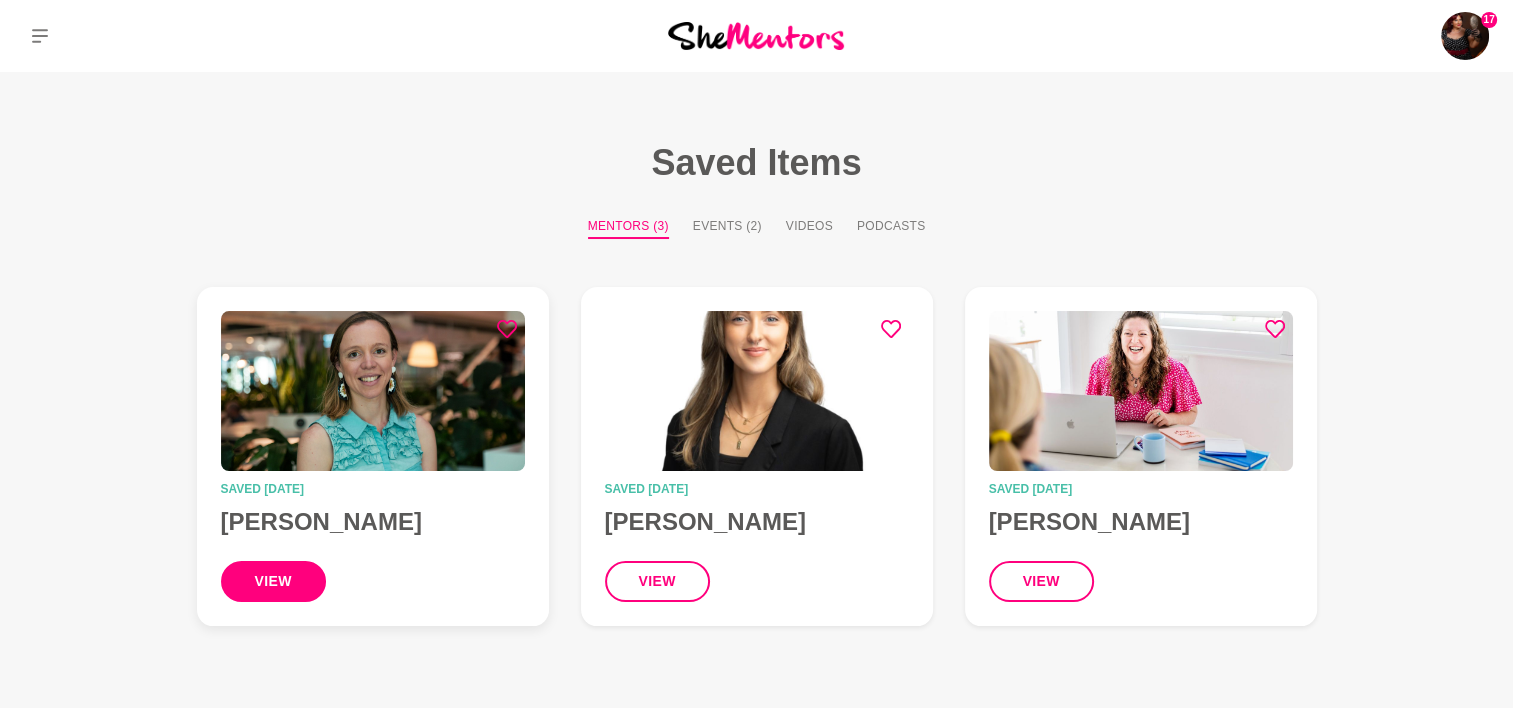 click on "view" at bounding box center (273, 581) 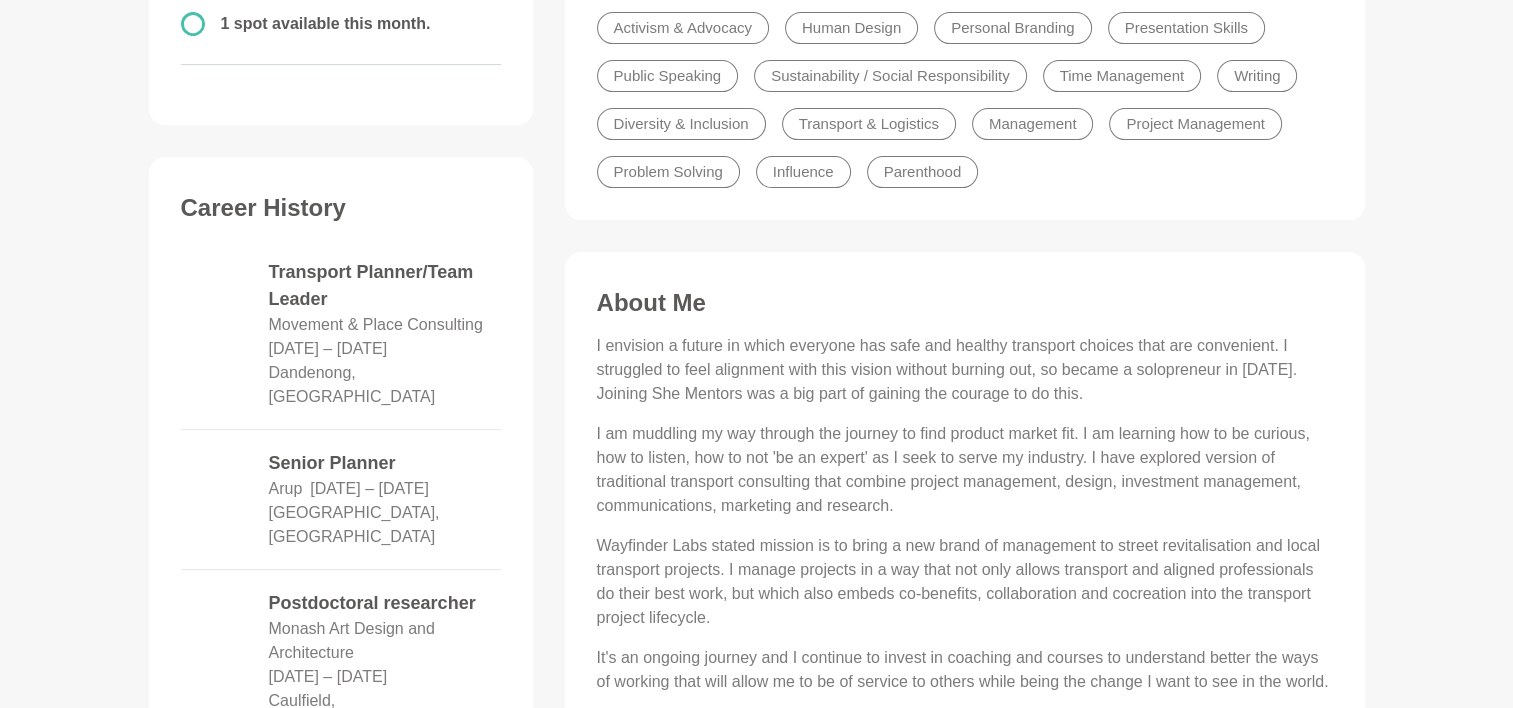 scroll, scrollTop: 622, scrollLeft: 0, axis: vertical 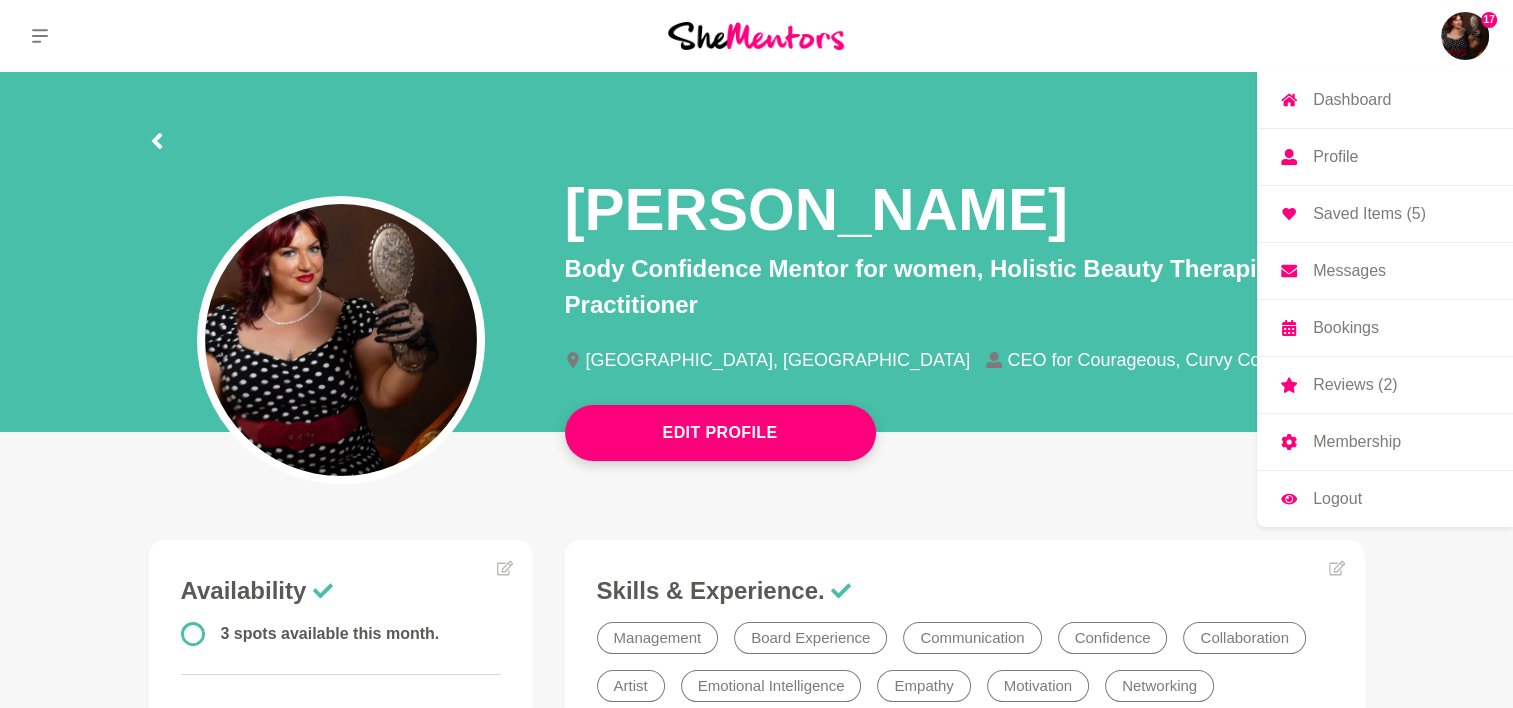 click at bounding box center [1465, 36] 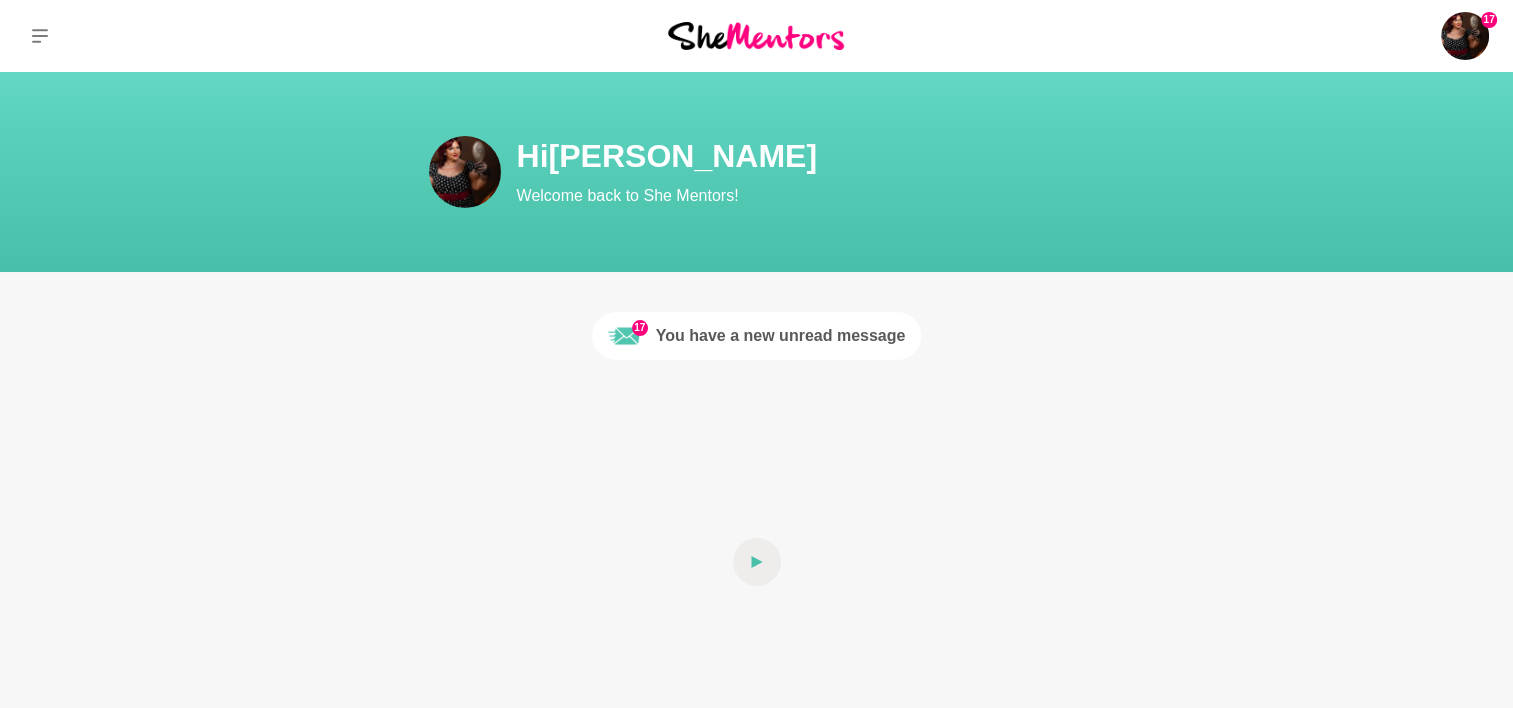 click on "You have a new unread message" at bounding box center (781, 336) 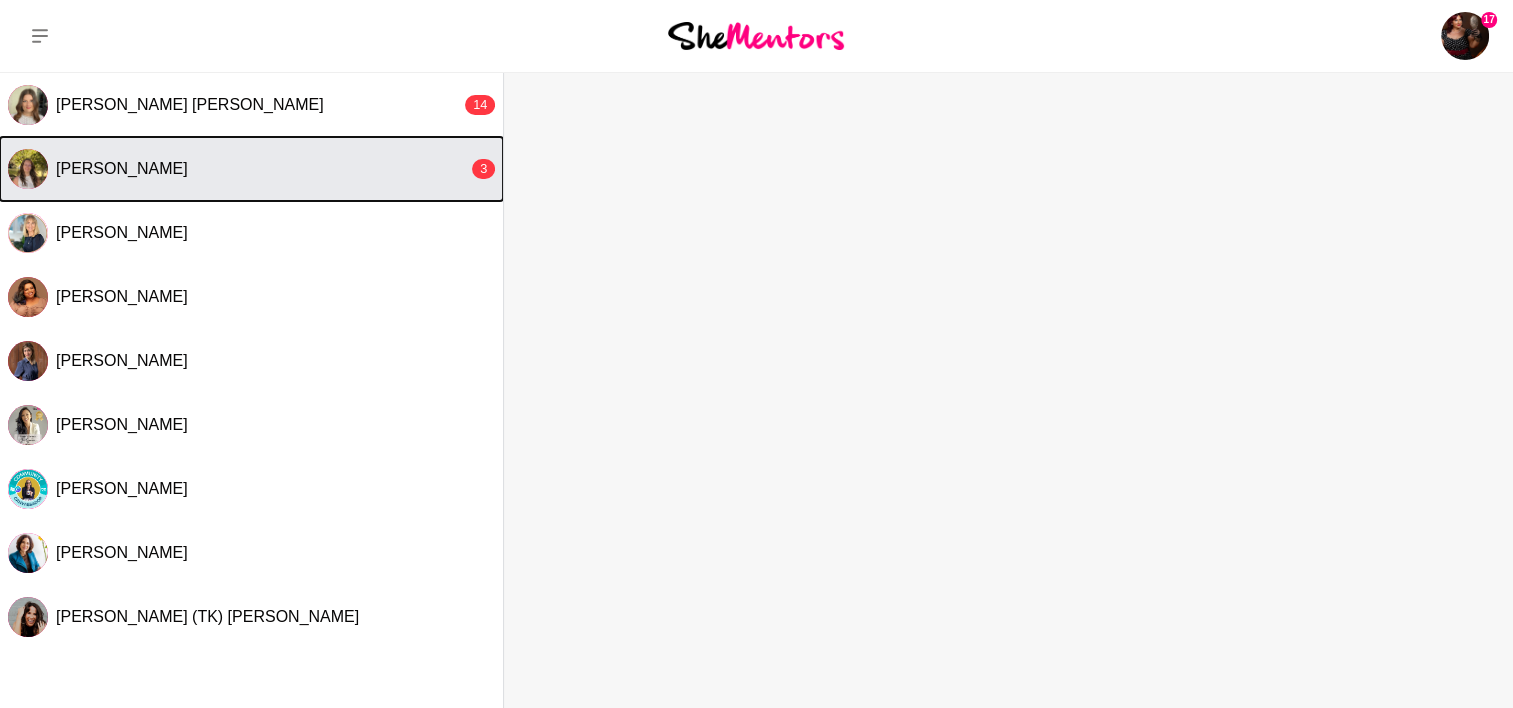 click on "[PERSON_NAME]" at bounding box center (262, 169) 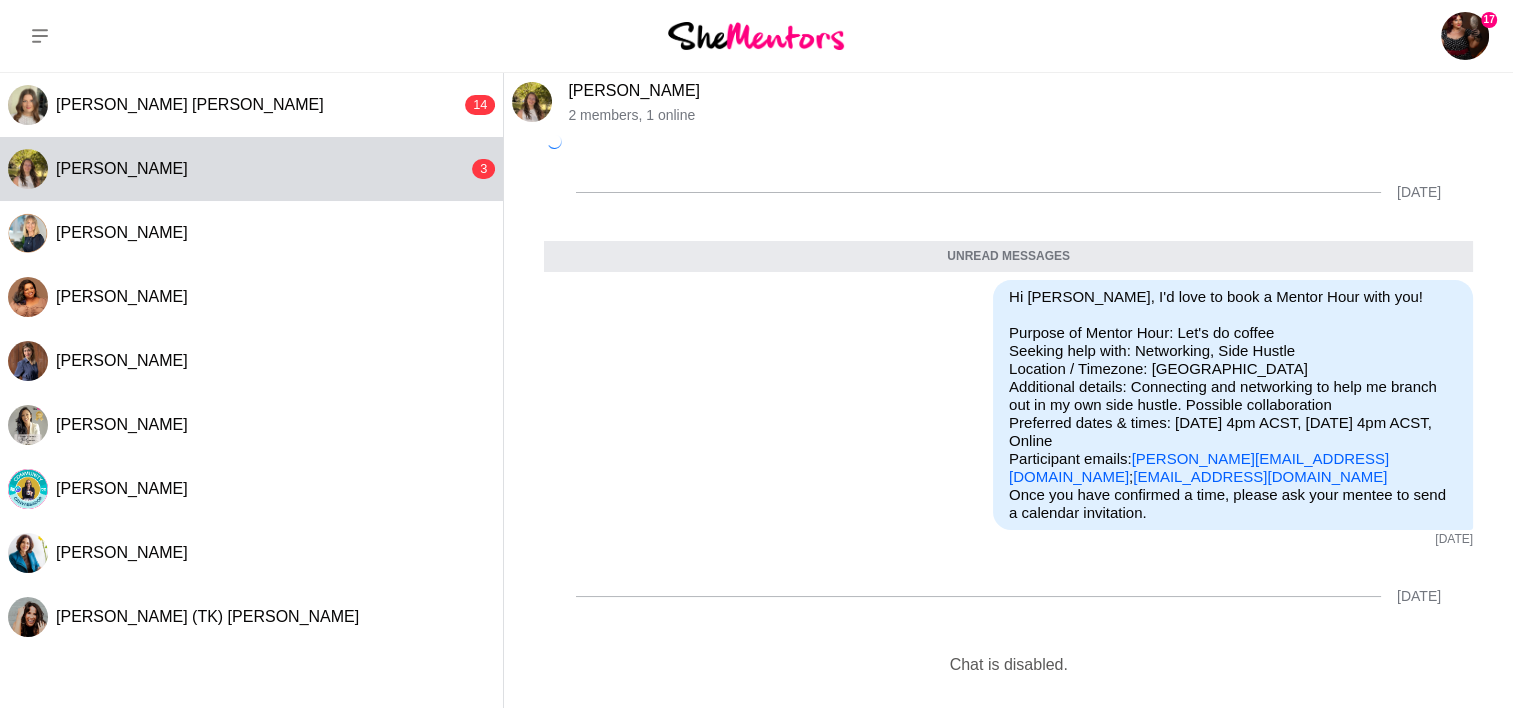 scroll, scrollTop: 246, scrollLeft: 0, axis: vertical 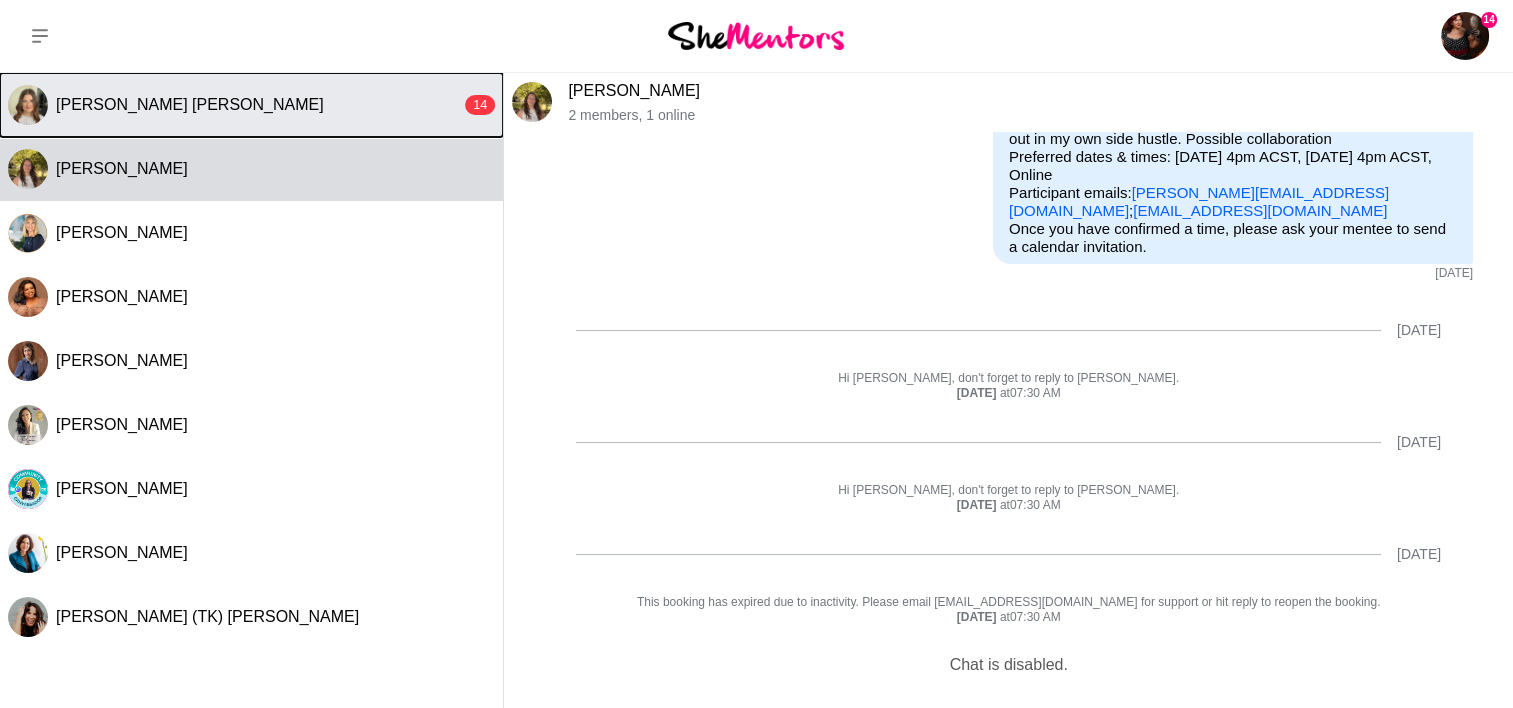 click on "[PERSON_NAME] [PERSON_NAME] 14" at bounding box center (251, 105) 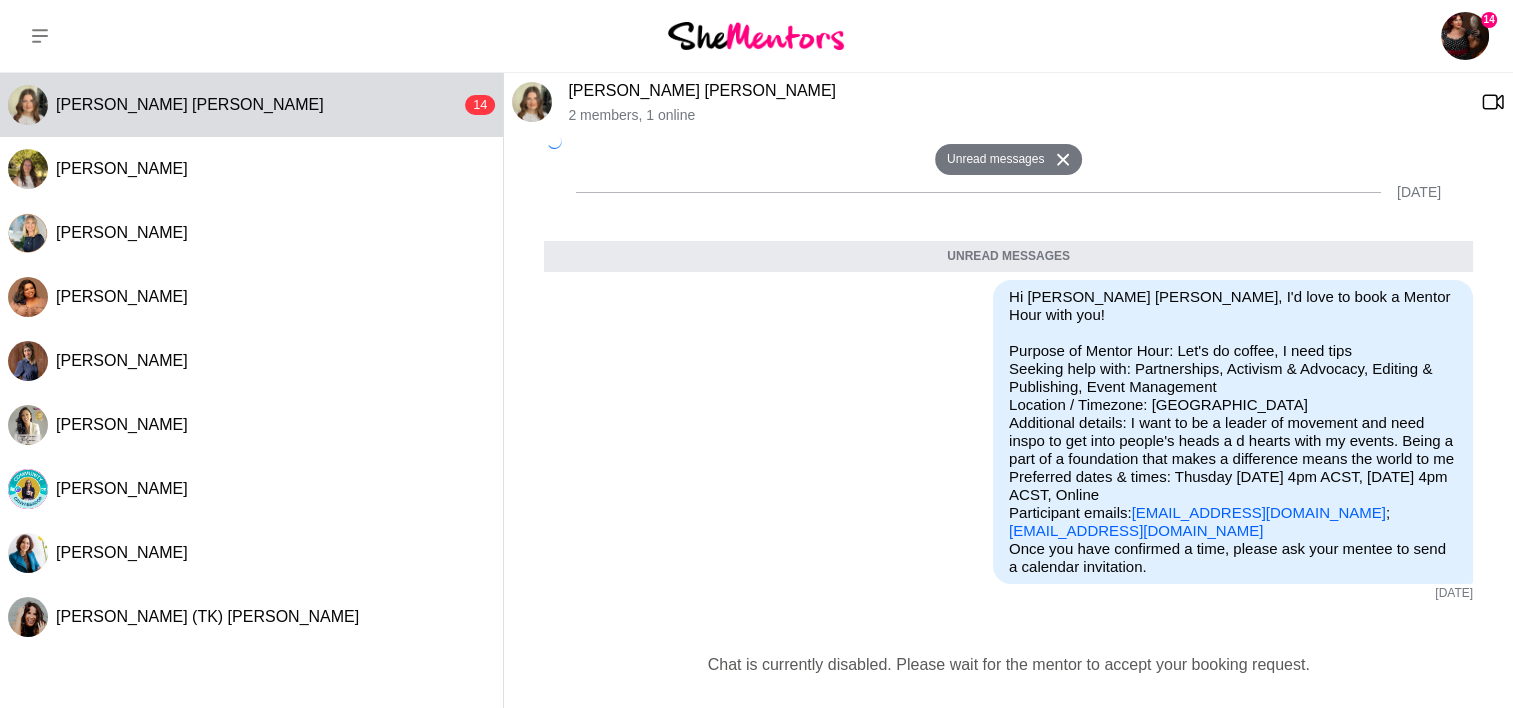 scroll, scrollTop: 1974, scrollLeft: 0, axis: vertical 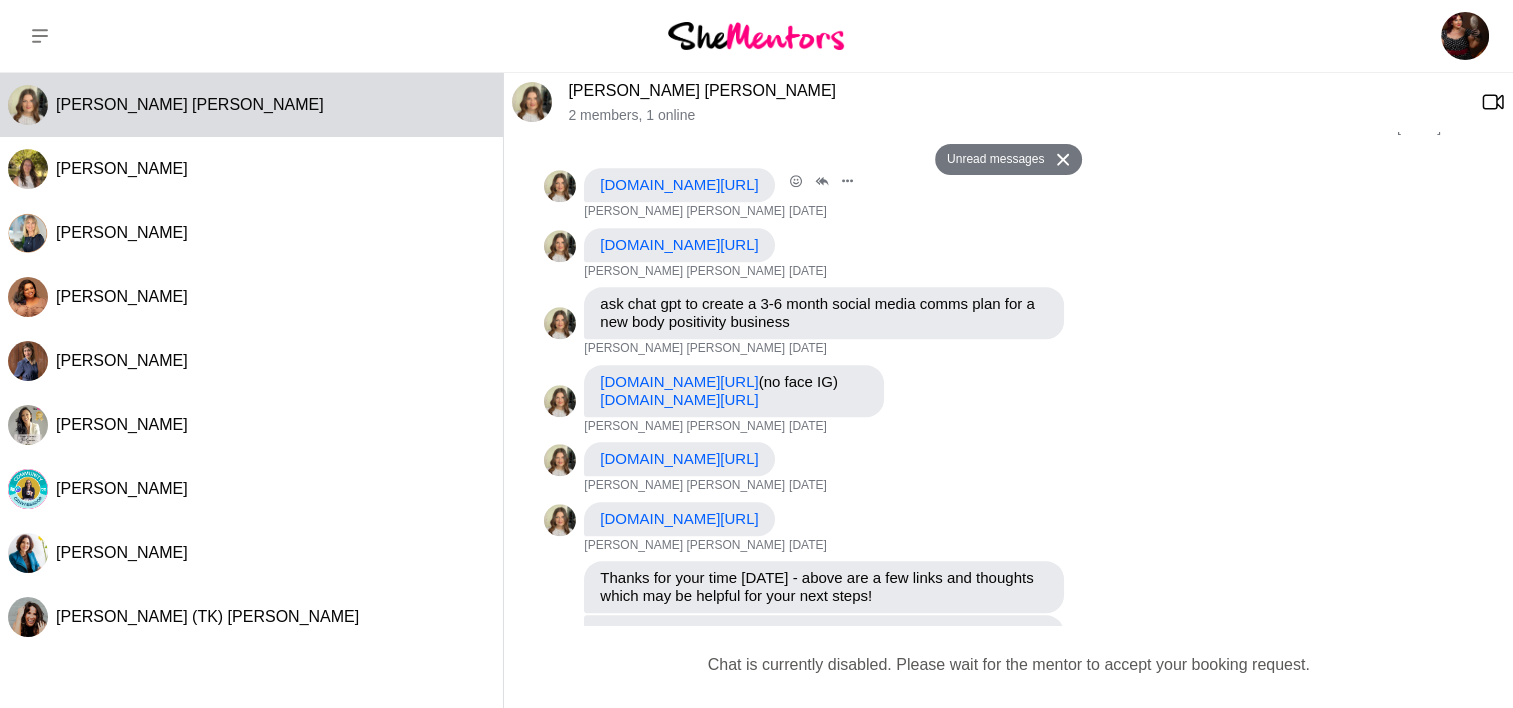 click on "[DOMAIN_NAME][URL]" at bounding box center [679, 184] 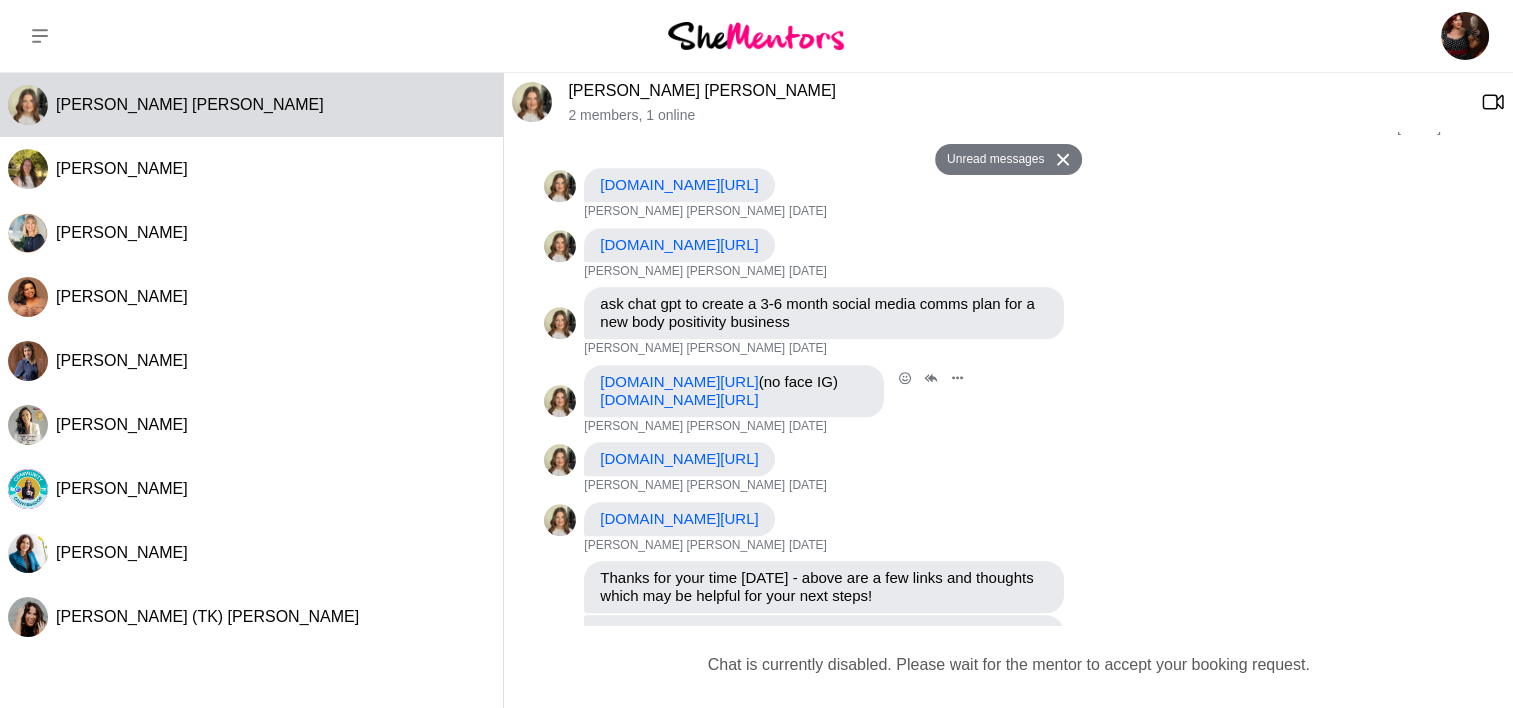 click on "[DOMAIN_NAME][URL]" at bounding box center (679, 399) 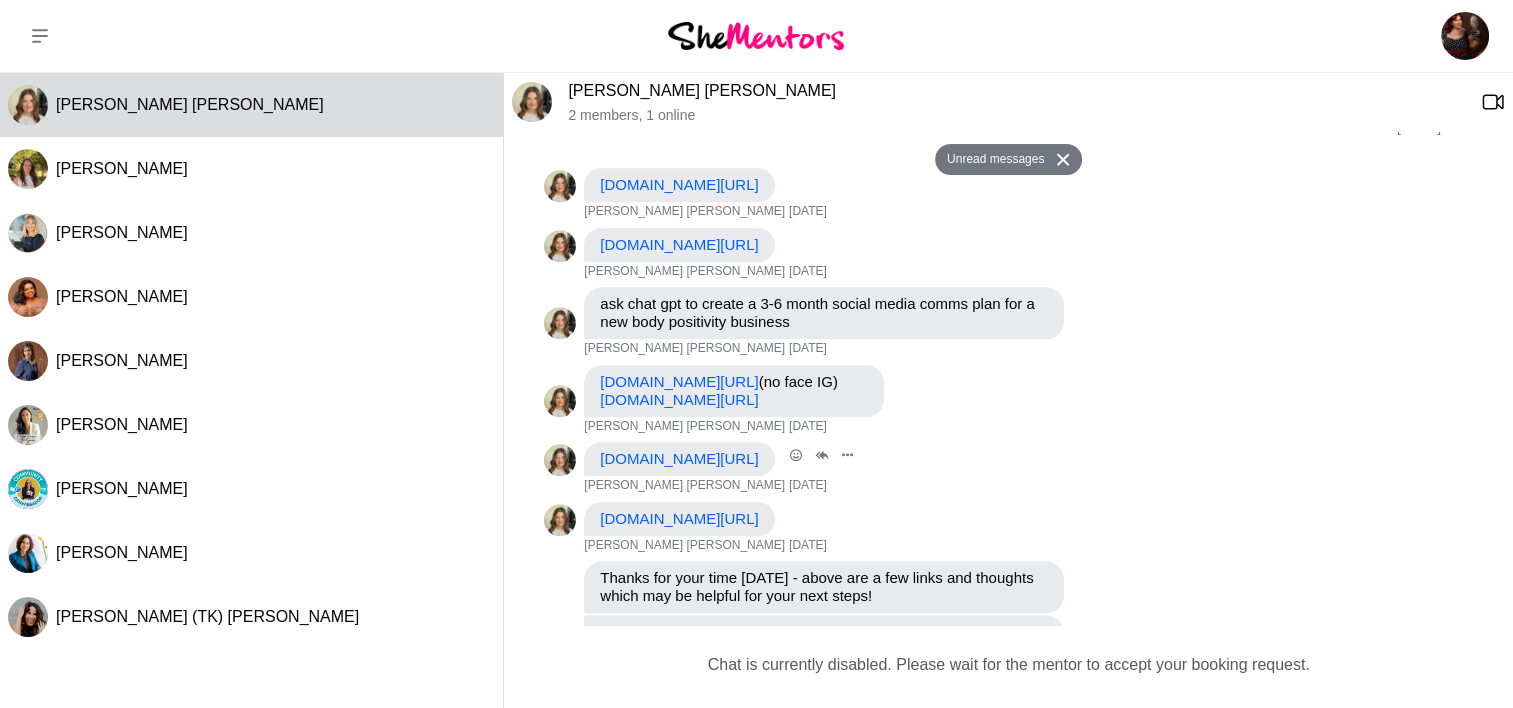 click on "[DOMAIN_NAME][URL]" at bounding box center (679, 458) 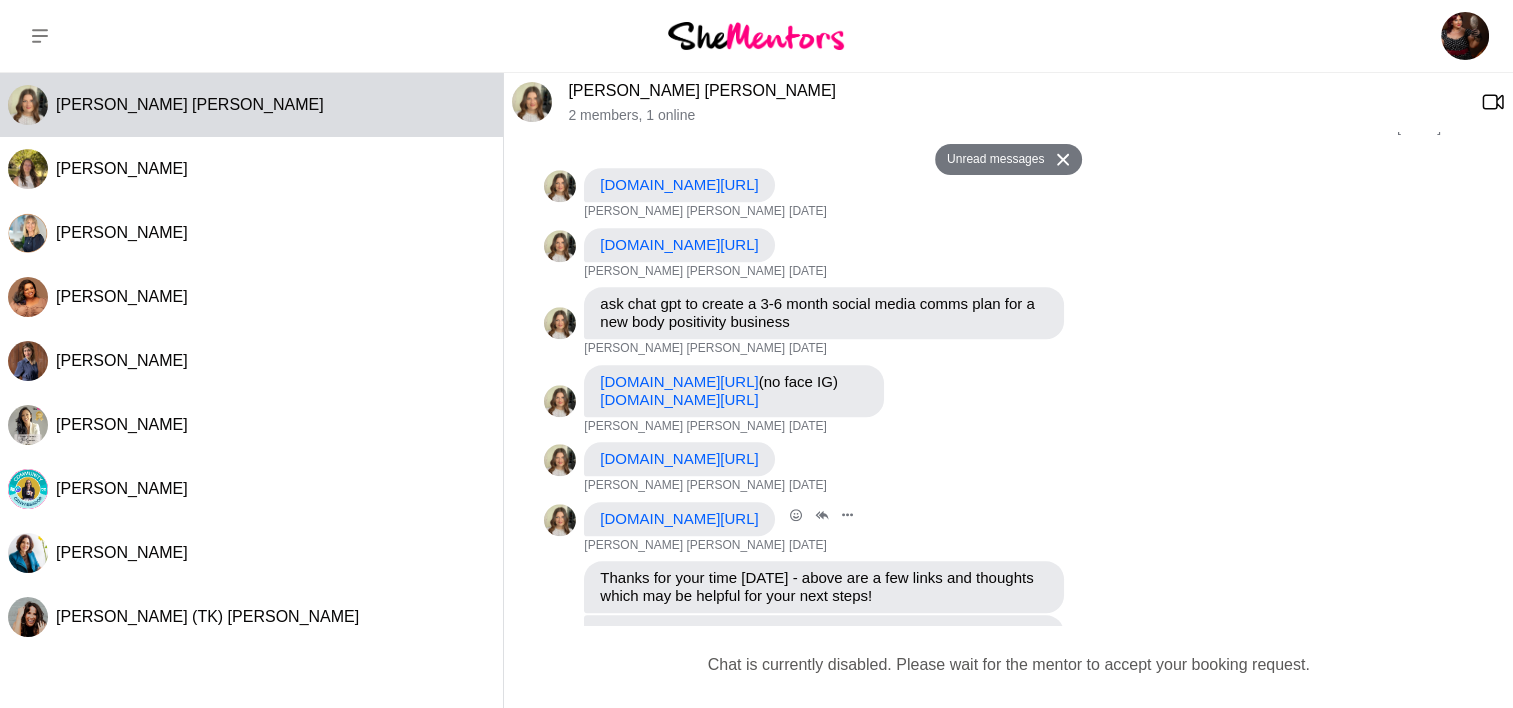 click on "[DOMAIN_NAME][URL]" at bounding box center [679, 518] 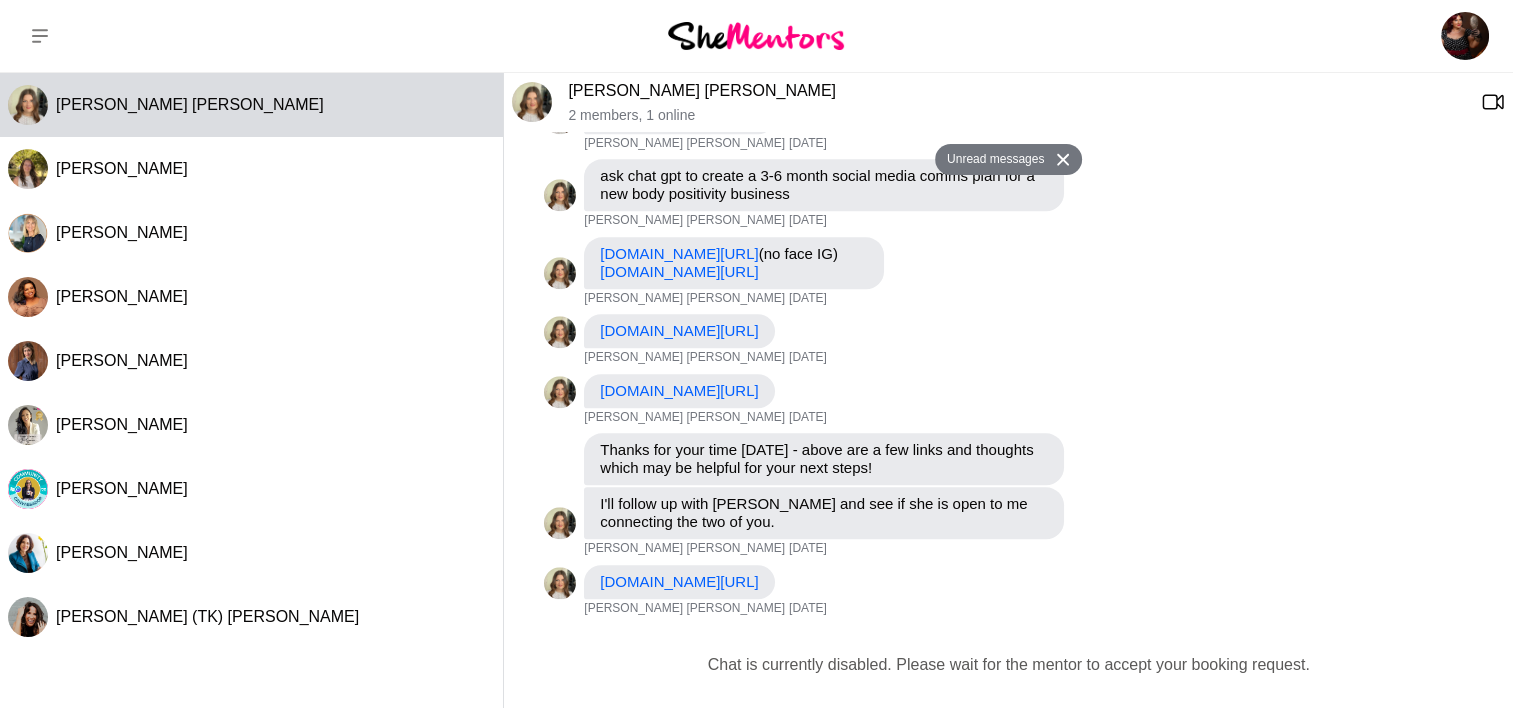 scroll, scrollTop: 1974, scrollLeft: 0, axis: vertical 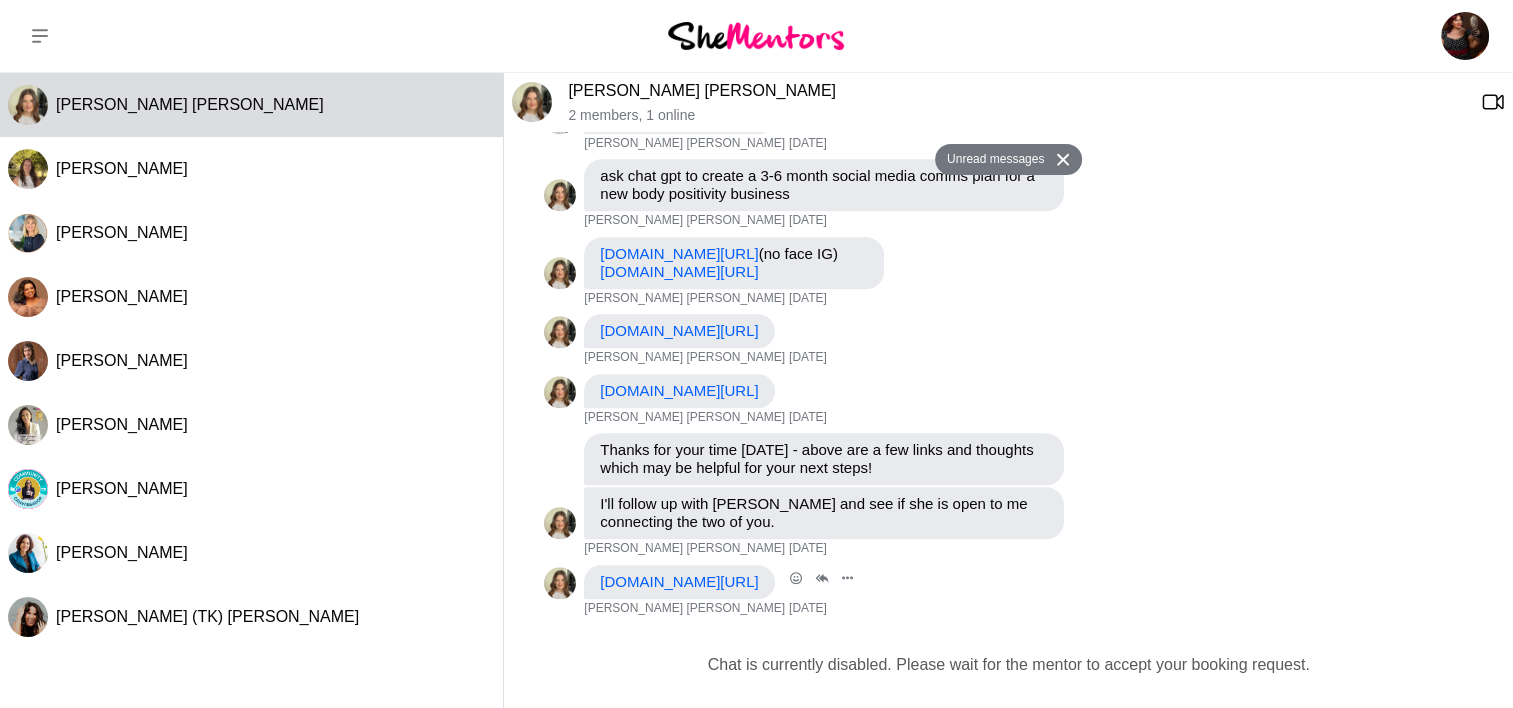 click on "[DOMAIN_NAME][URL]" at bounding box center (679, 581) 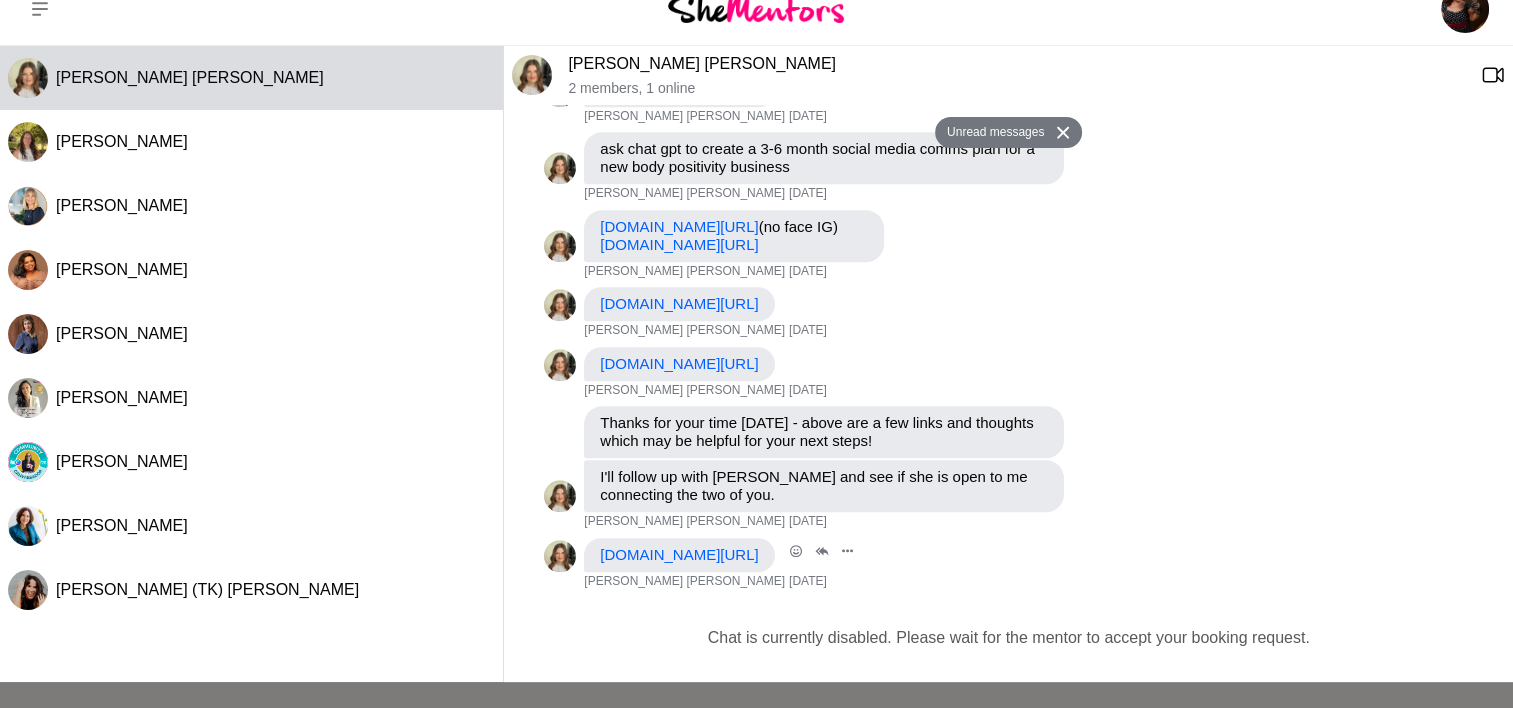 scroll, scrollTop: 0, scrollLeft: 0, axis: both 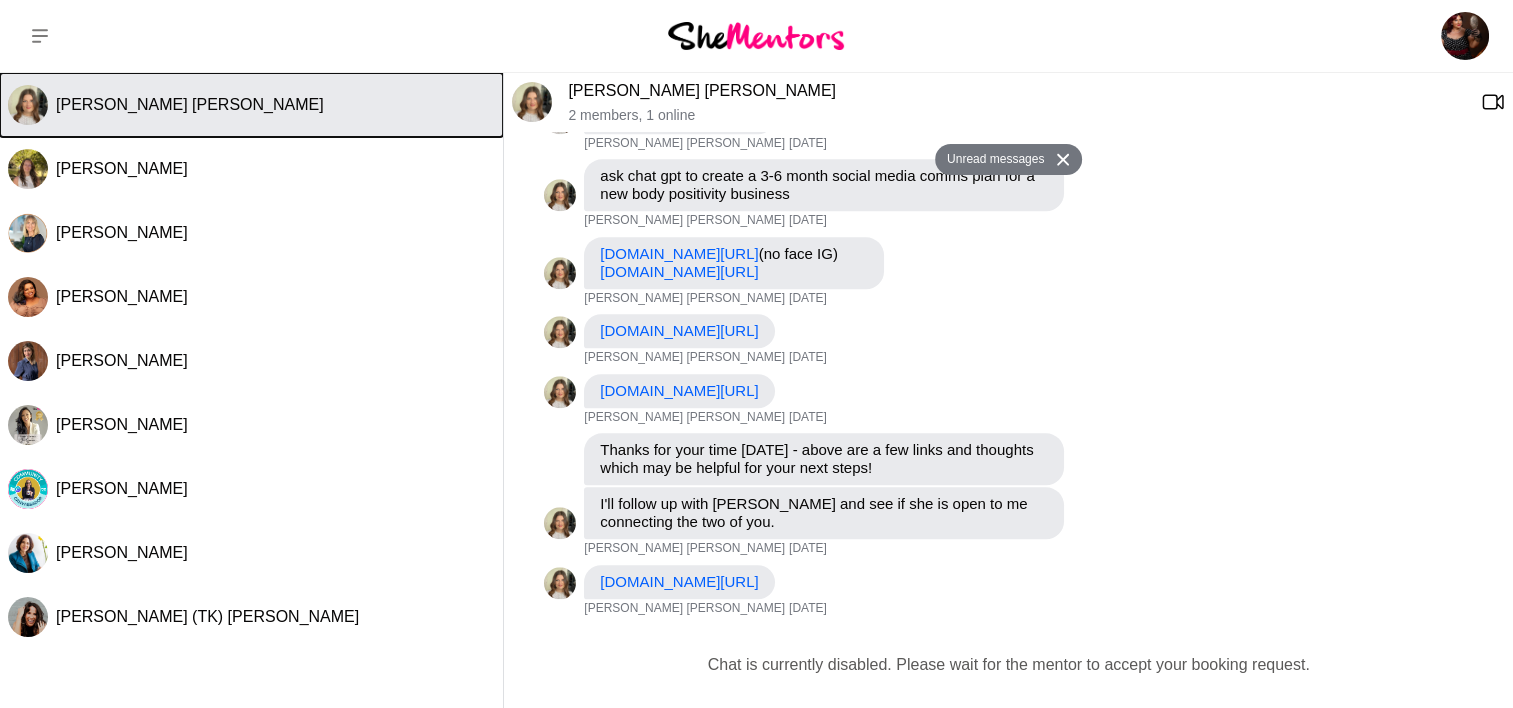 click on "[PERSON_NAME] [PERSON_NAME]" at bounding box center [190, 104] 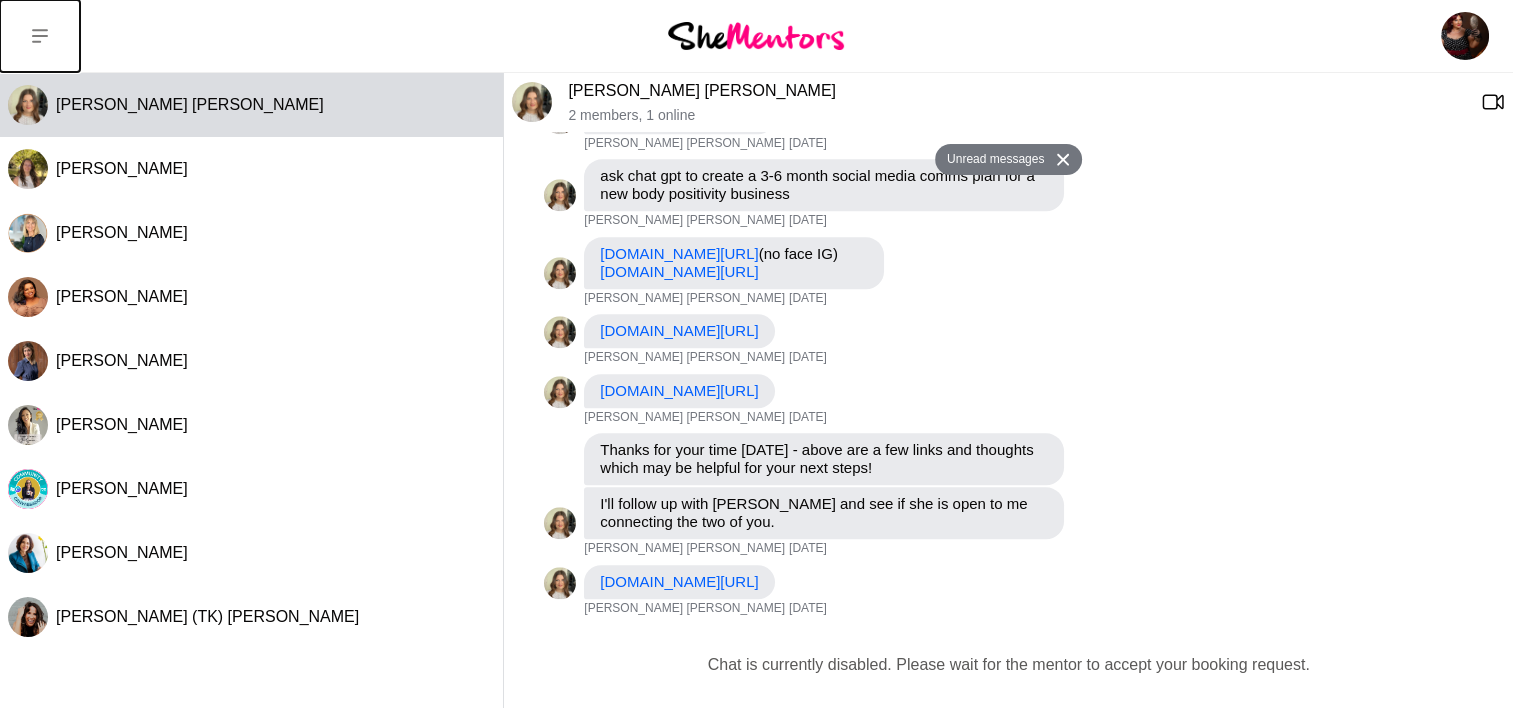 click 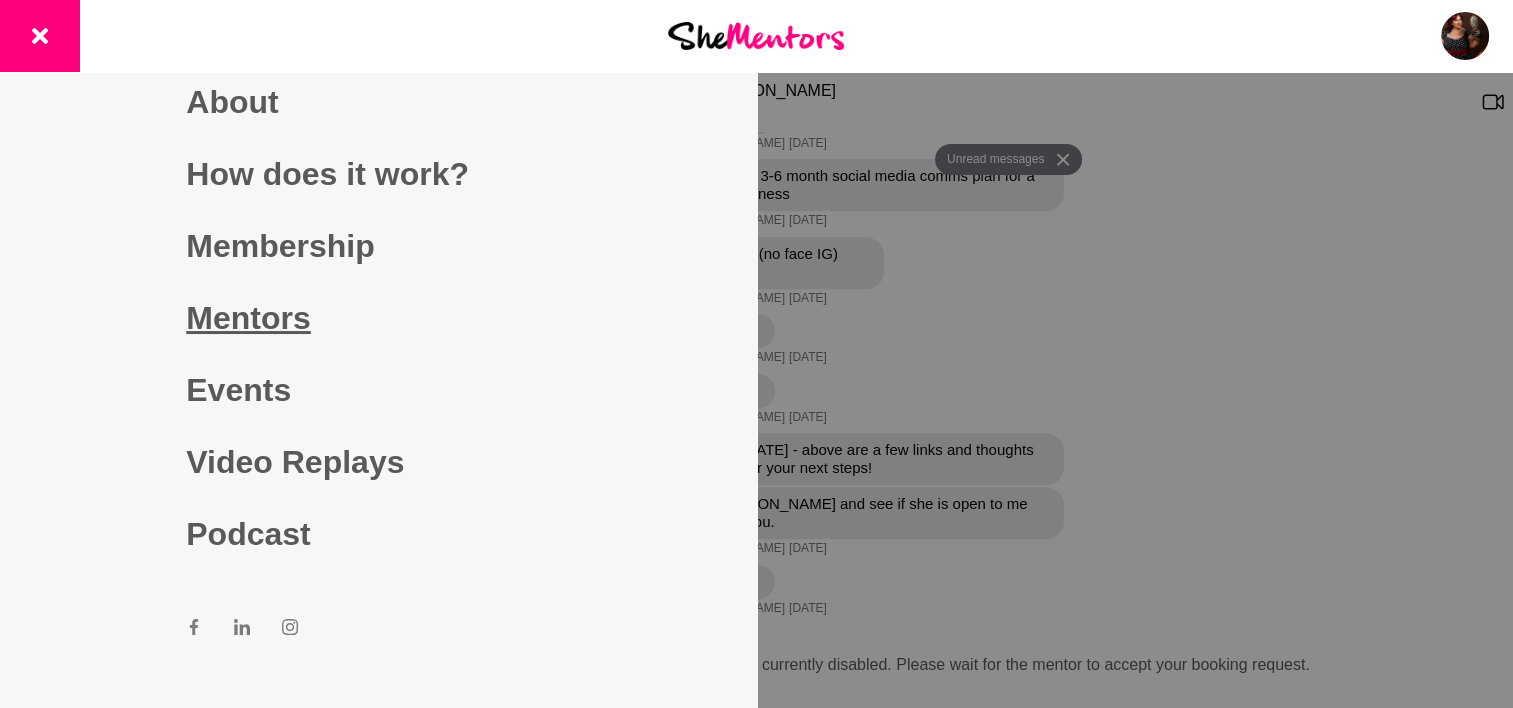click on "Mentors" at bounding box center [378, 318] 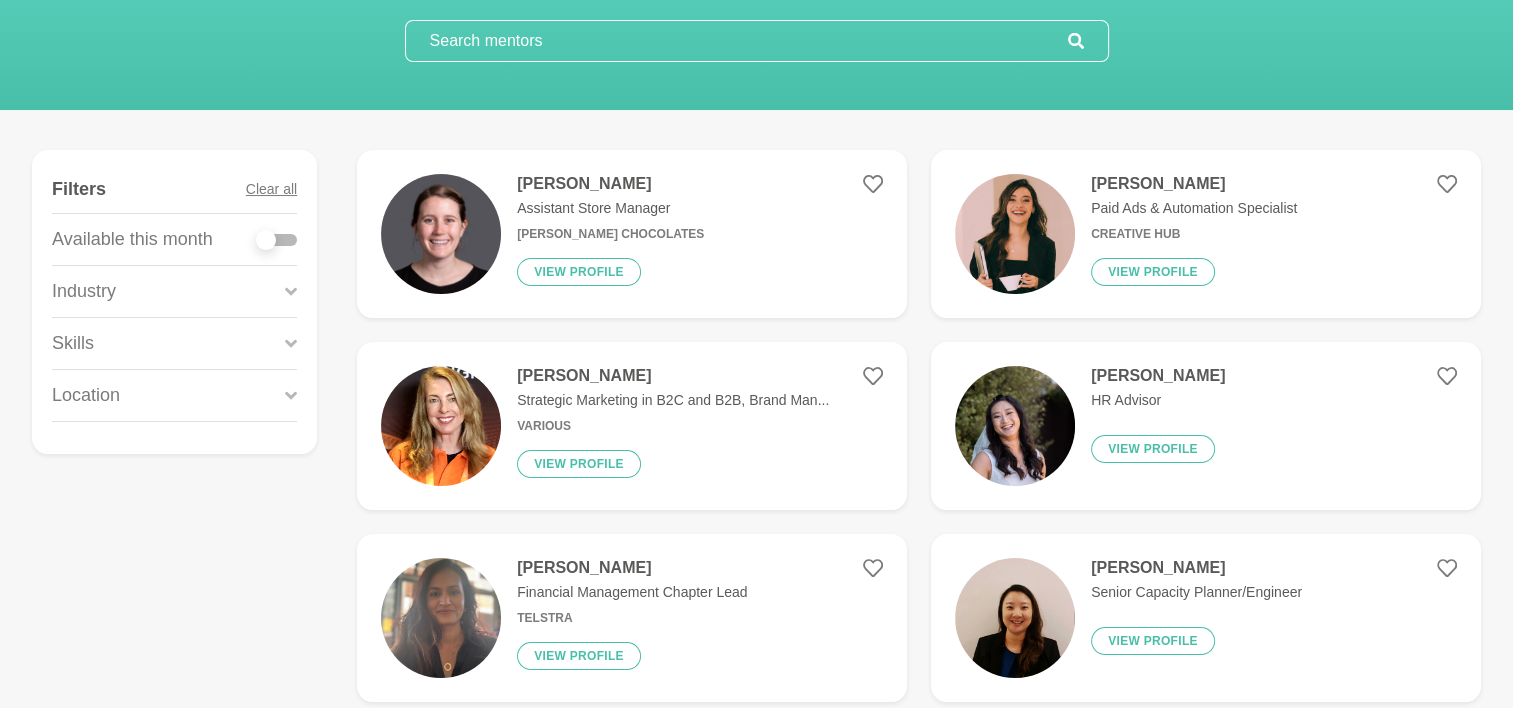 scroll, scrollTop: 0, scrollLeft: 0, axis: both 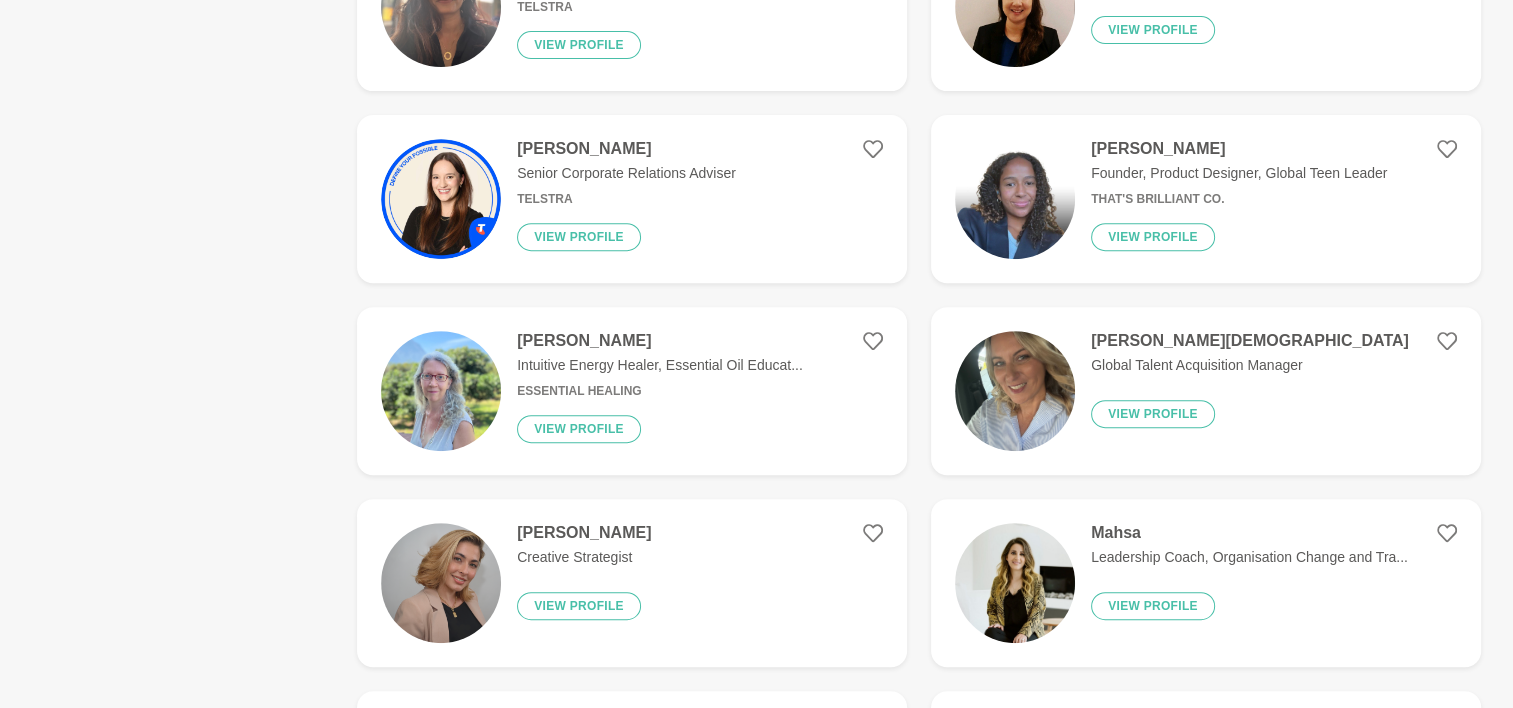 click on "[PERSON_NAME]" at bounding box center (660, 341) 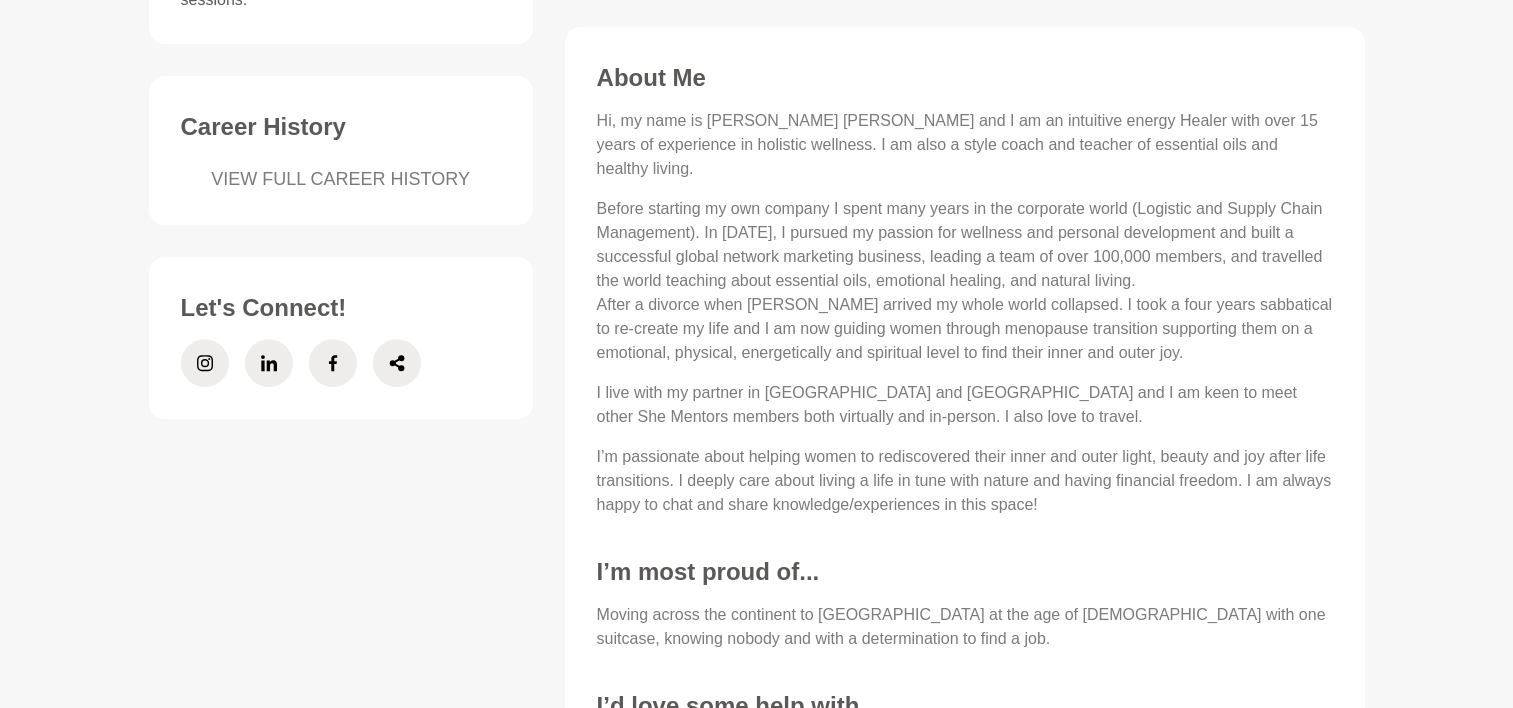 scroll, scrollTop: 0, scrollLeft: 0, axis: both 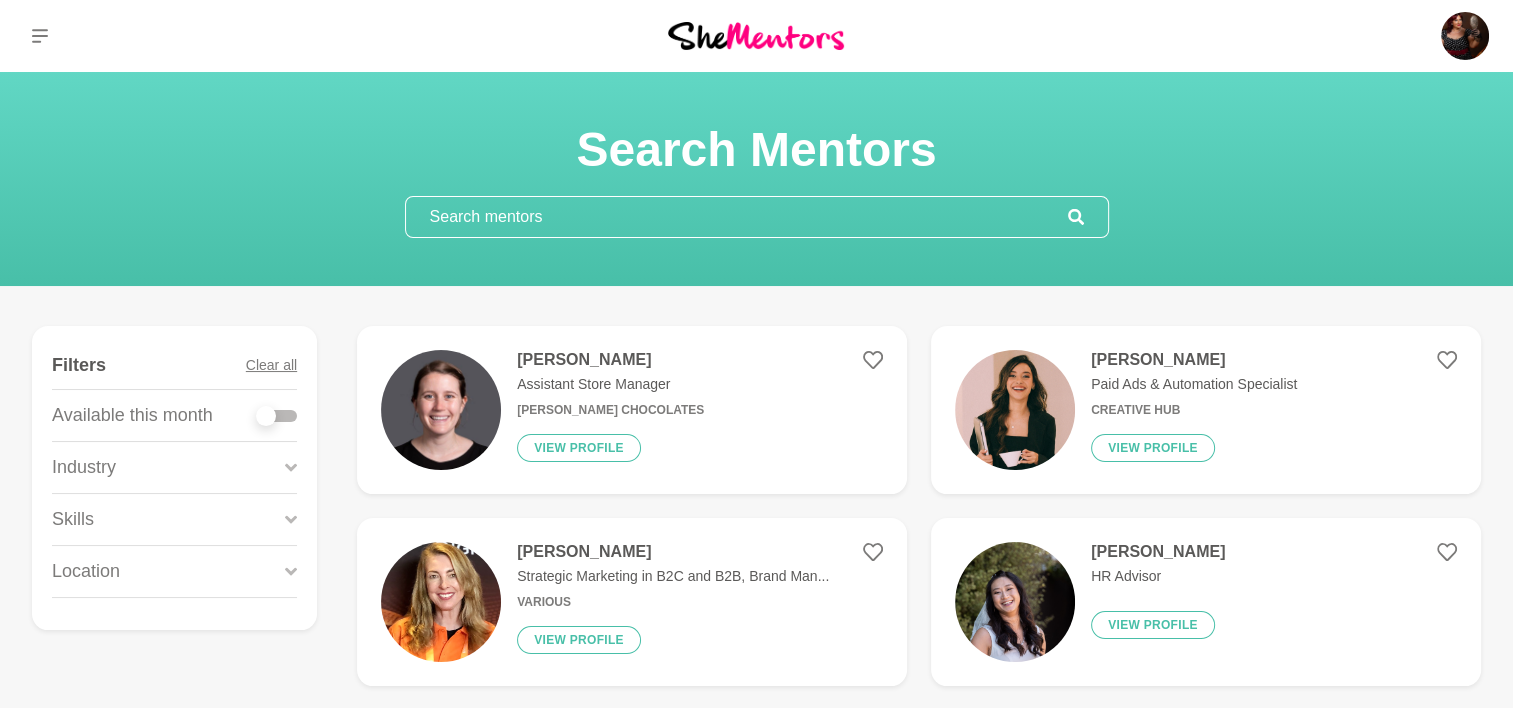 click at bounding box center [737, 217] 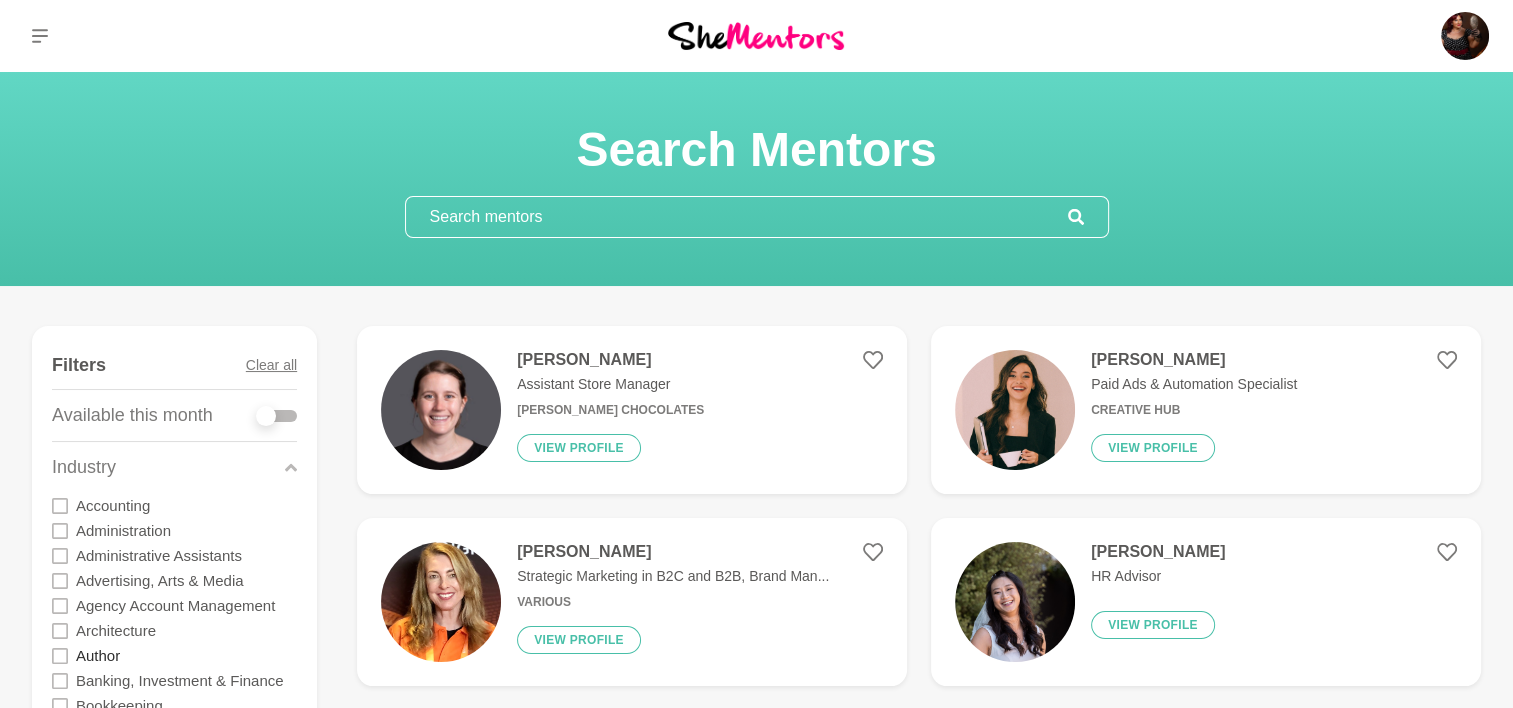 click on "Author" at bounding box center [98, 655] 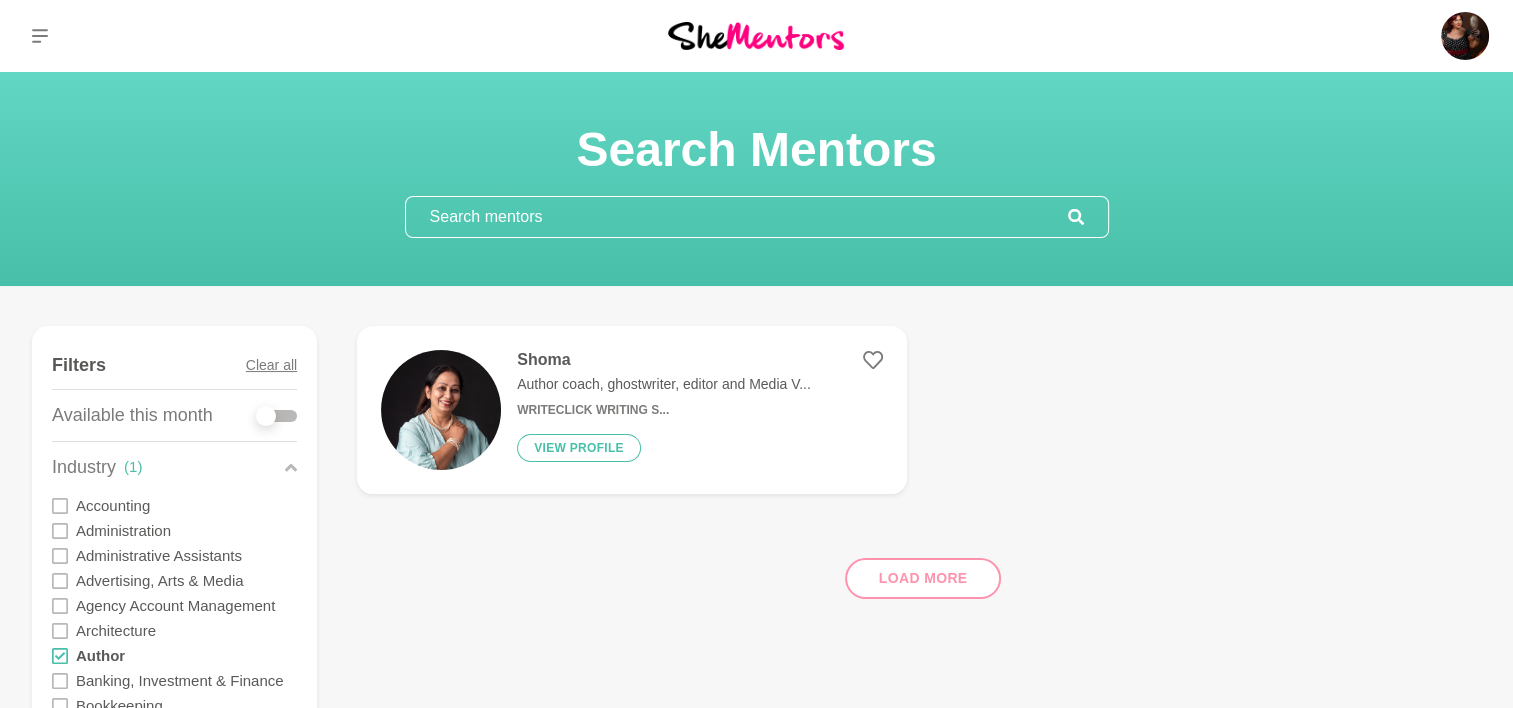 click on "Author coach, ghostwriter, editor and Media V..." at bounding box center [664, 384] 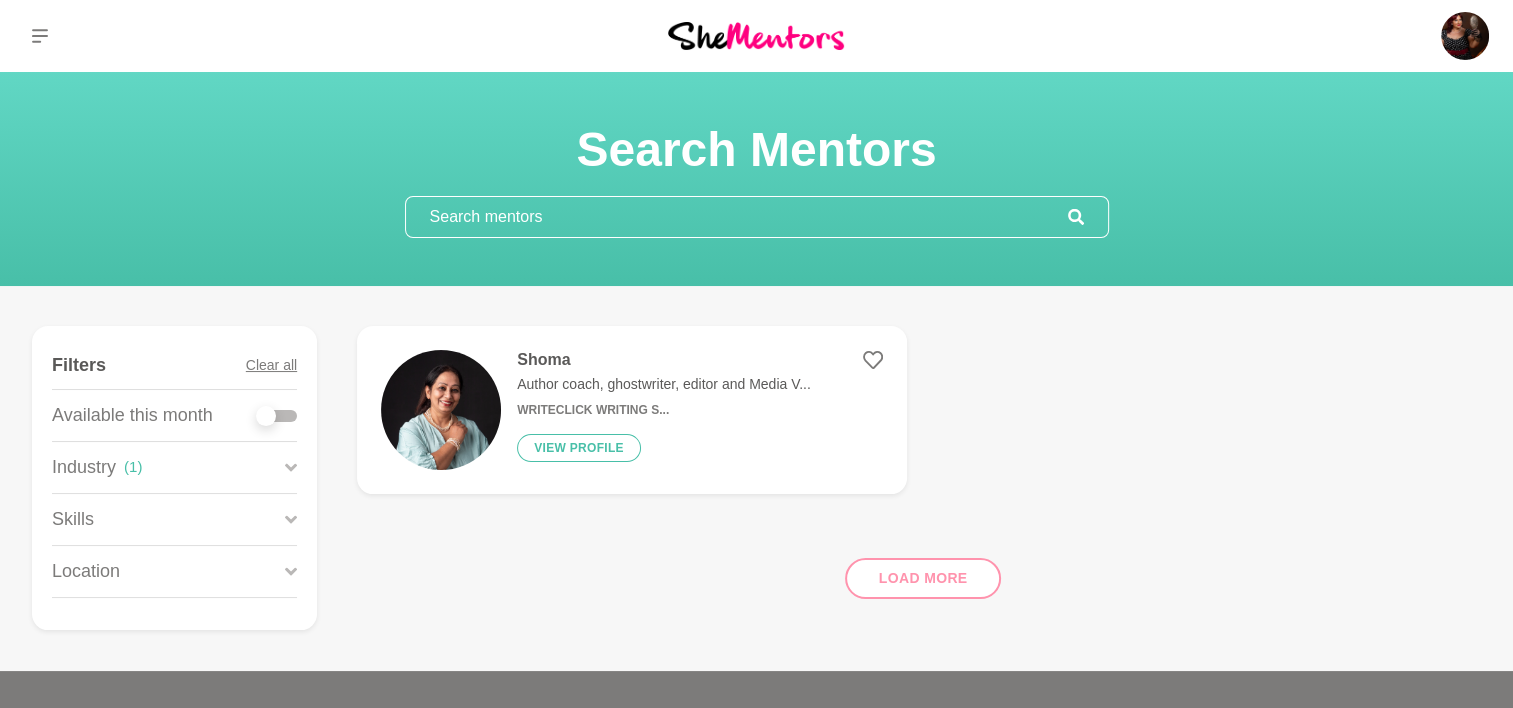 click 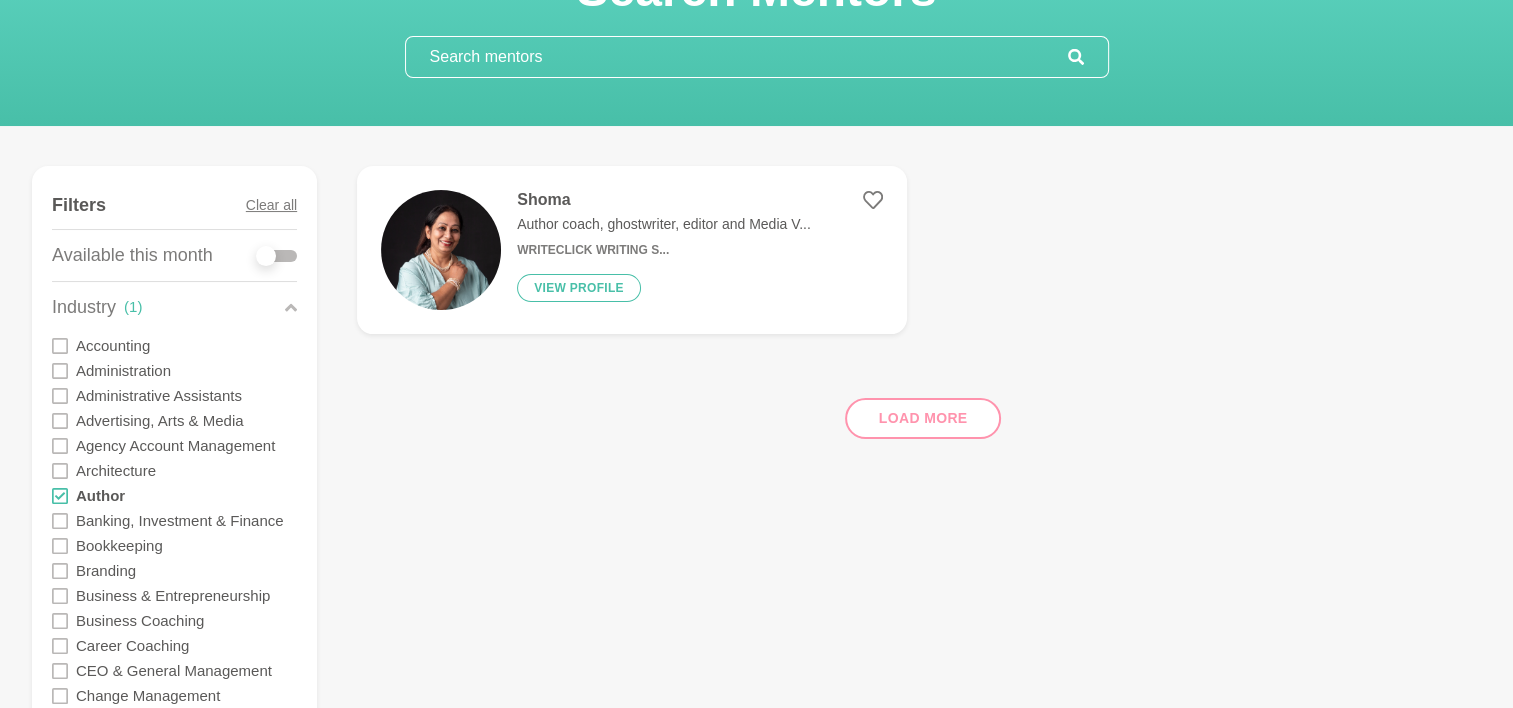 scroll, scrollTop: 213, scrollLeft: 0, axis: vertical 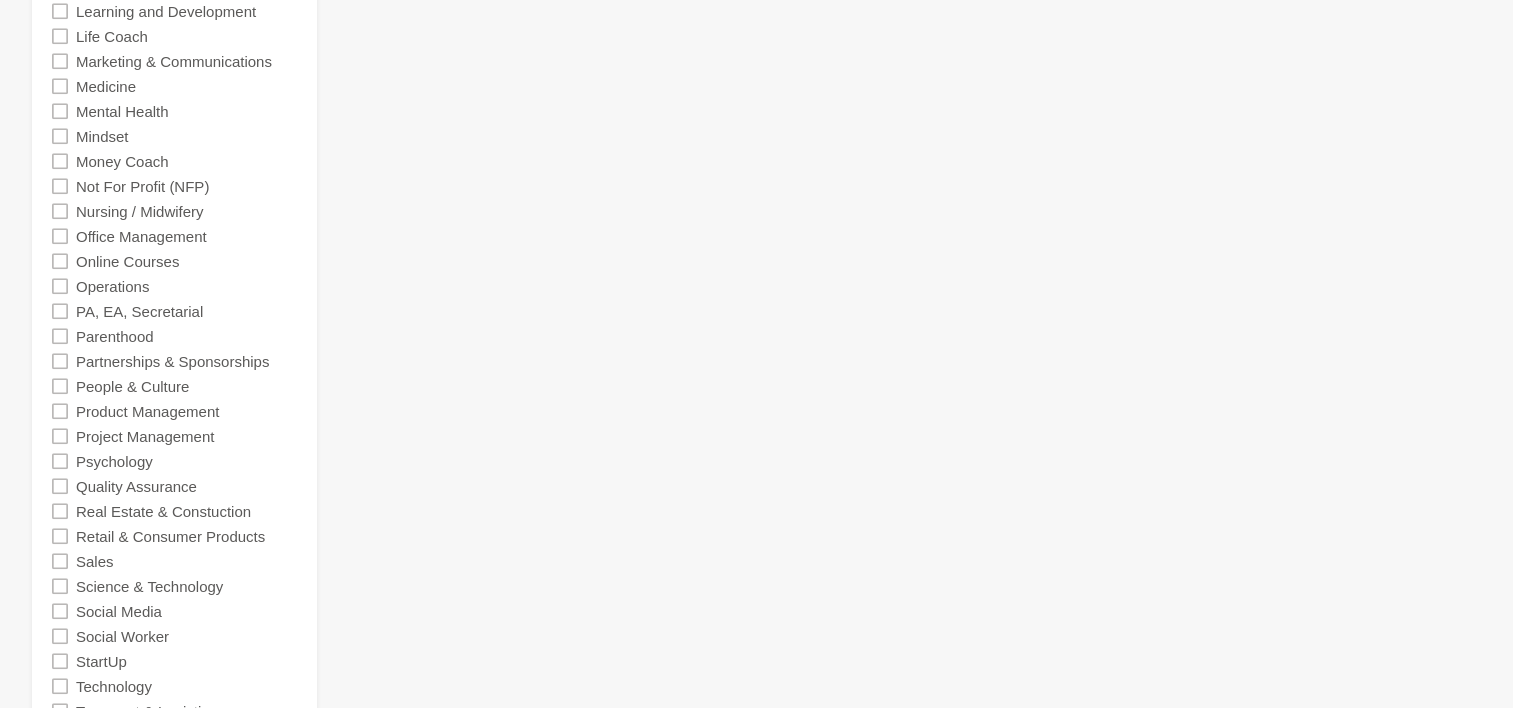 click 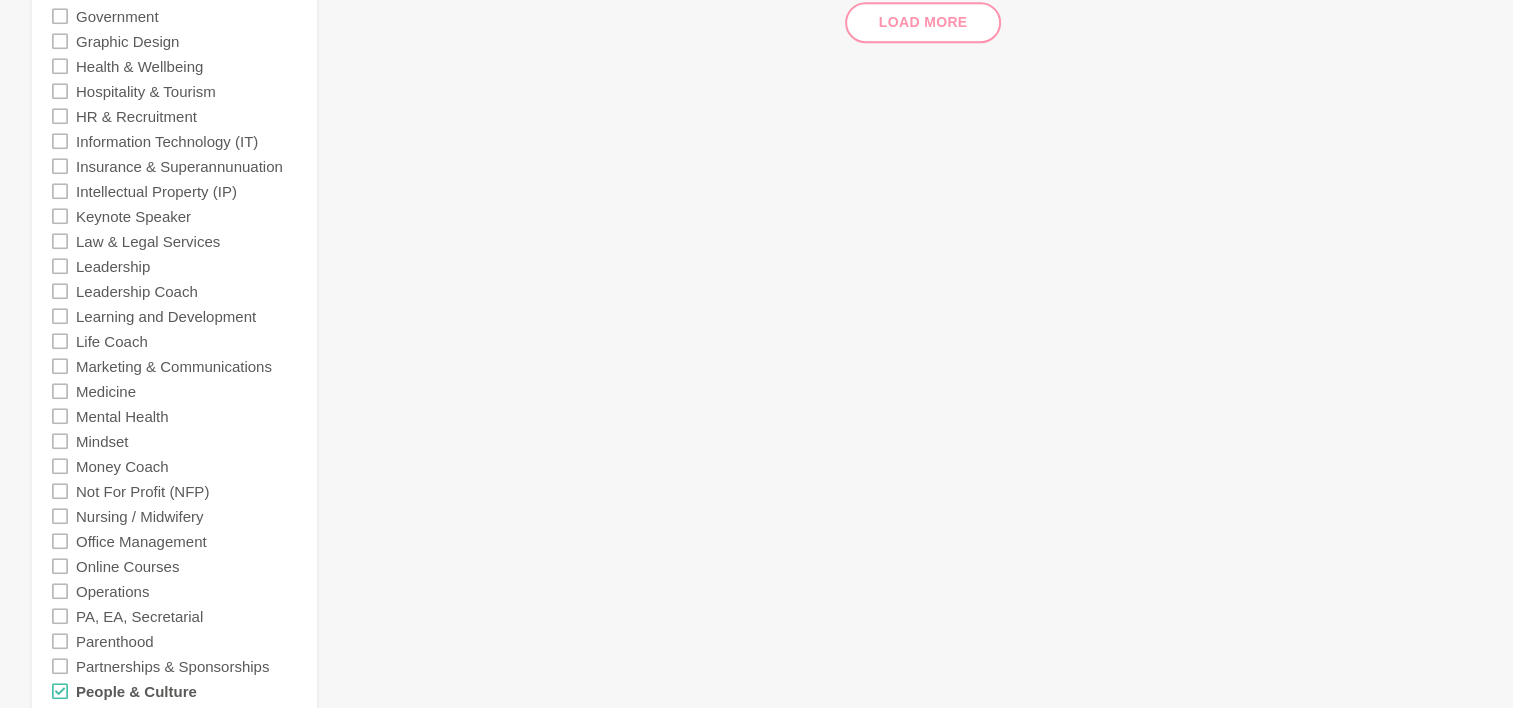 scroll, scrollTop: 1320, scrollLeft: 0, axis: vertical 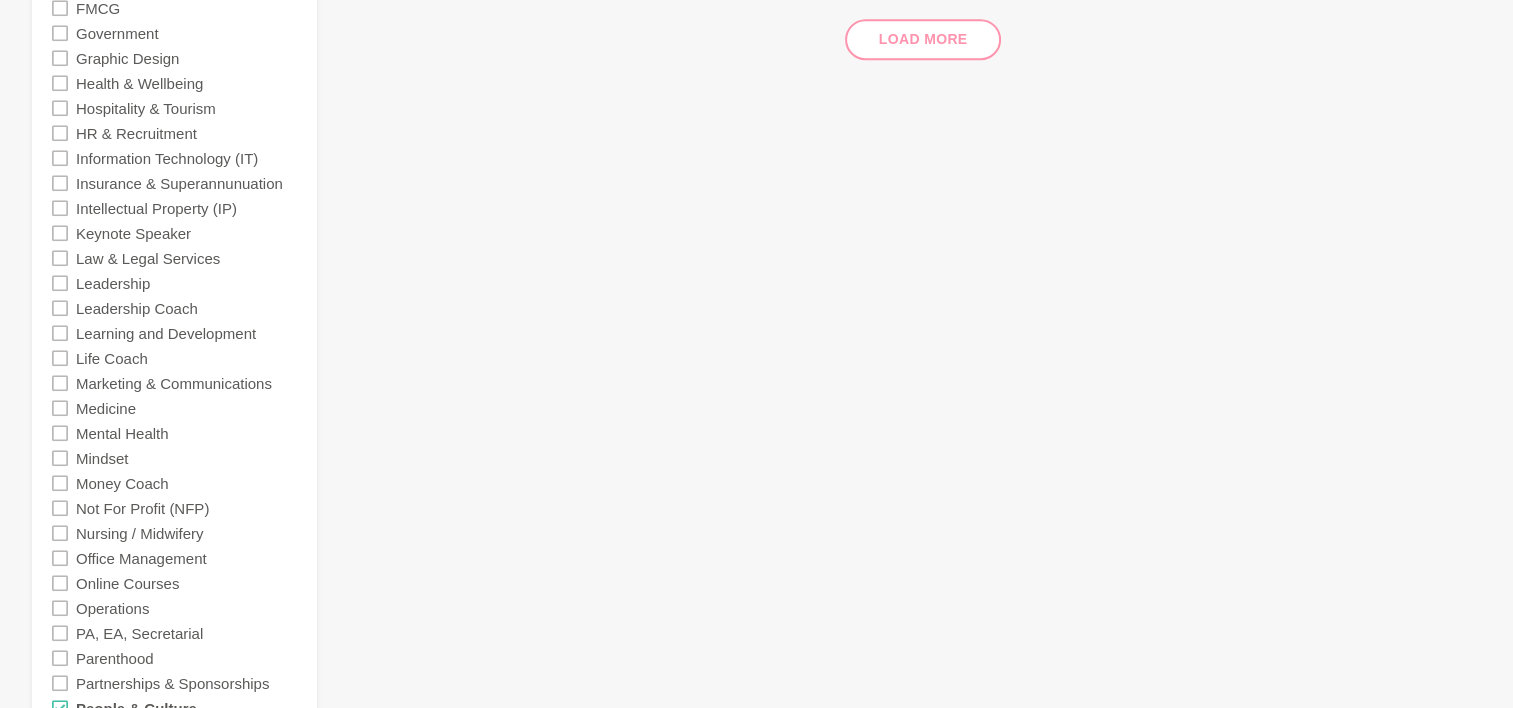 click on "Life Coach" at bounding box center [174, 357] 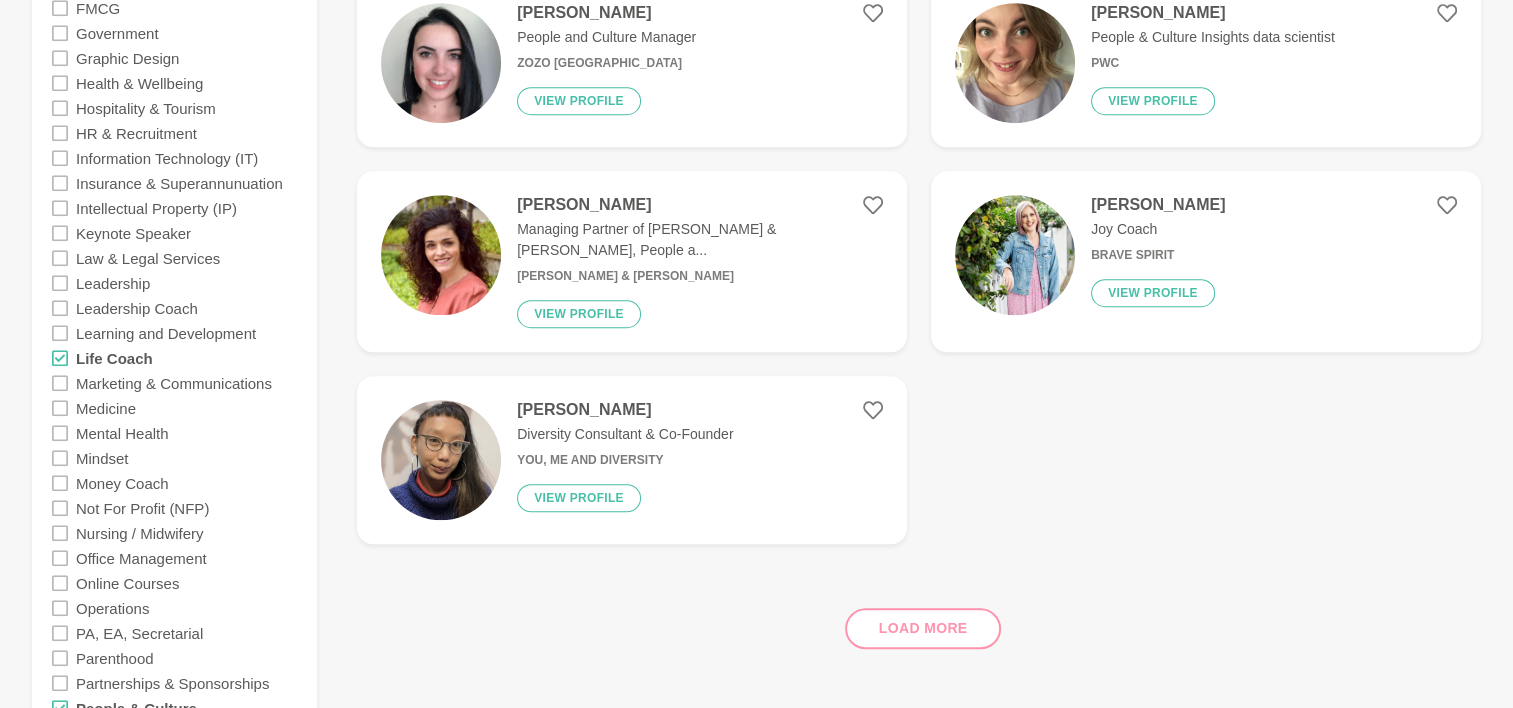 click 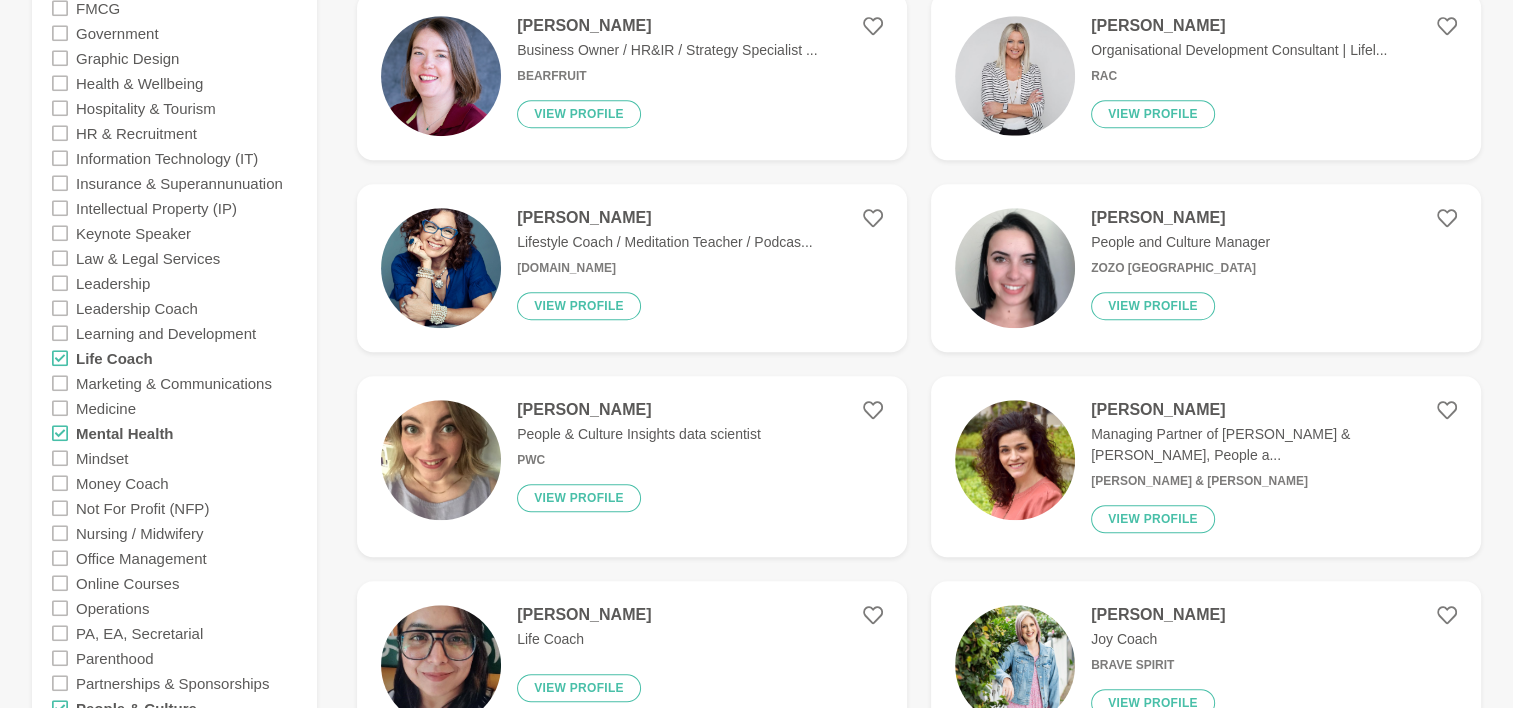 click on "[PERSON_NAME] People and Culture Manager ZOZO [GEOGRAPHIC_DATA]  View profile" at bounding box center (1172, 268) 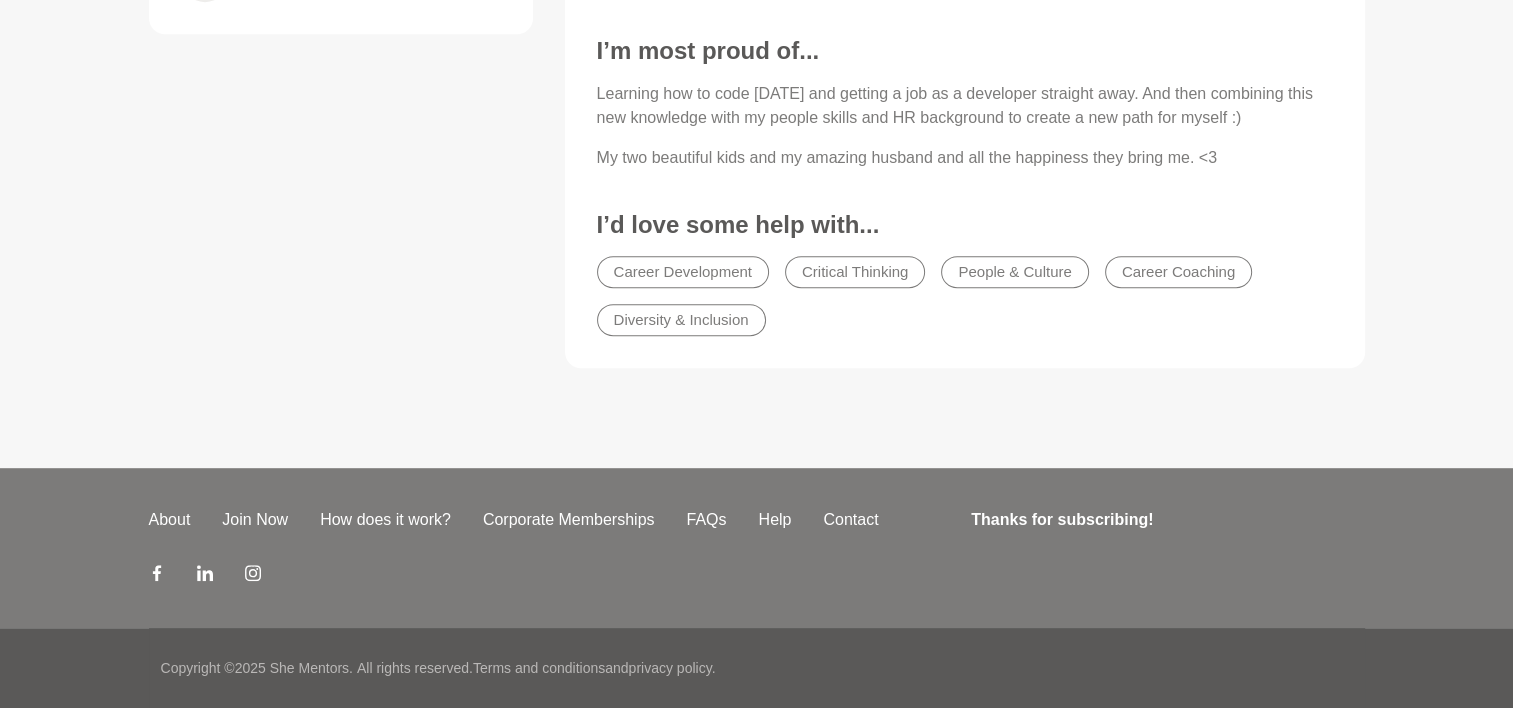 scroll, scrollTop: 0, scrollLeft: 0, axis: both 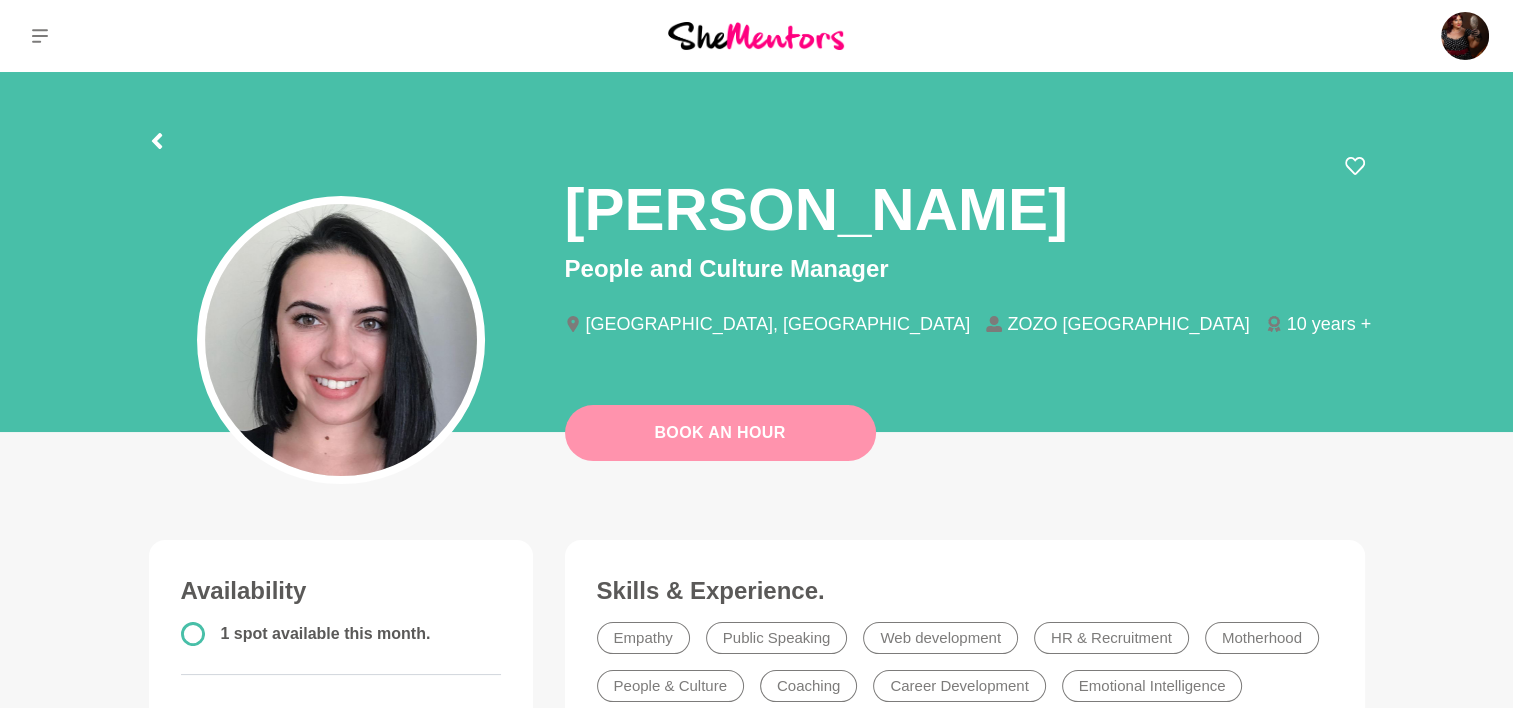 click on "Book An Hour" at bounding box center (720, 433) 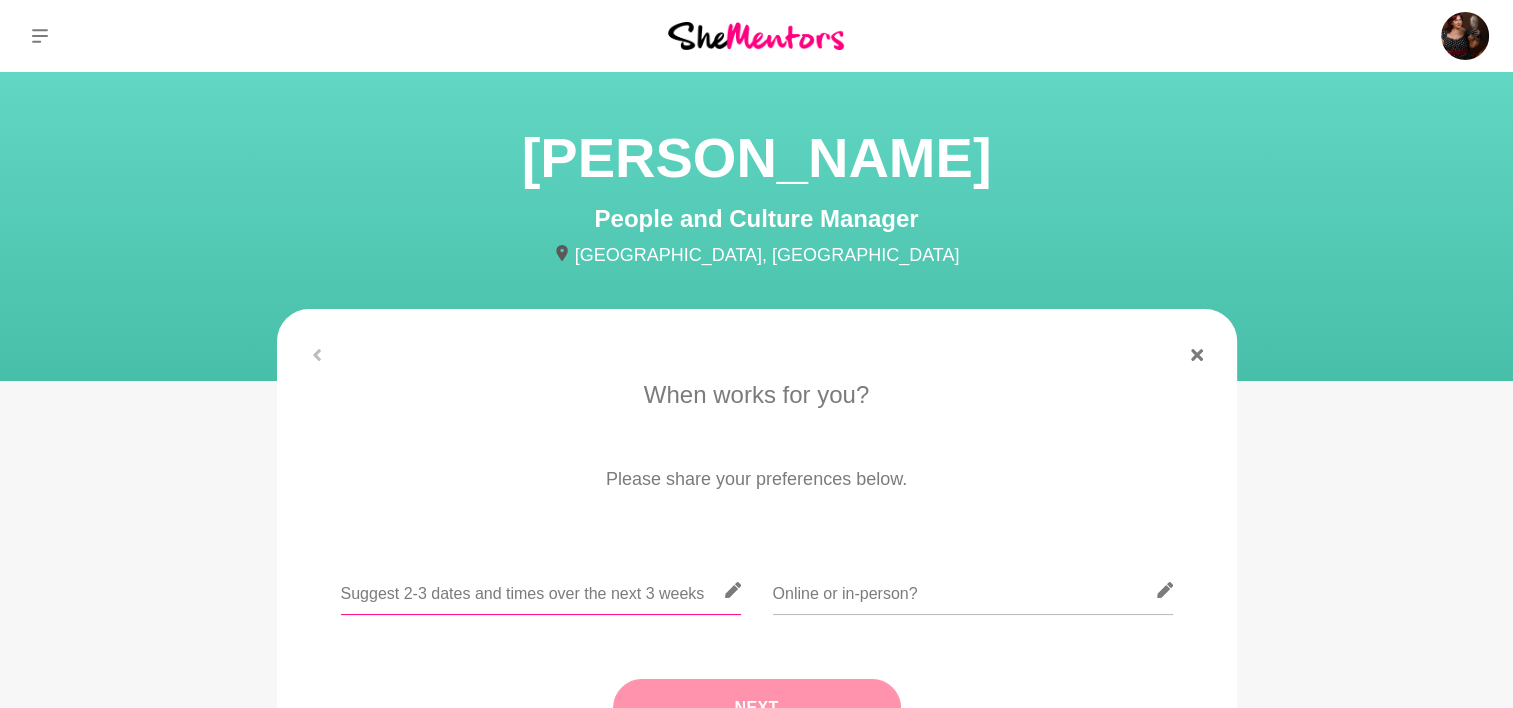 click at bounding box center [541, 590] 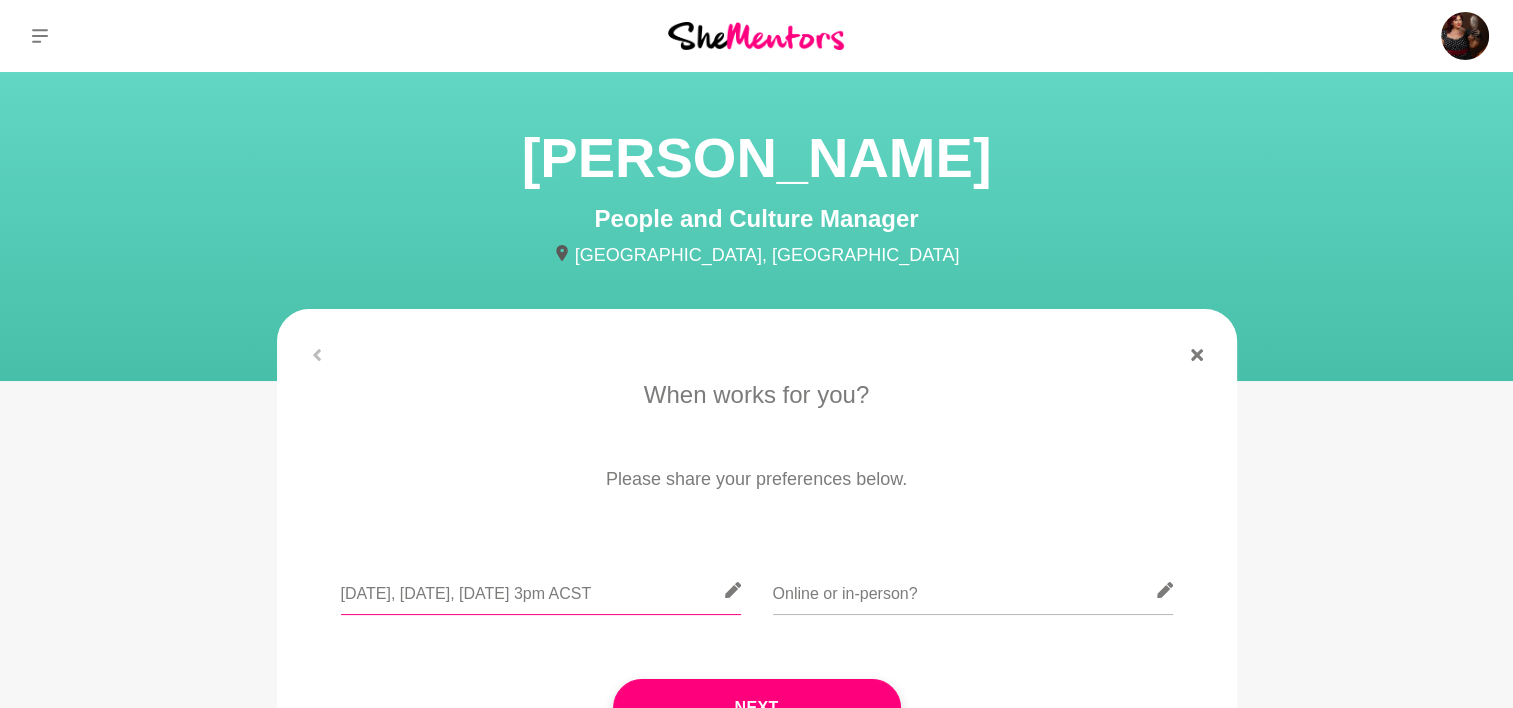 scroll, scrollTop: 0, scrollLeft: 104, axis: horizontal 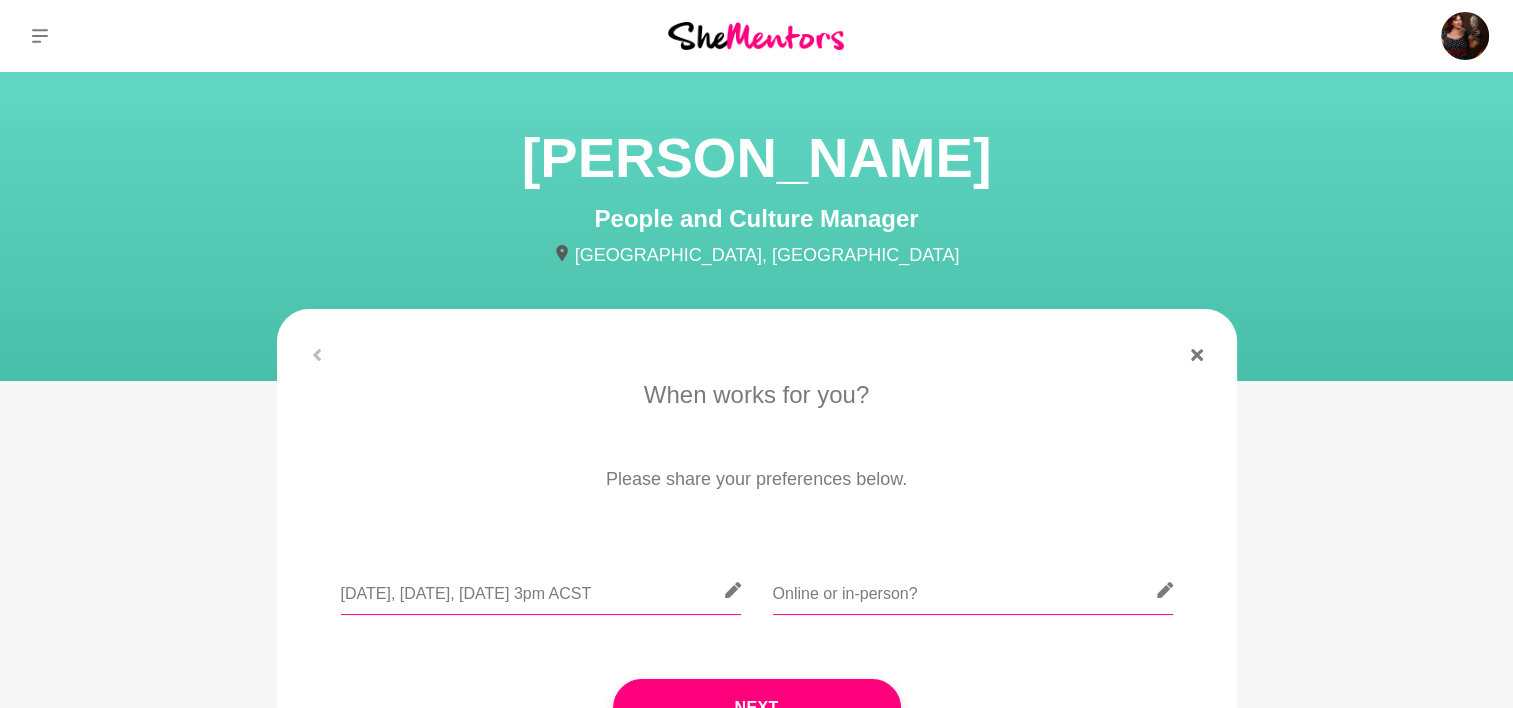 type on "[DATE], [DATE], [DATE] 3pm ACST" 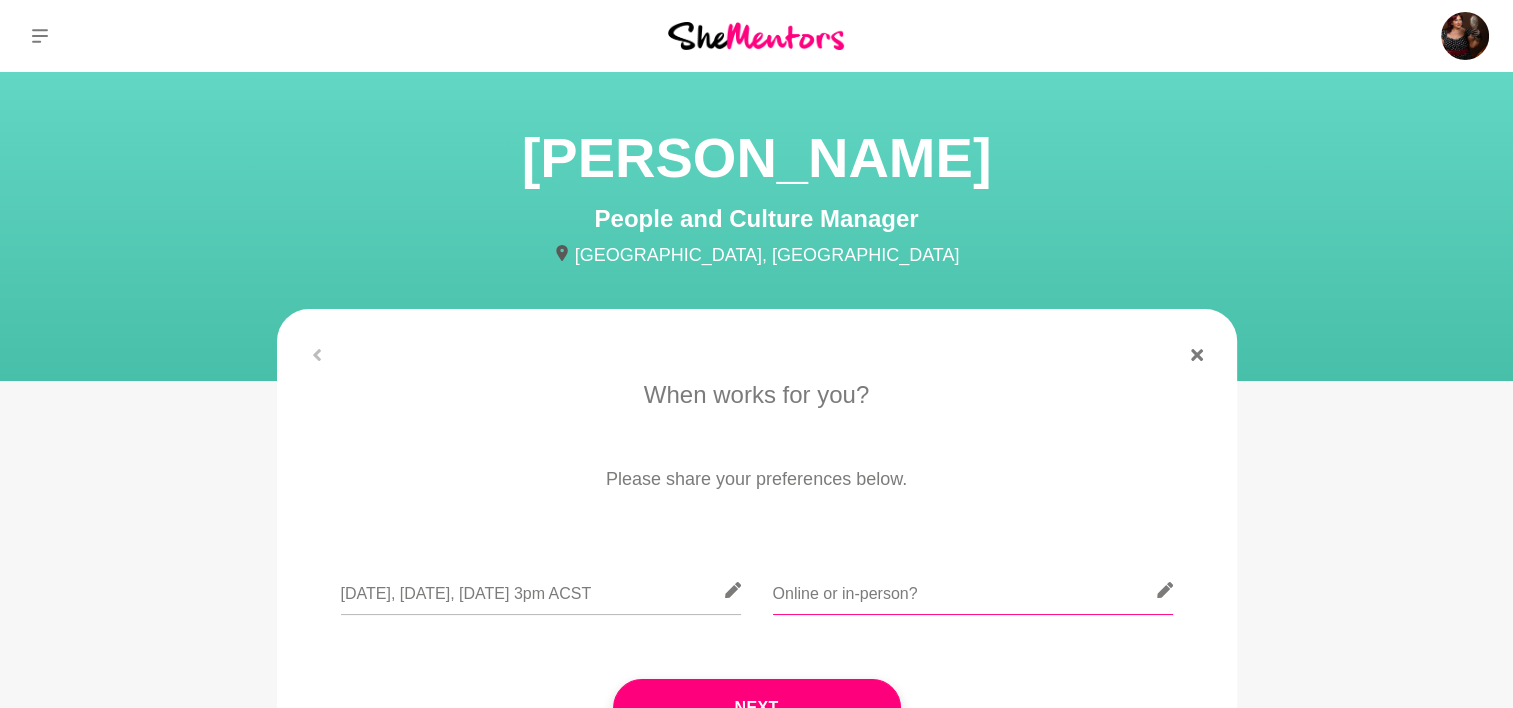 scroll, scrollTop: 0, scrollLeft: 0, axis: both 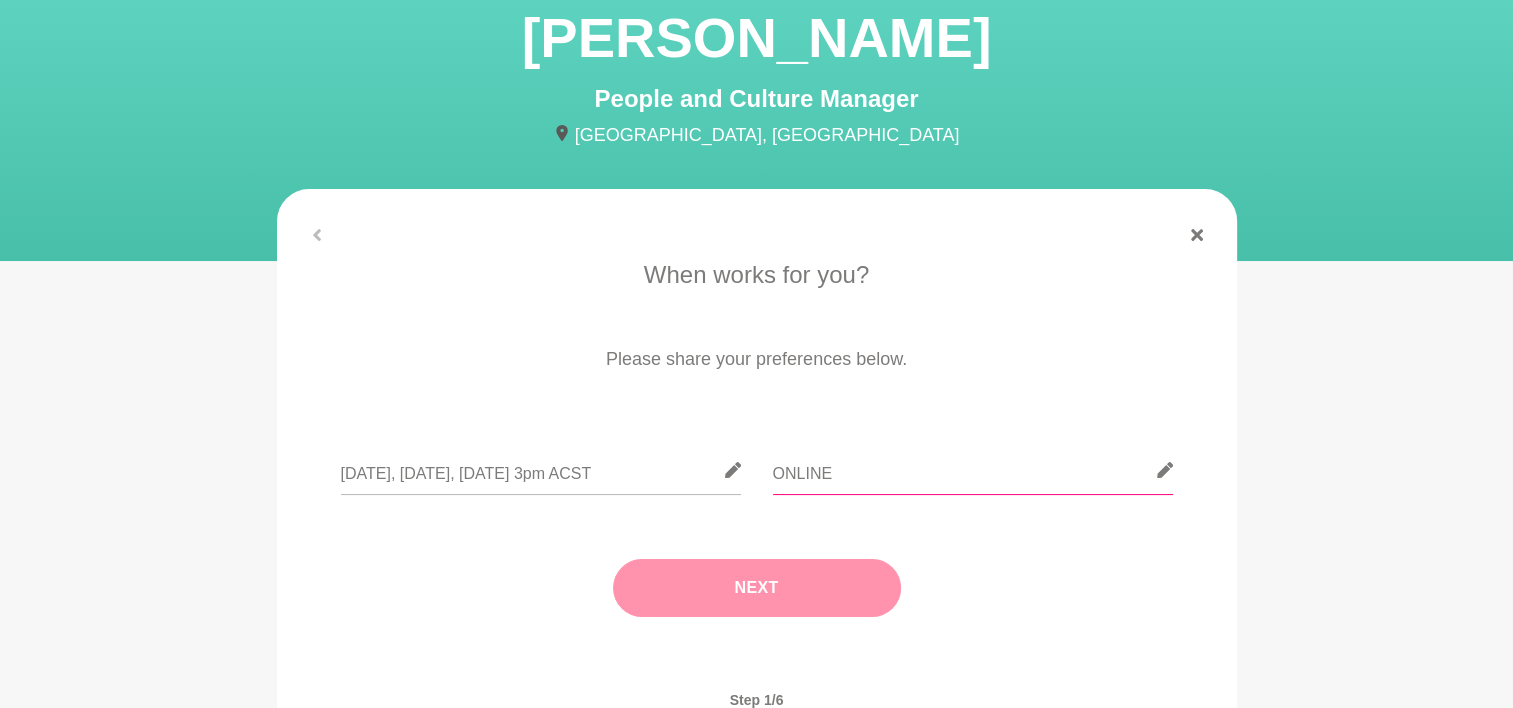 type on "ONLINE" 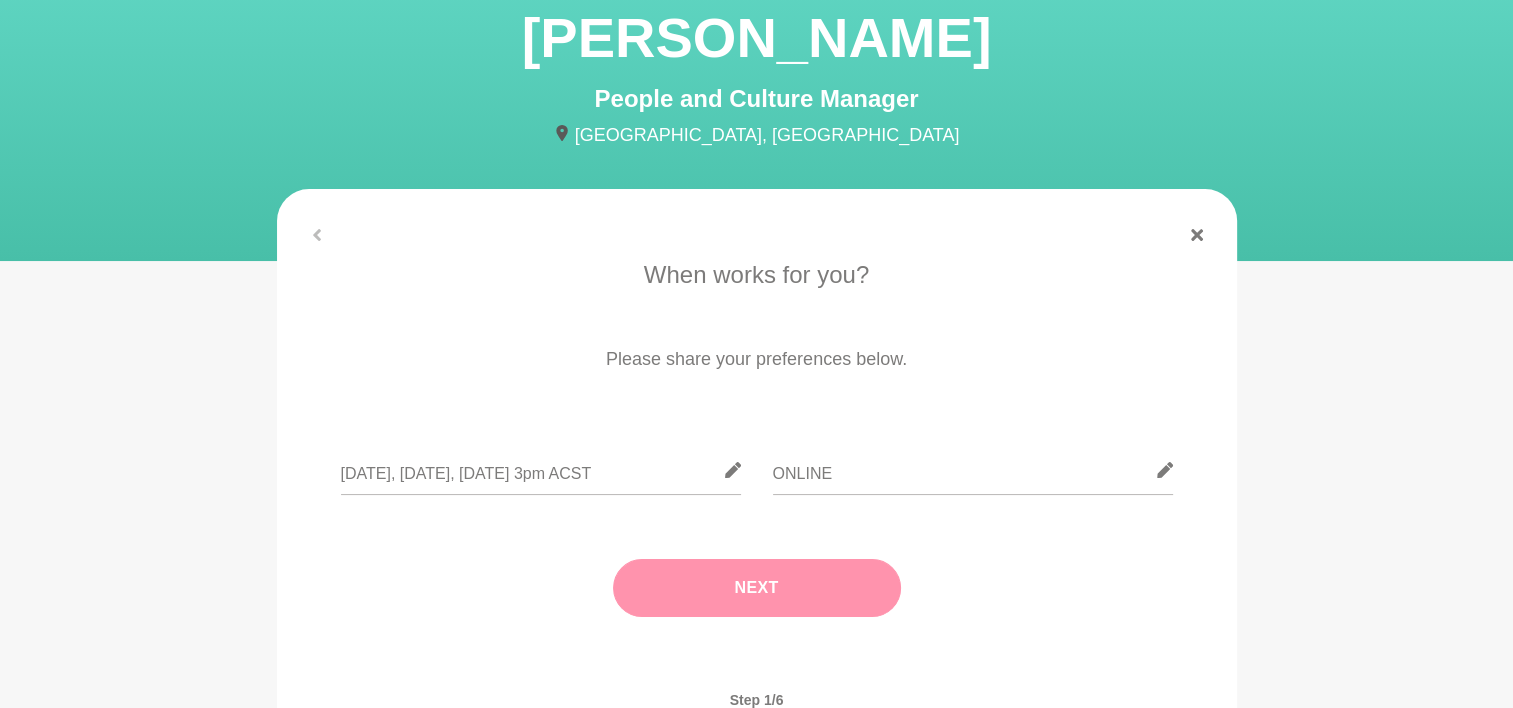 click on "Next" at bounding box center [757, 588] 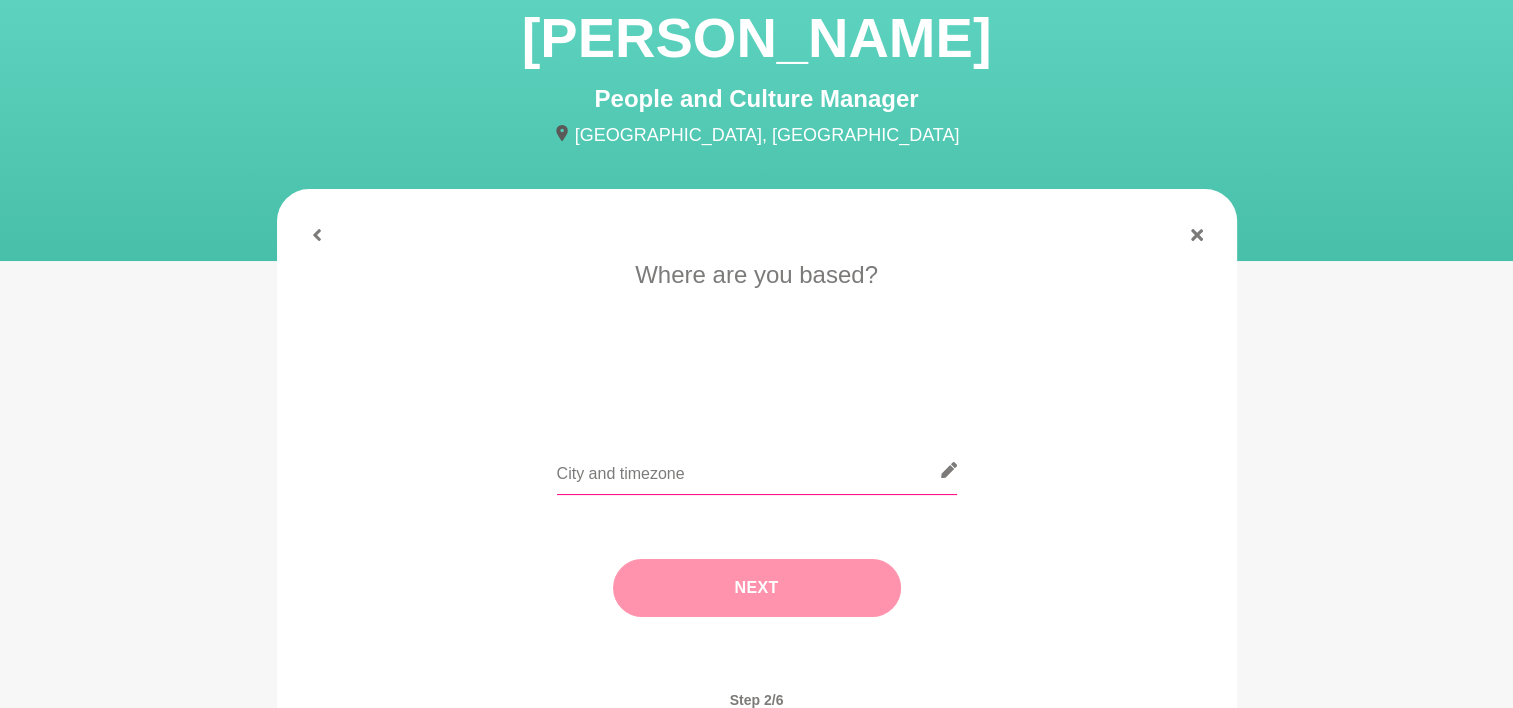 click at bounding box center (757, 470) 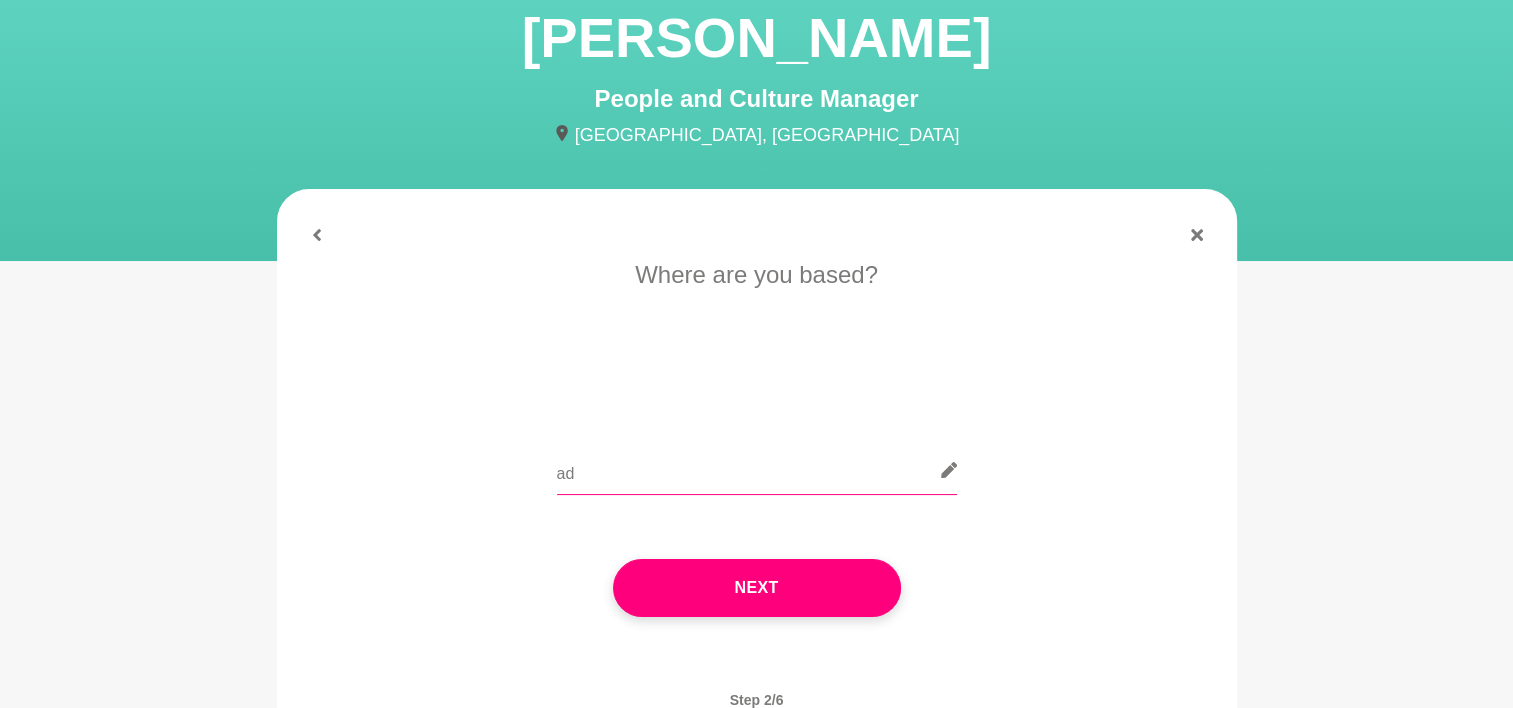 type on "a" 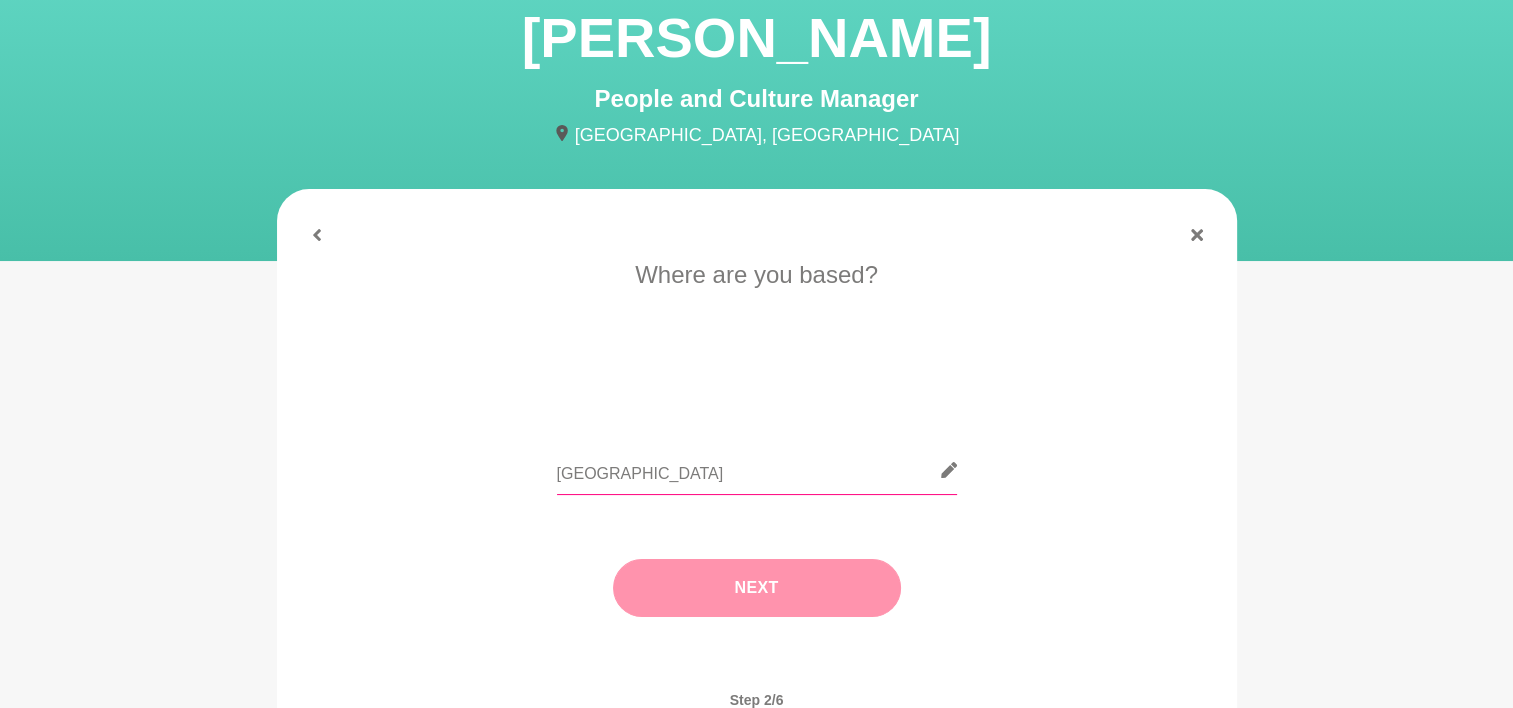type on "[GEOGRAPHIC_DATA]" 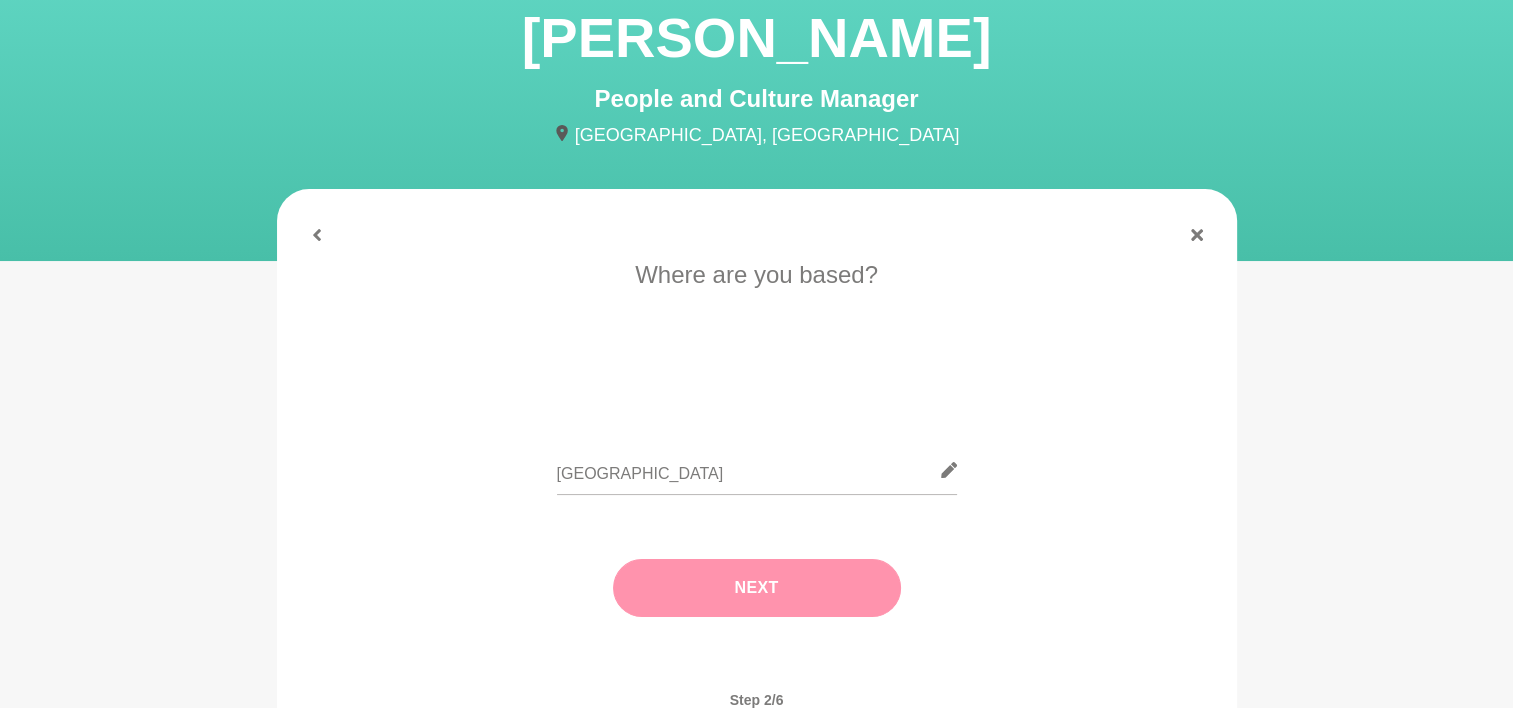 click on "Next" at bounding box center (757, 588) 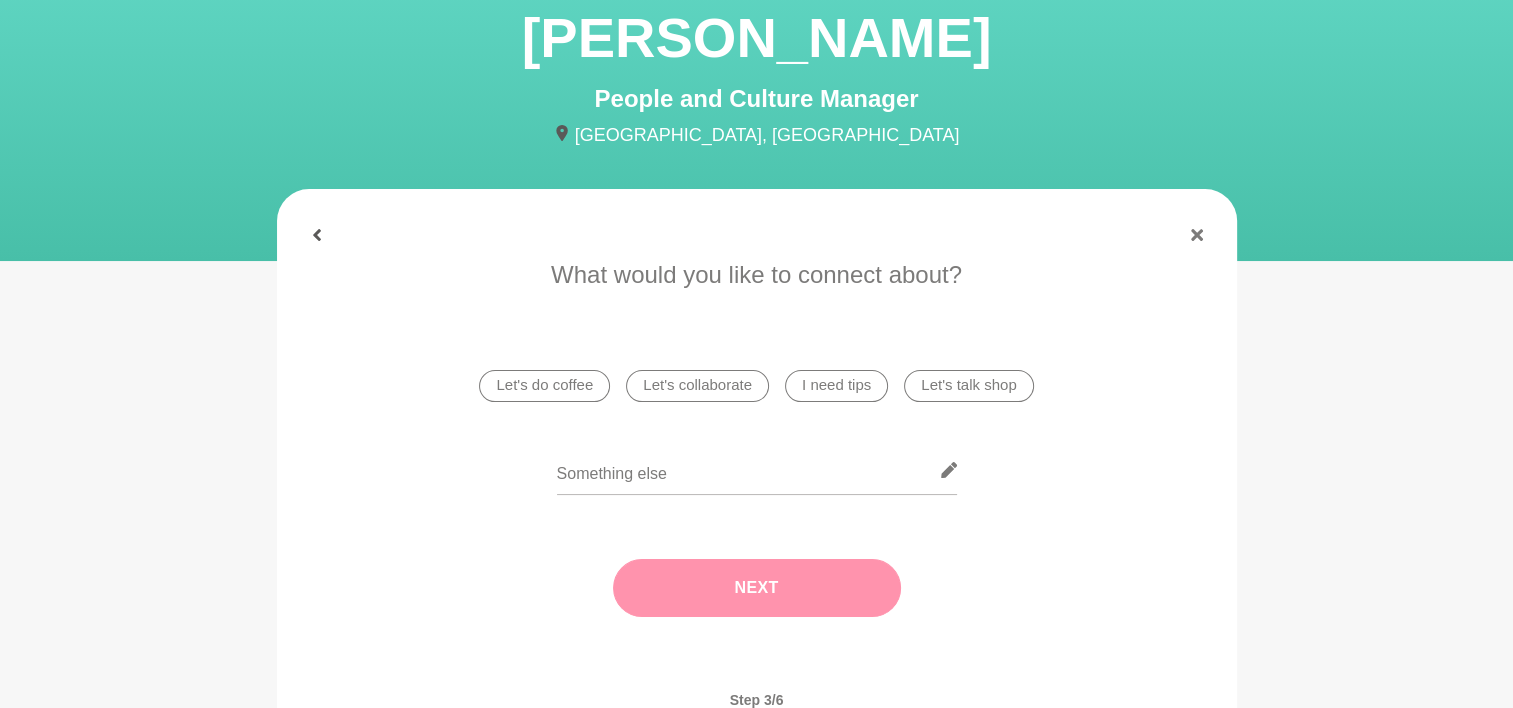 click 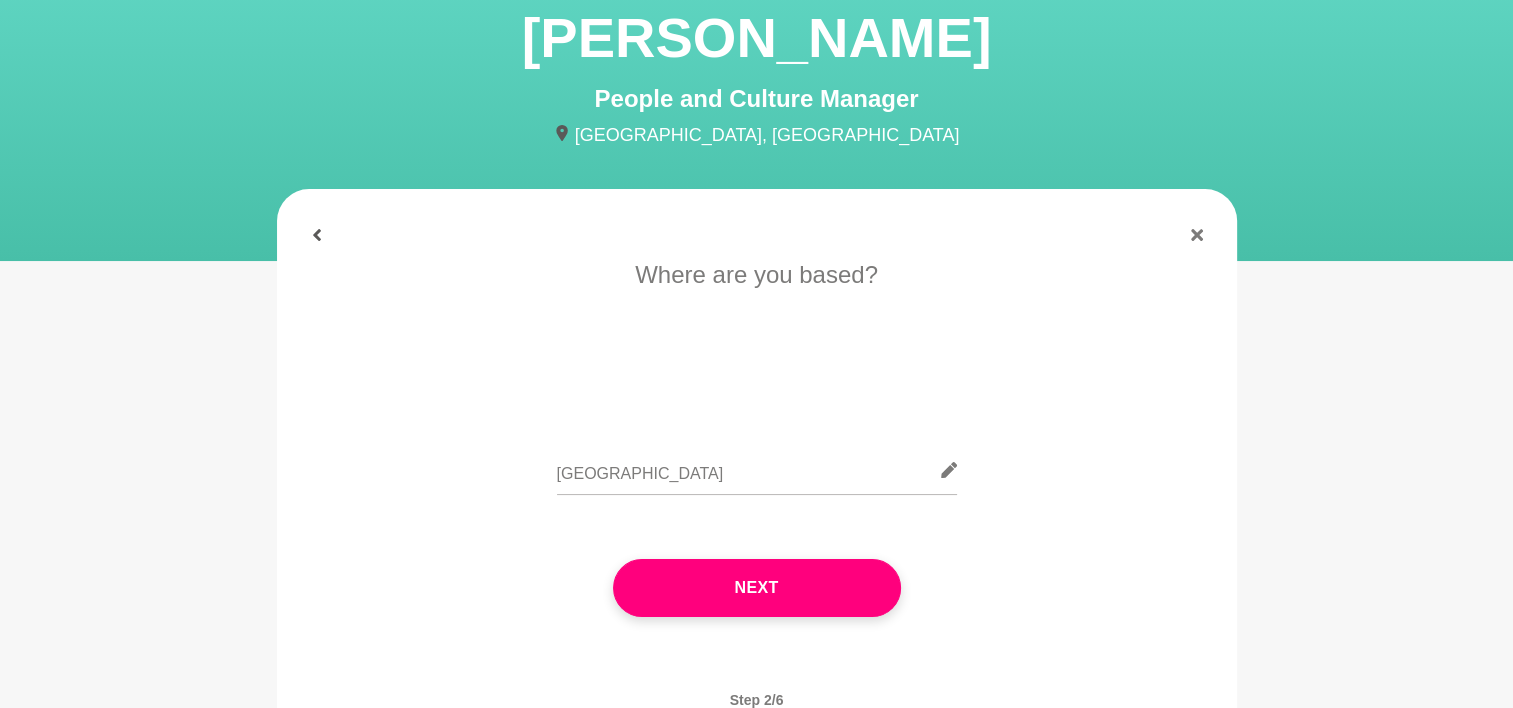 click 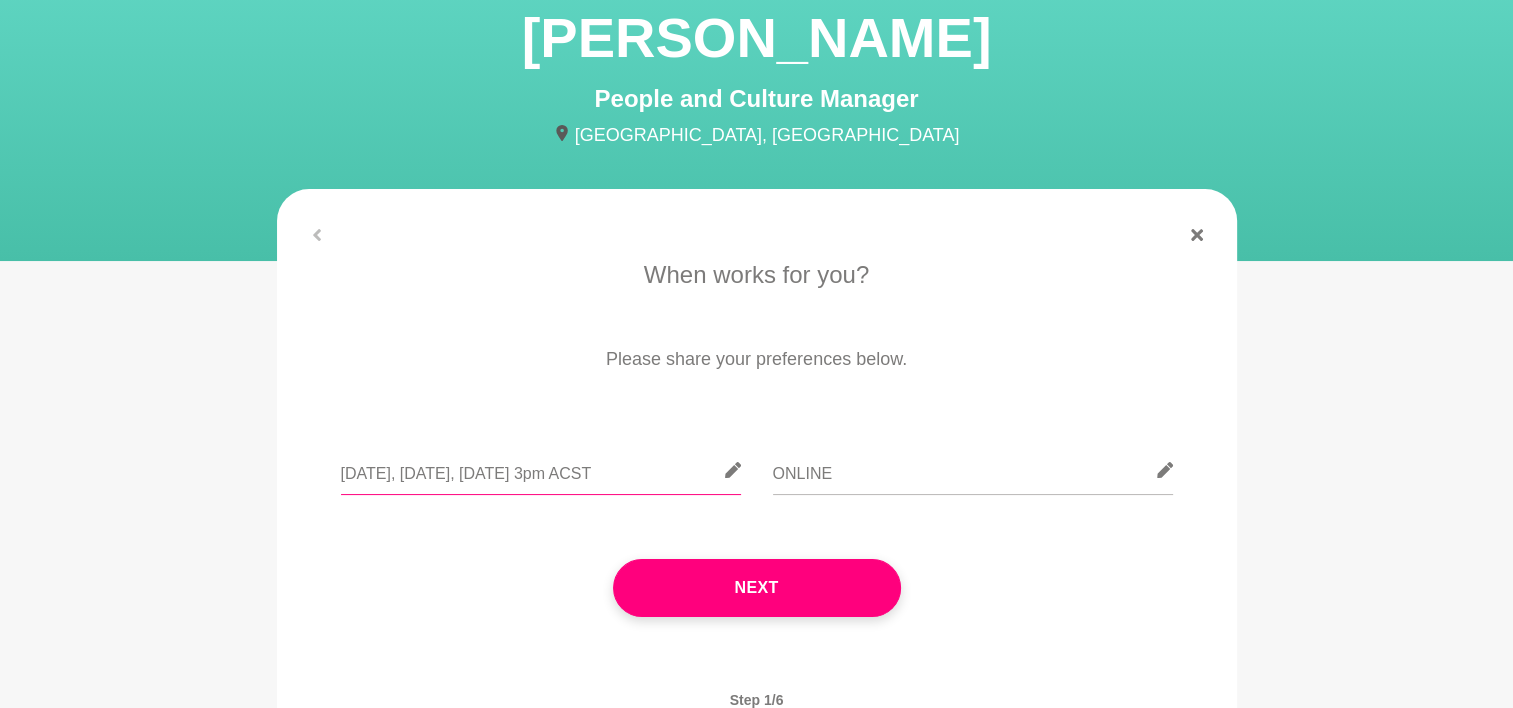 click on "[DATE], [DATE], [DATE] 3pm ACST" at bounding box center (541, 470) 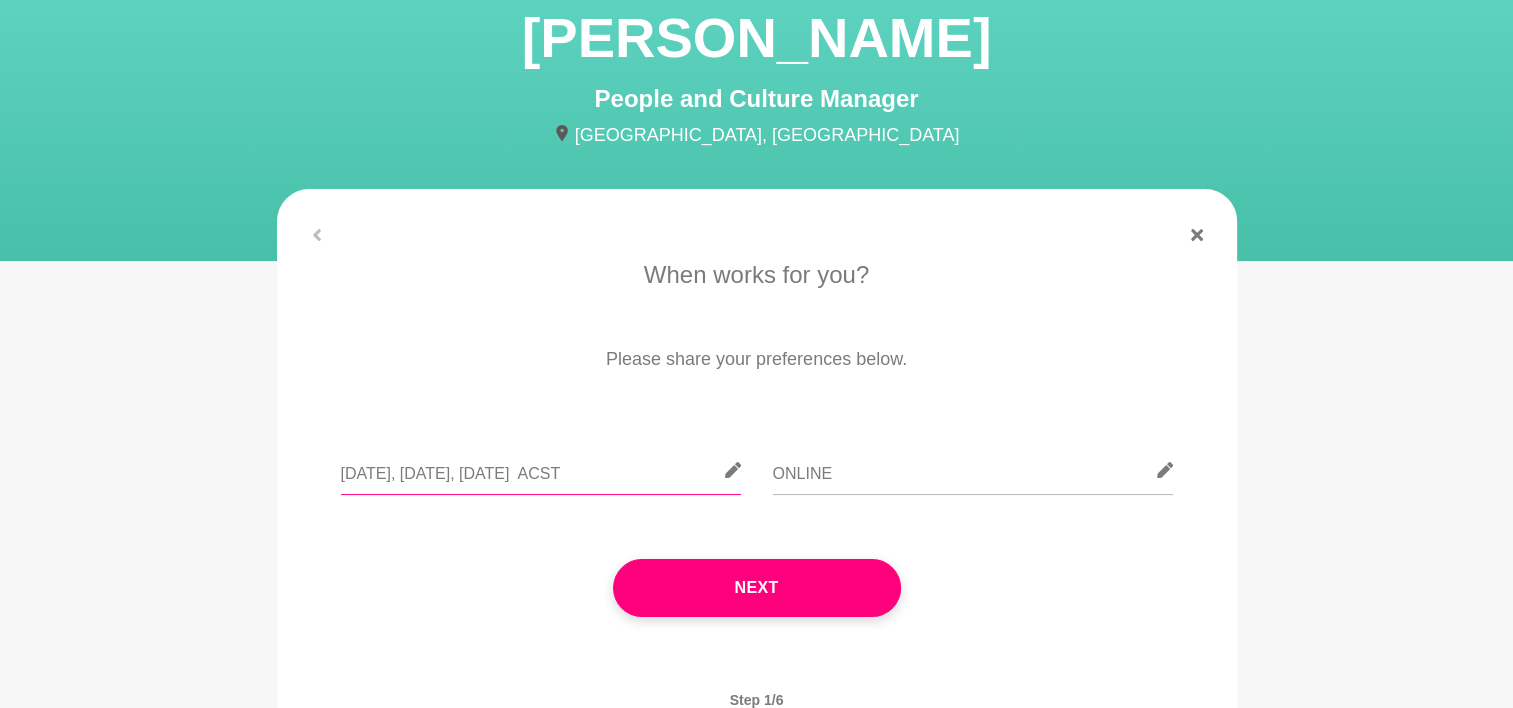 scroll, scrollTop: 0, scrollLeft: 72, axis: horizontal 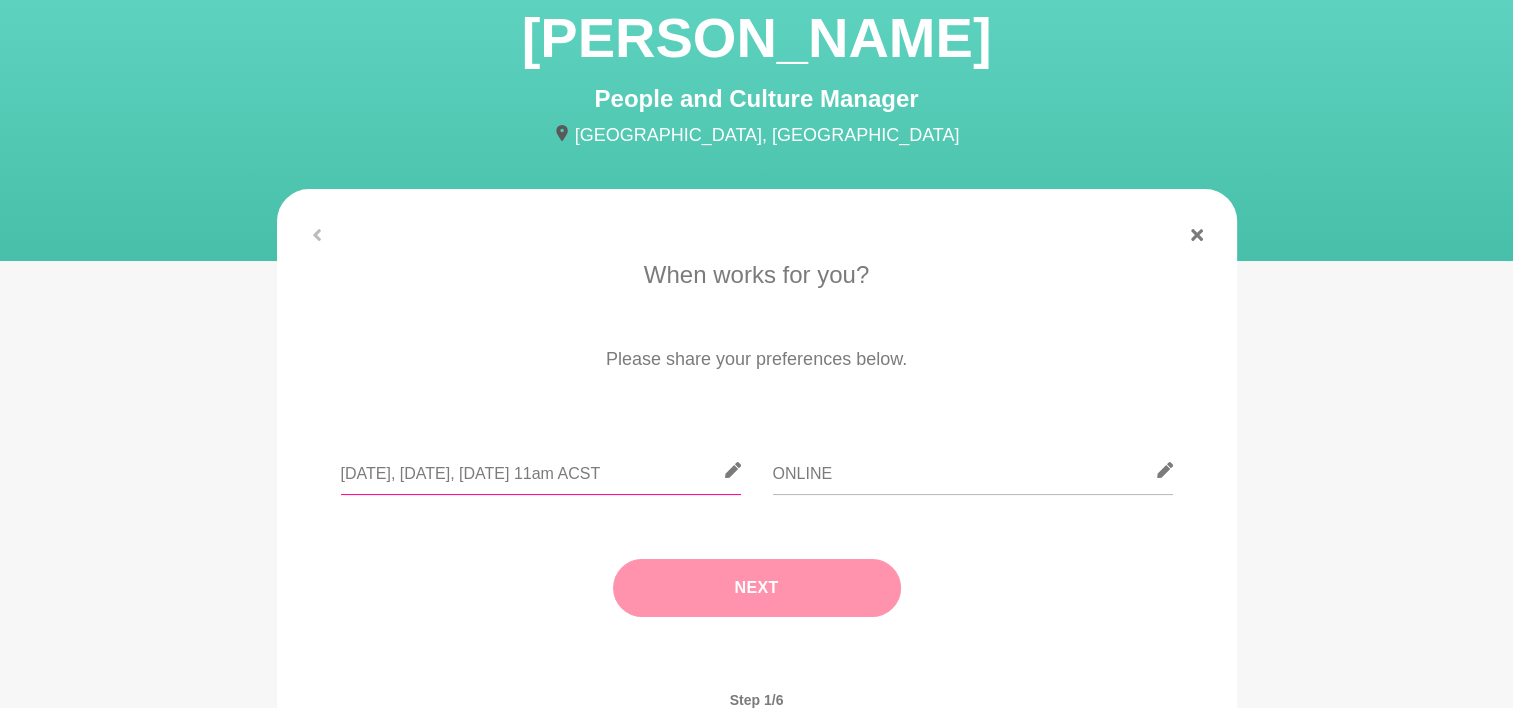 type on "[DATE], [DATE], [DATE] 11am ACST" 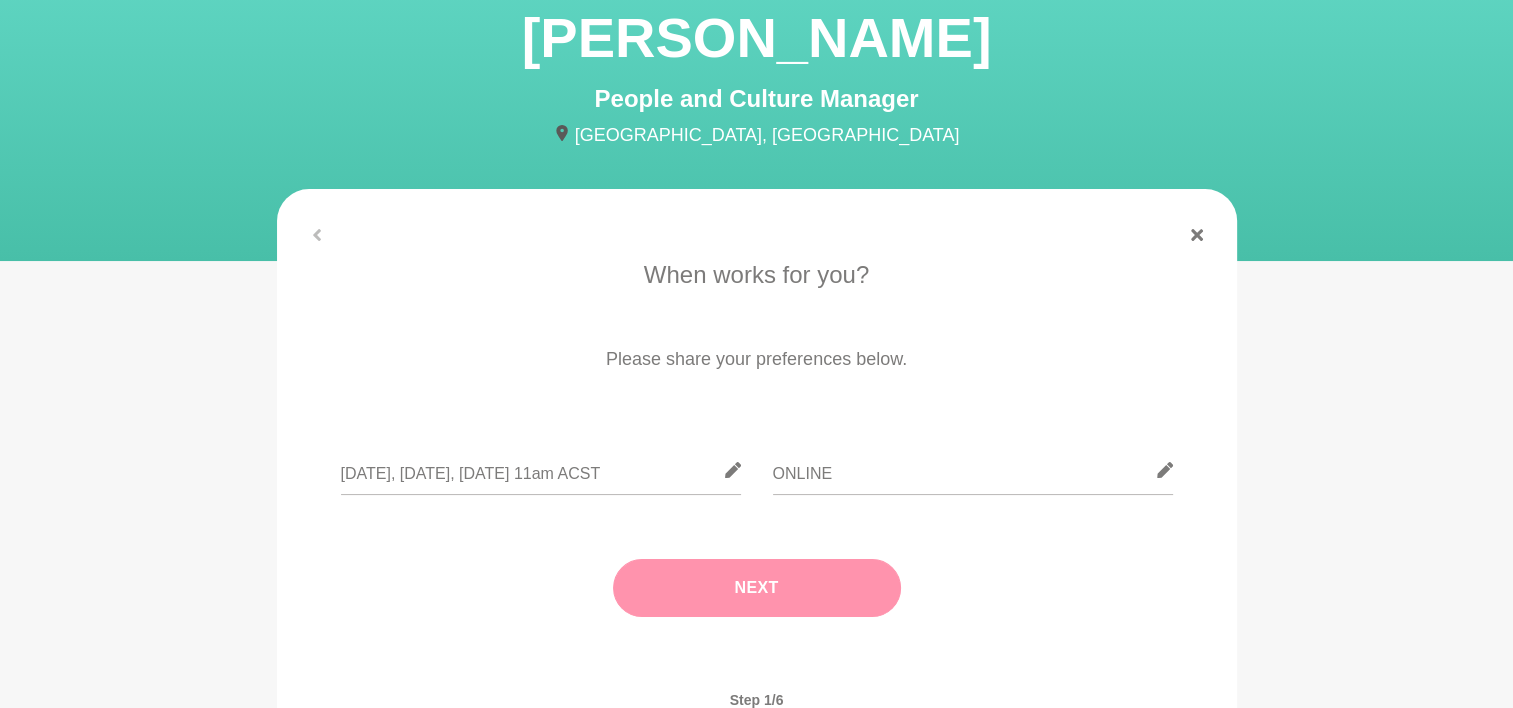 scroll, scrollTop: 0, scrollLeft: 0, axis: both 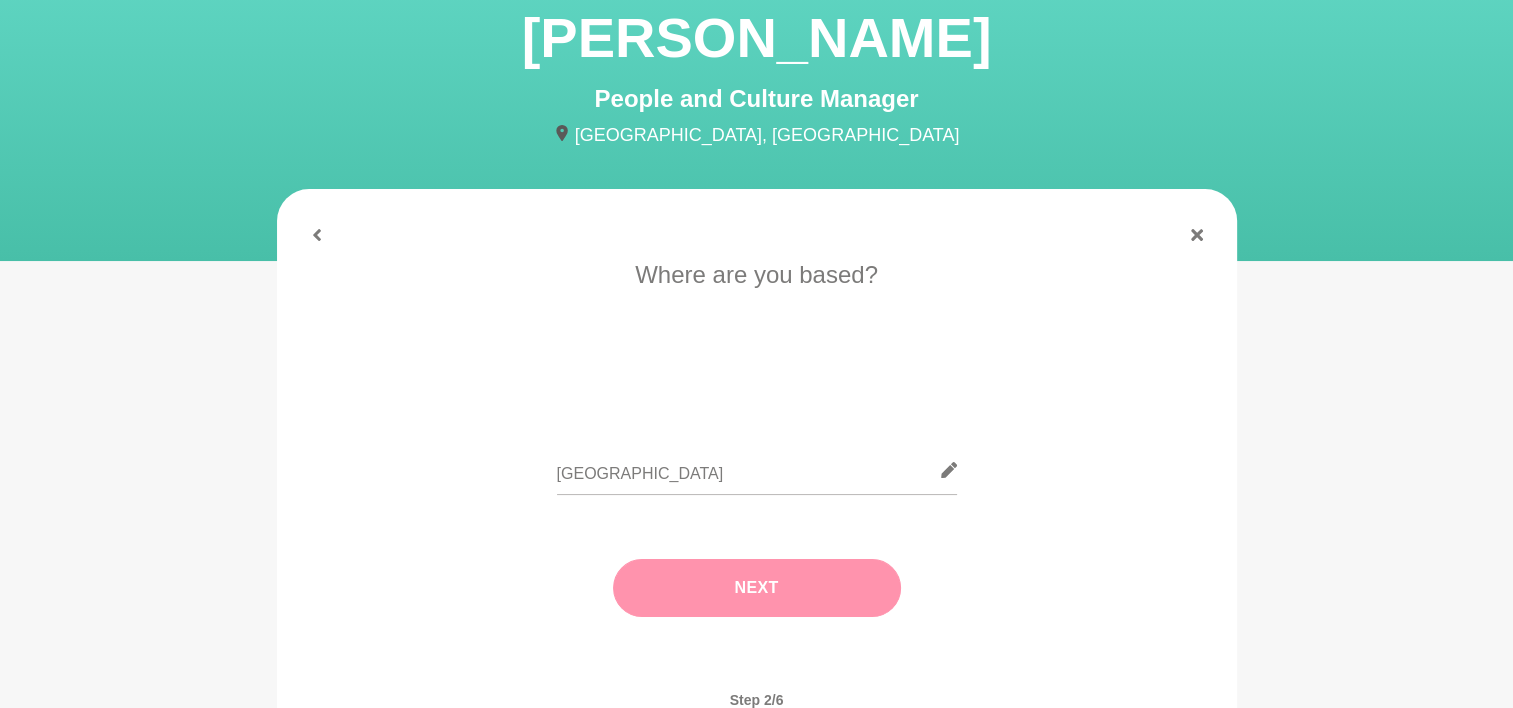 click on "Next" at bounding box center [757, 588] 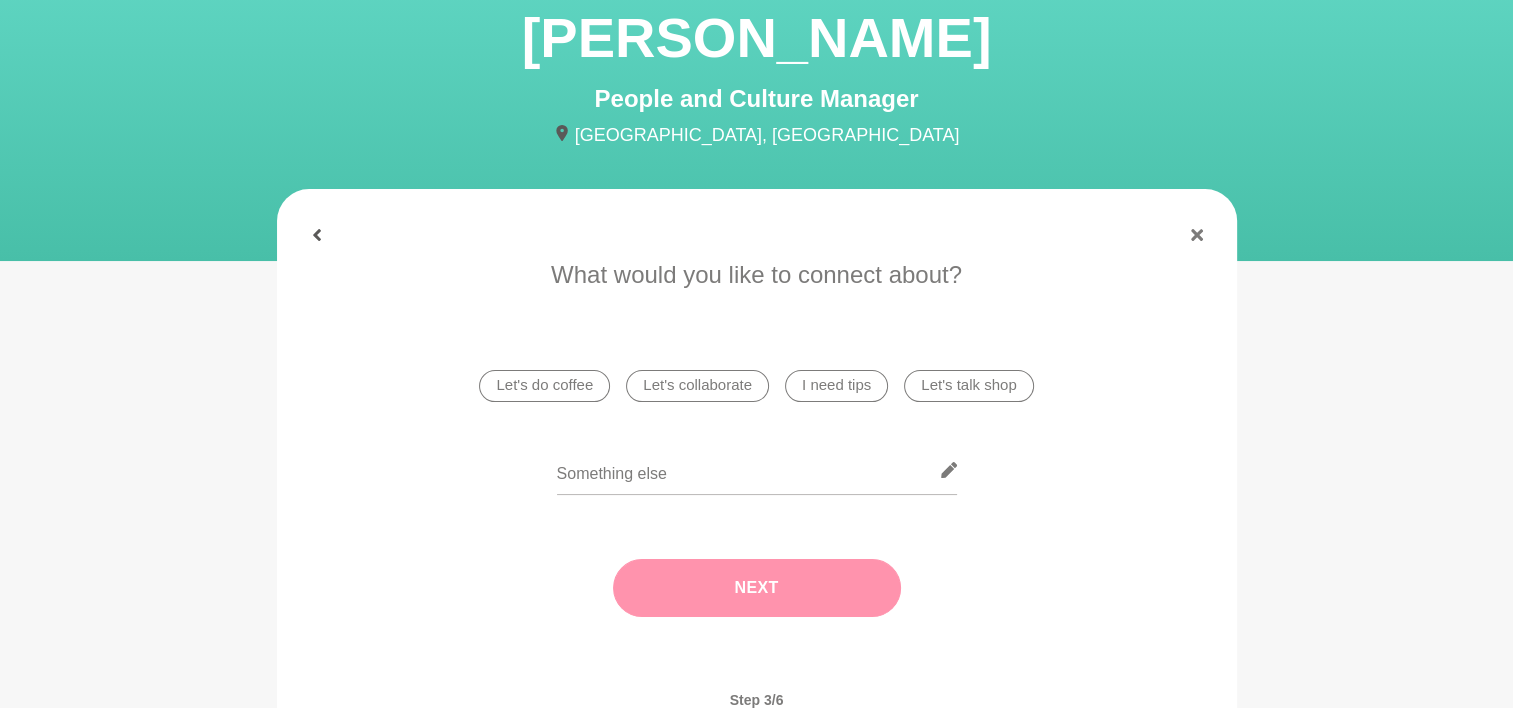 click 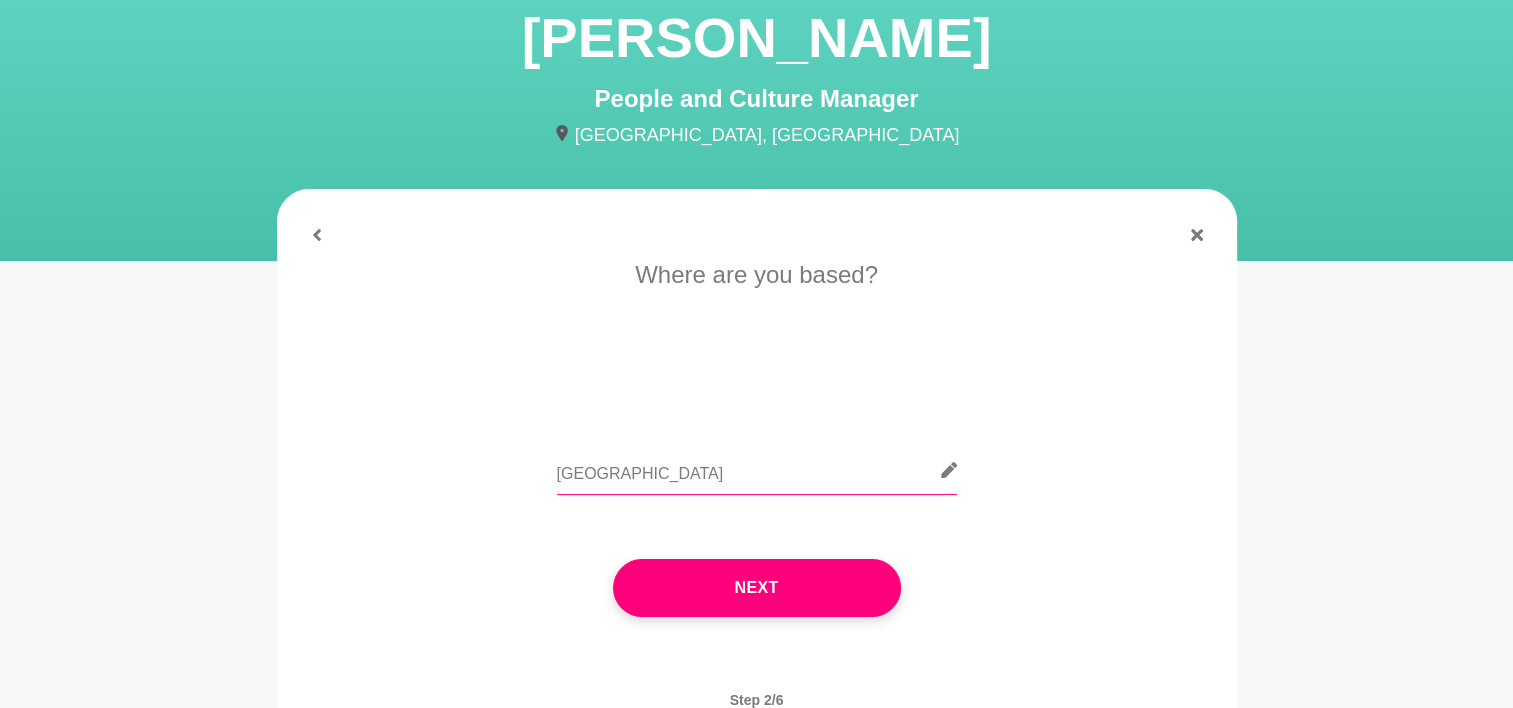 click on "[GEOGRAPHIC_DATA]" at bounding box center (757, 470) 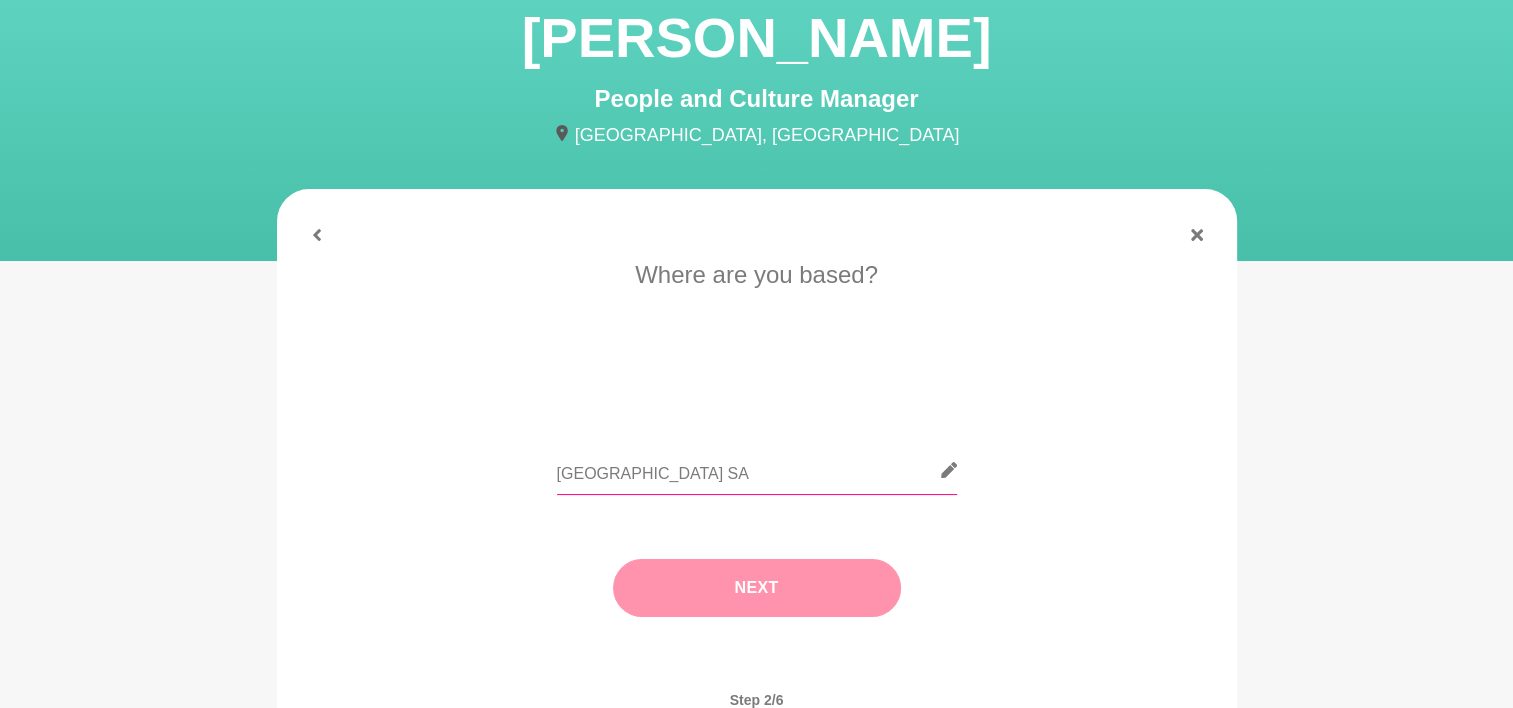 type on "[GEOGRAPHIC_DATA] SA" 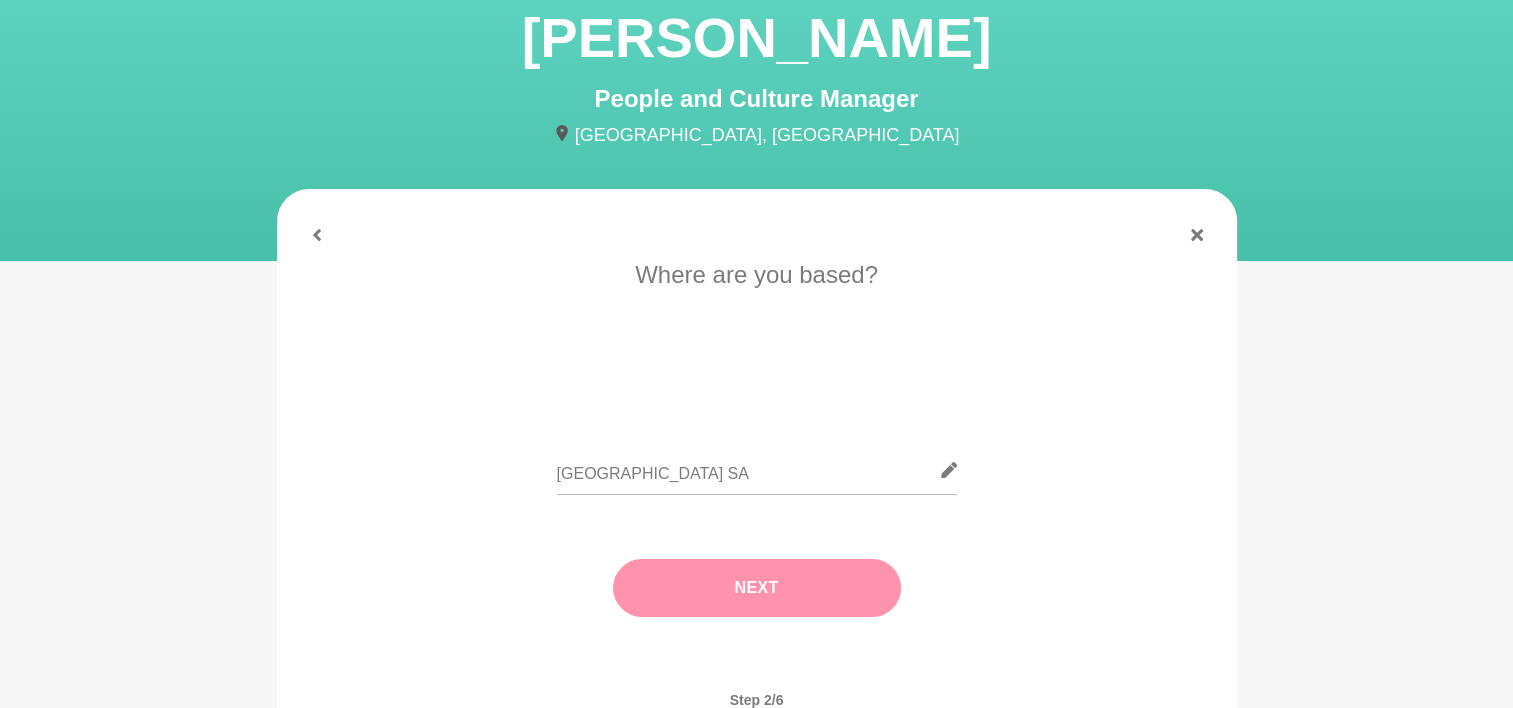 click on "Next" at bounding box center (757, 588) 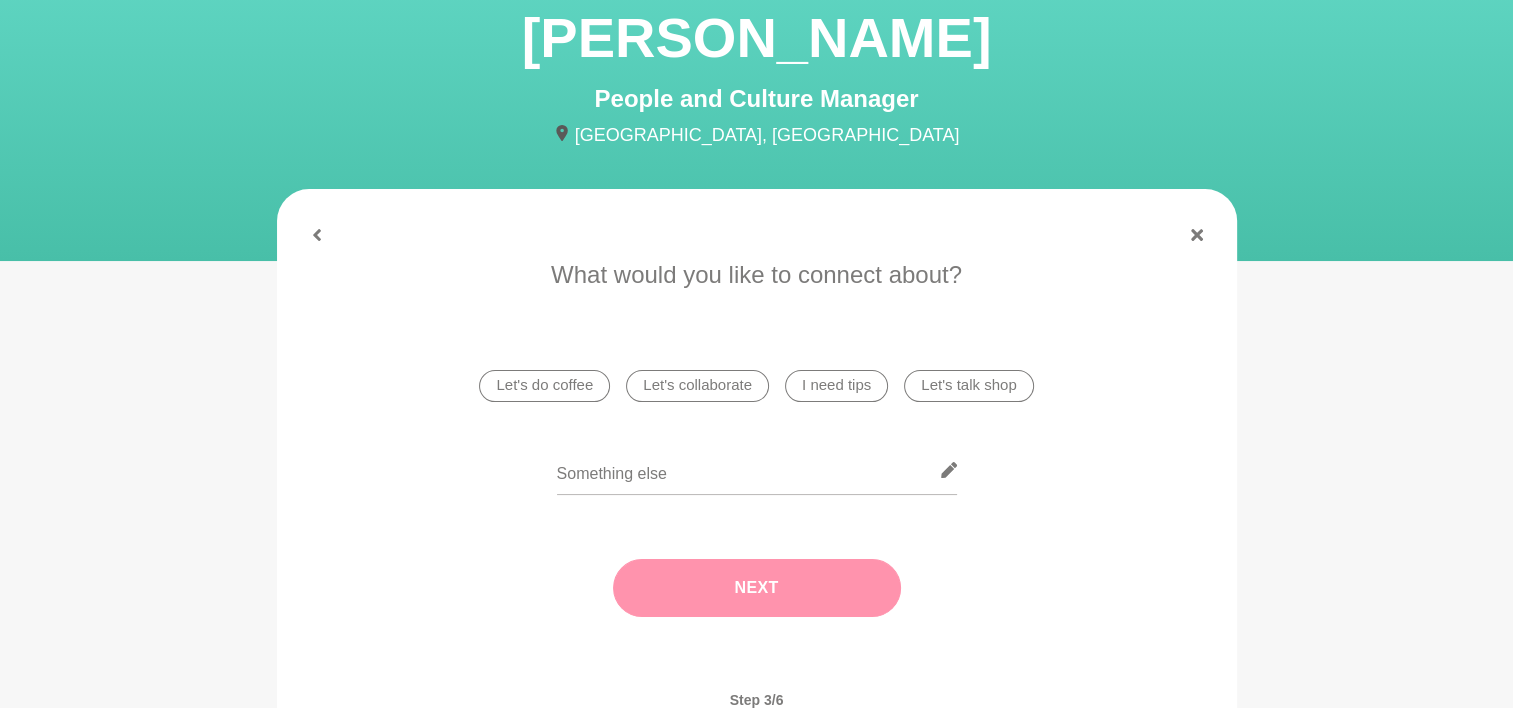 click on "I need tips" at bounding box center [836, 386] 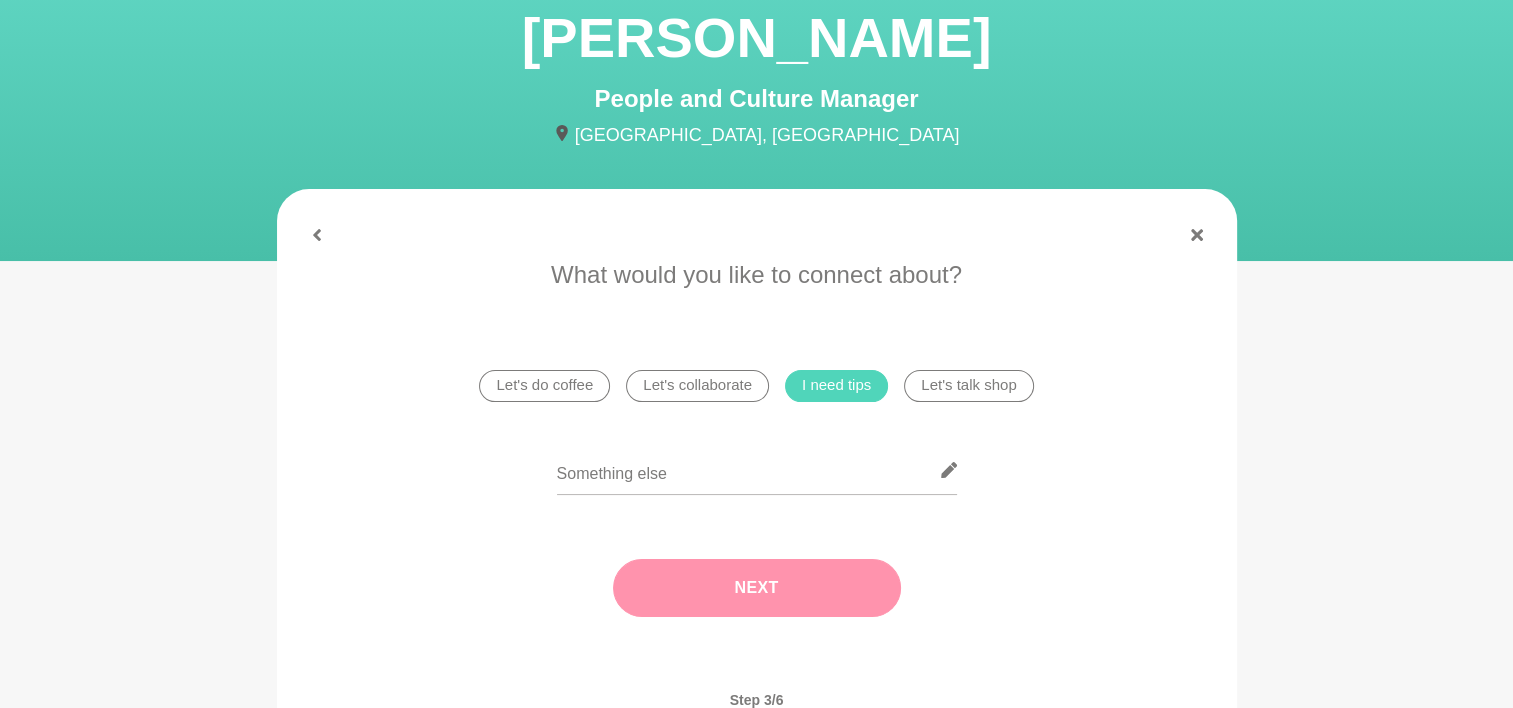 click on "Next" at bounding box center [757, 588] 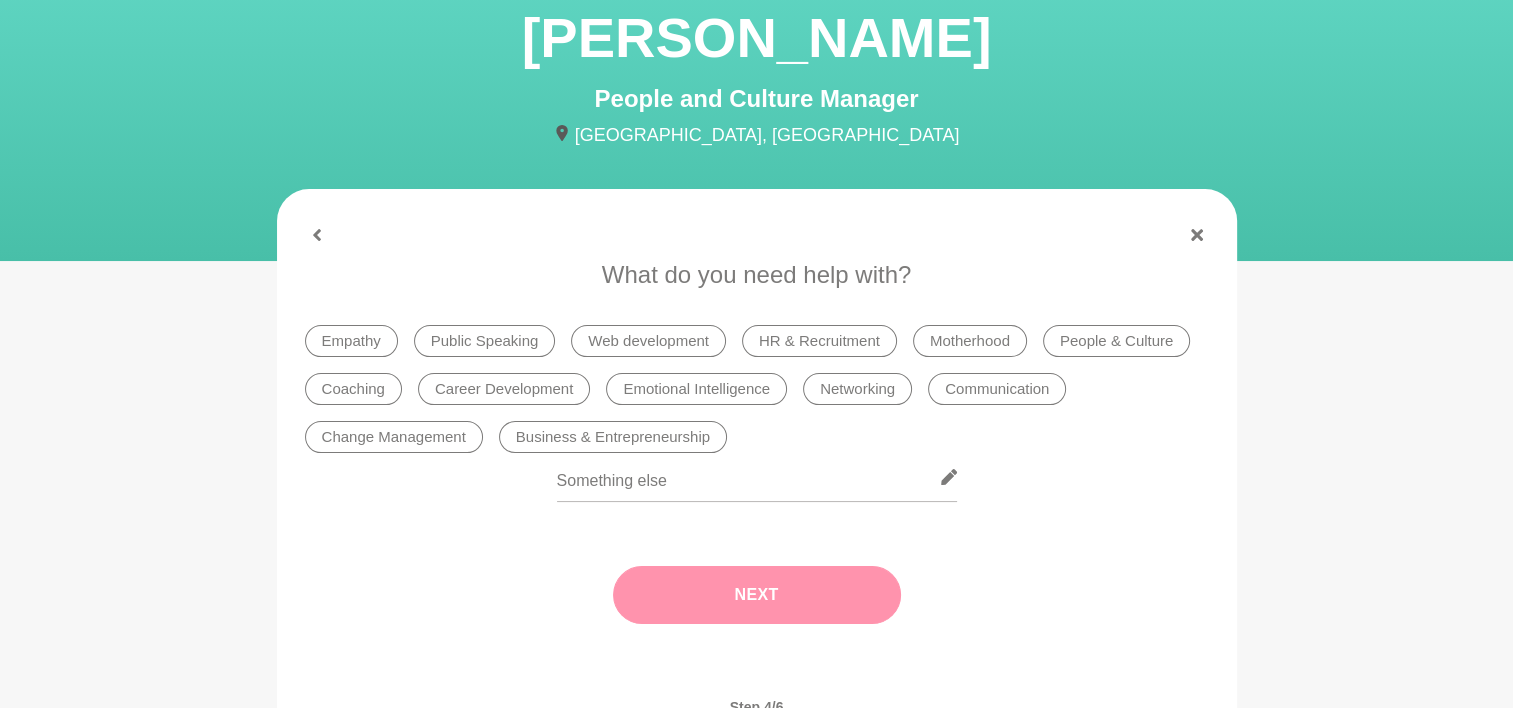 click on "People & Culture" at bounding box center (1116, 341) 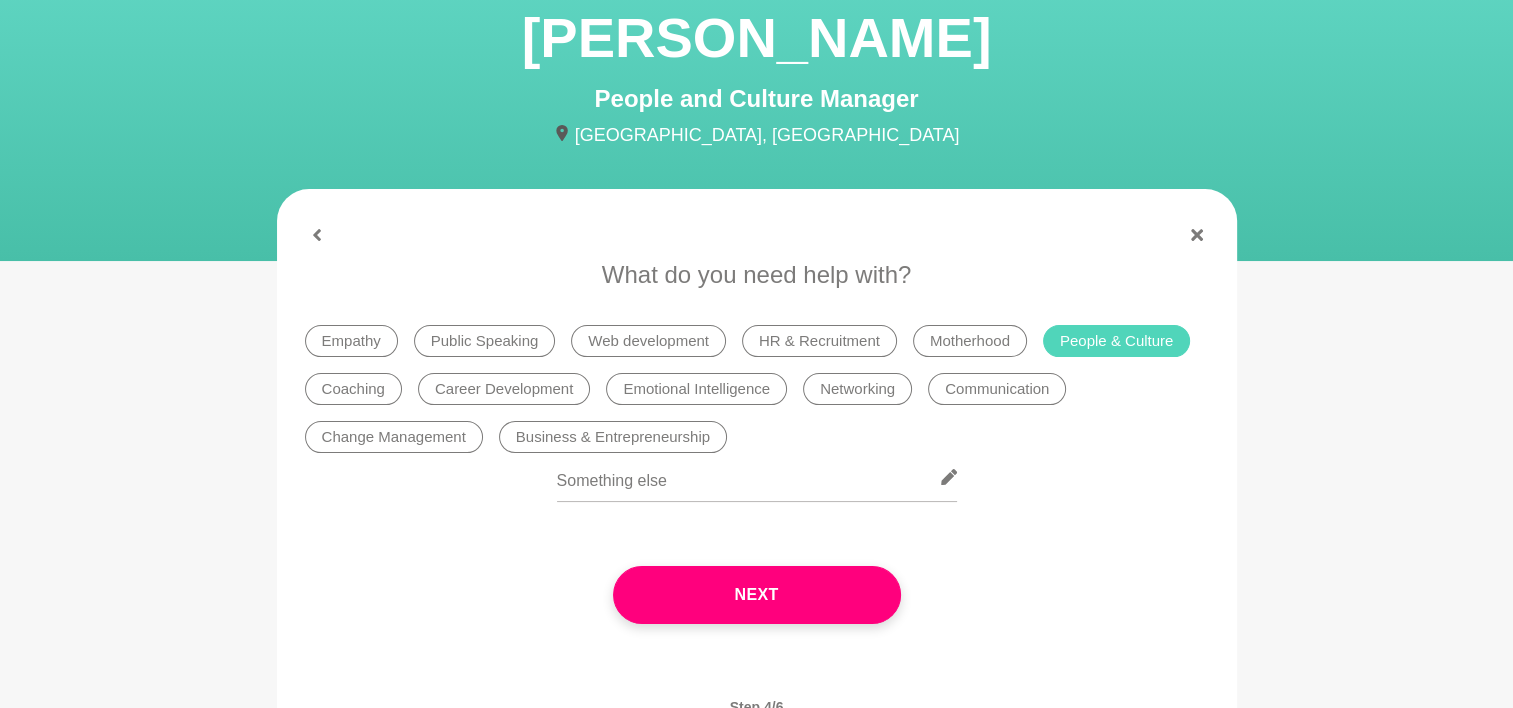 click on "Coaching" at bounding box center (353, 389) 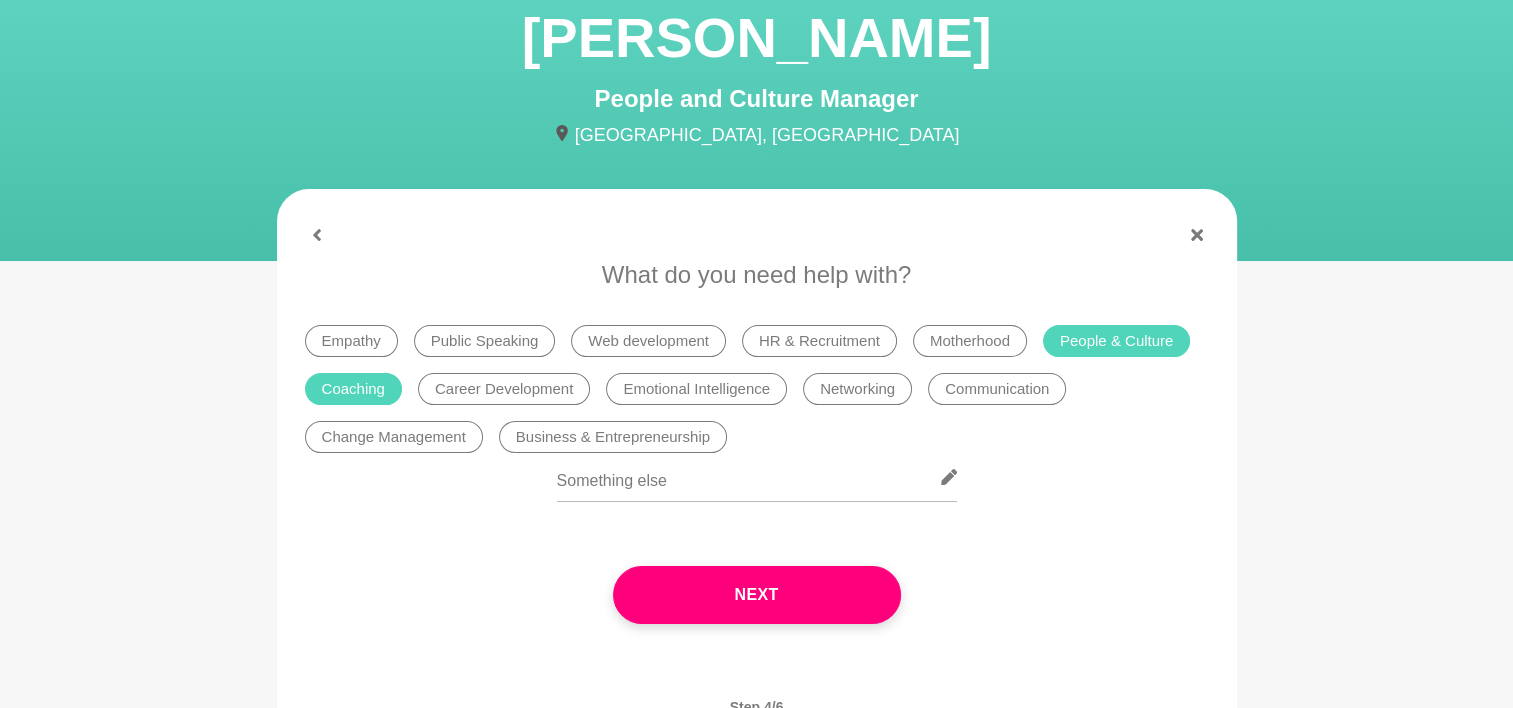 click on "Public Speaking" at bounding box center (485, 341) 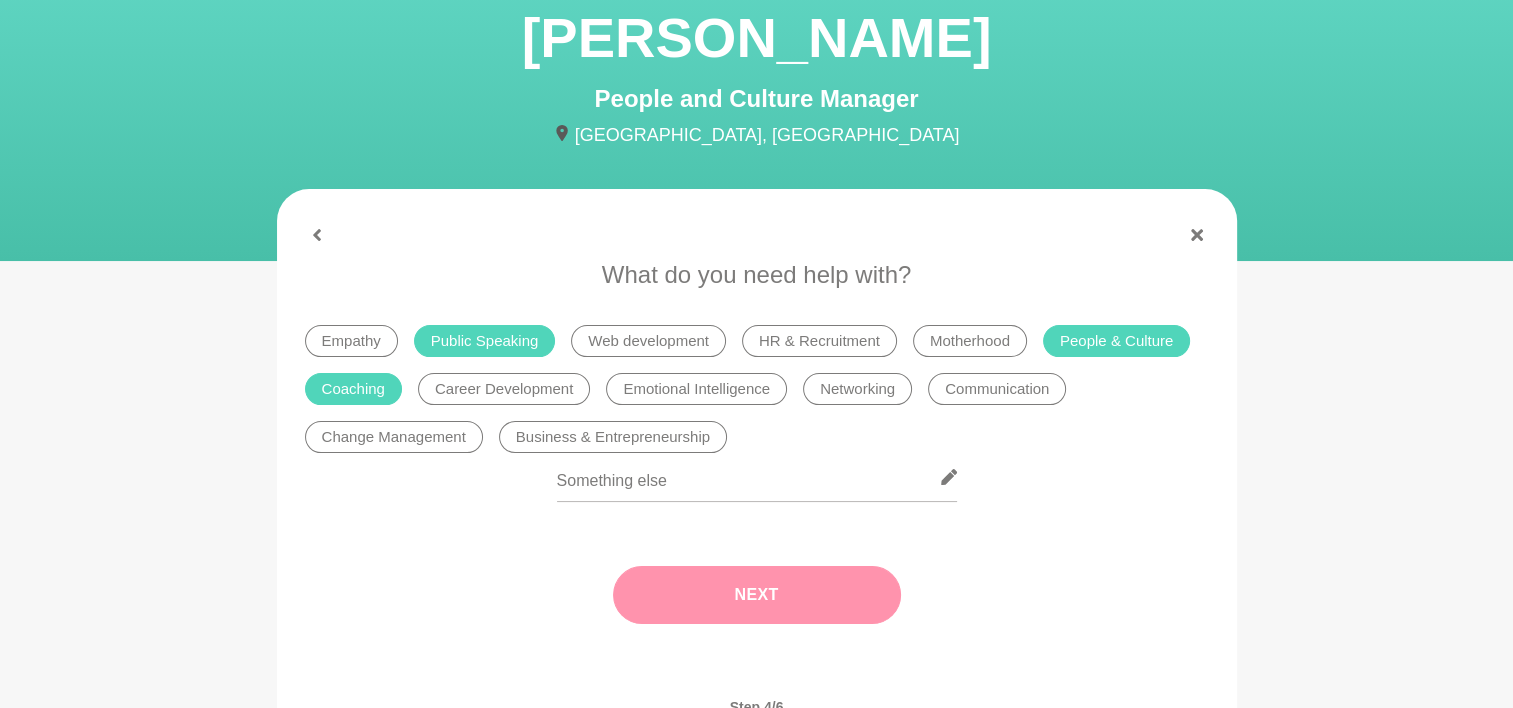 click on "Next" at bounding box center [757, 595] 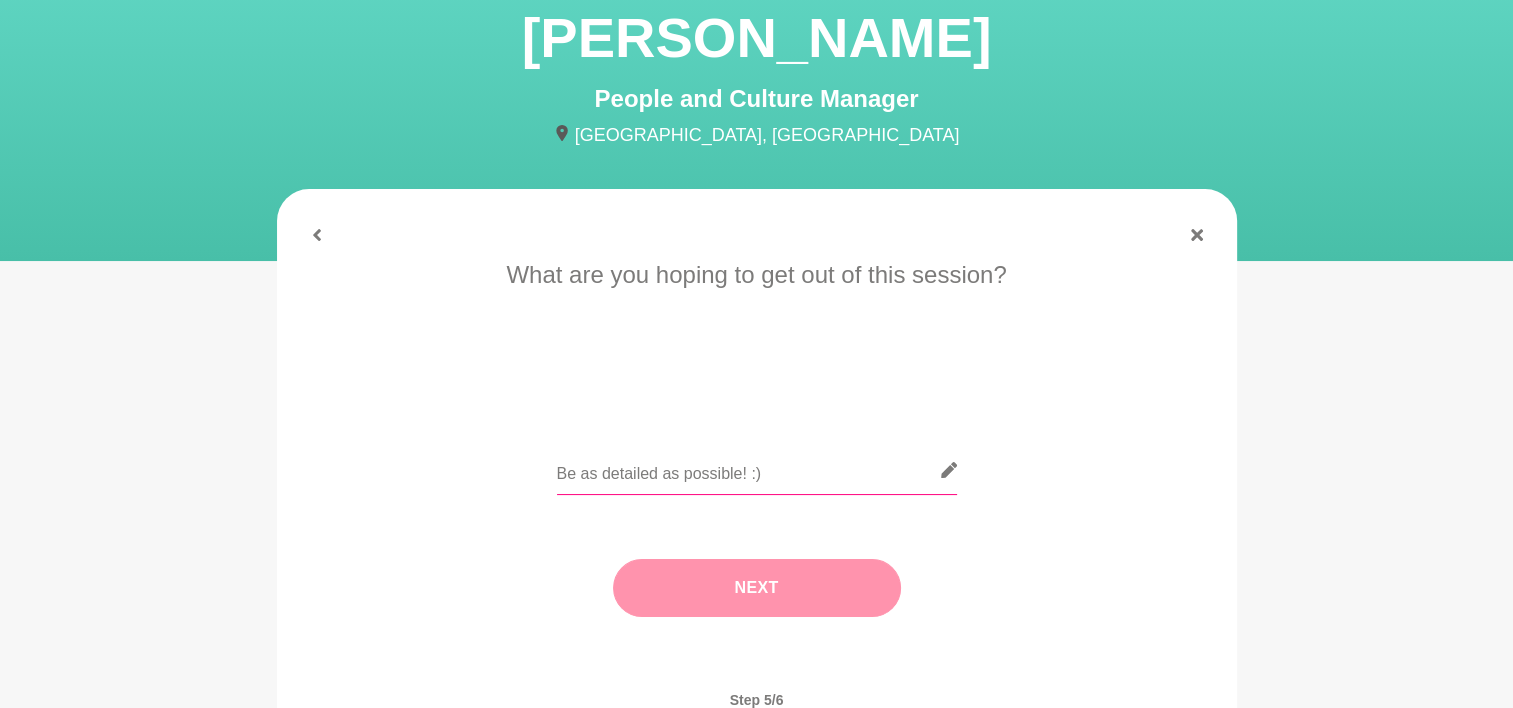 click at bounding box center (757, 470) 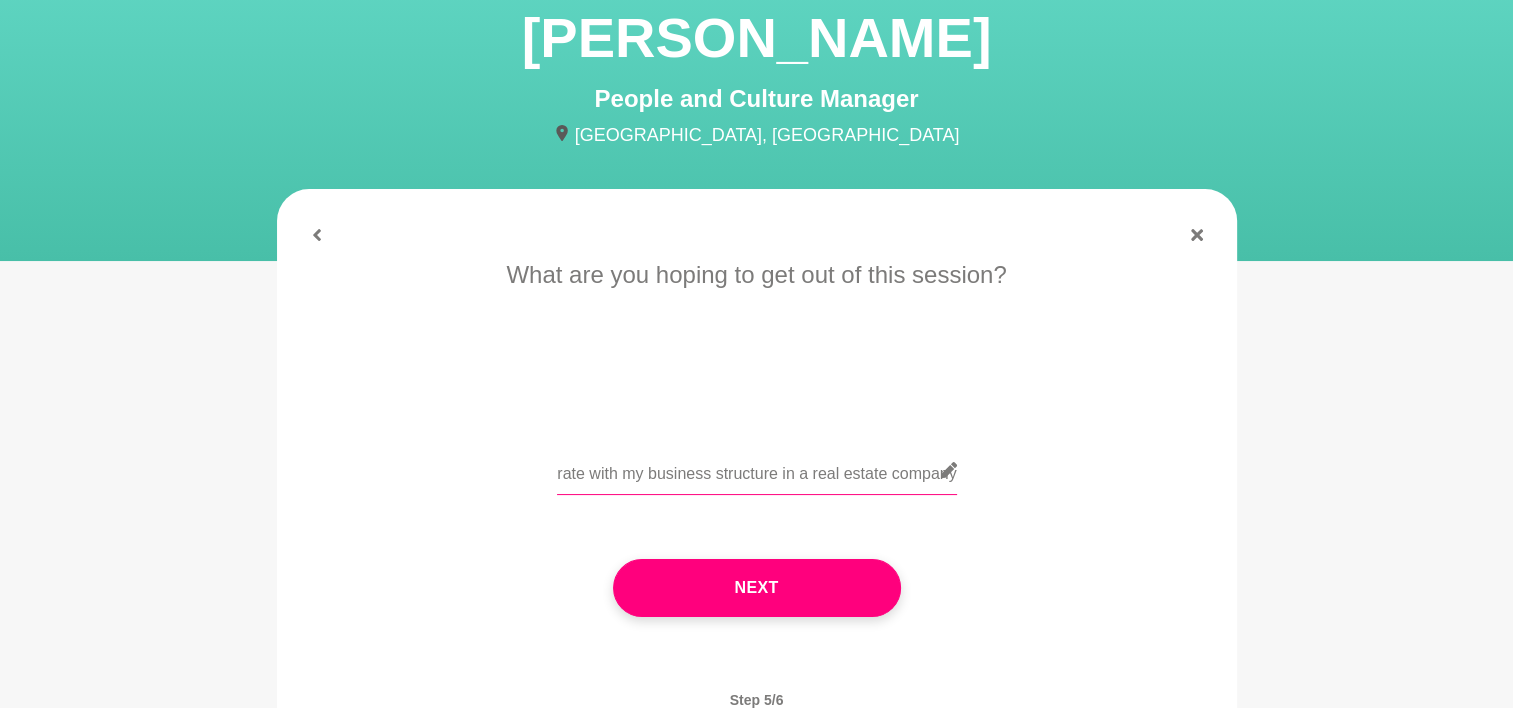 scroll, scrollTop: 0, scrollLeft: 929, axis: horizontal 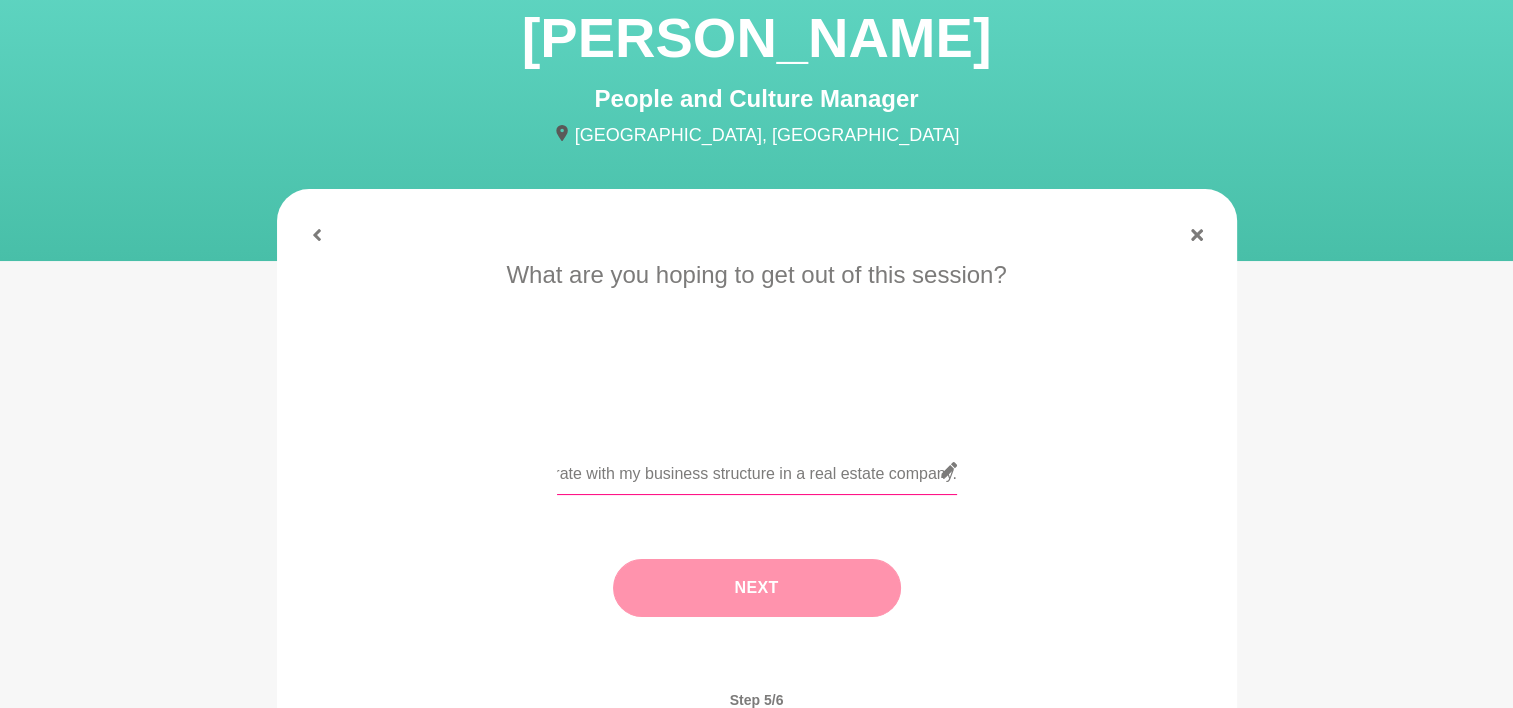 type on "I would love to know more about the people and culture management in the workplace. I am trying to break into that area to collaborate with my business structure in a real estate company." 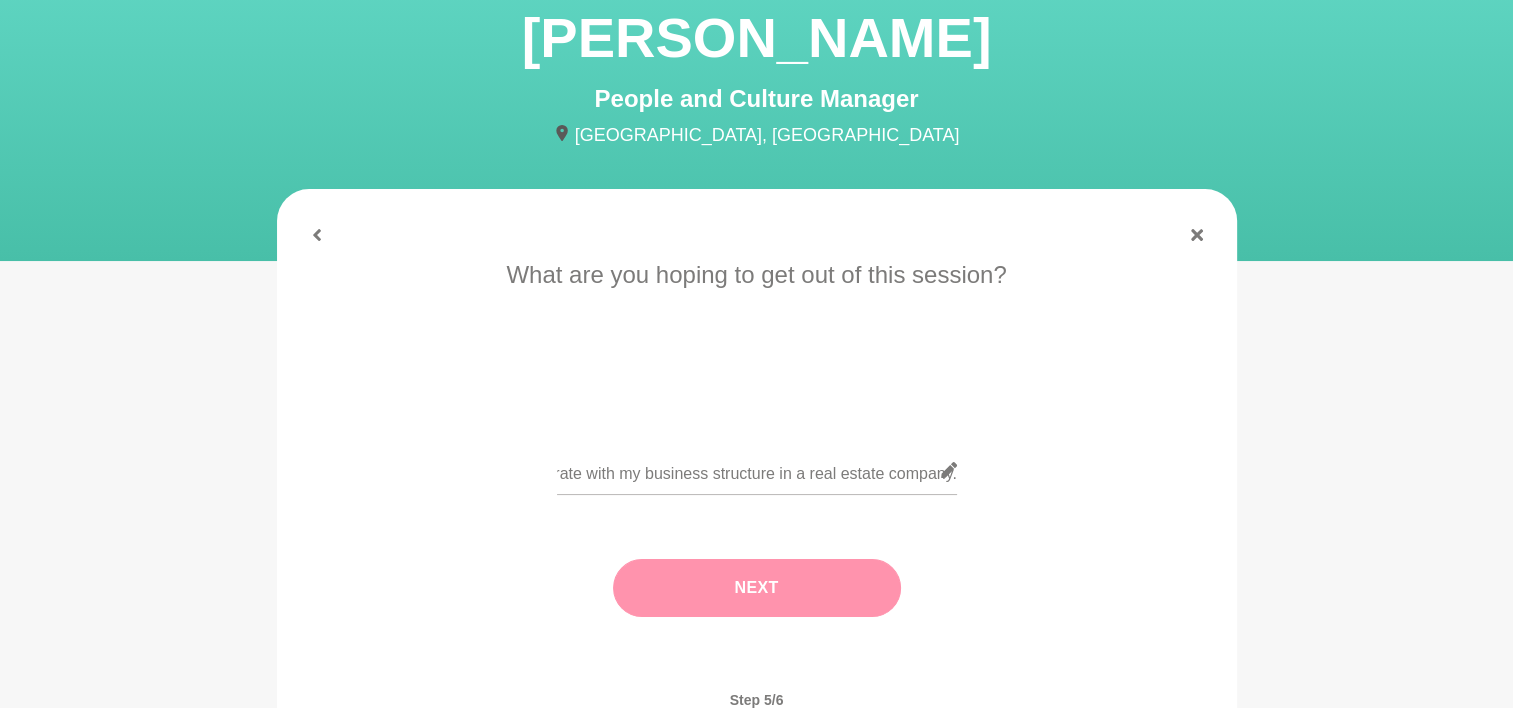 scroll, scrollTop: 0, scrollLeft: 0, axis: both 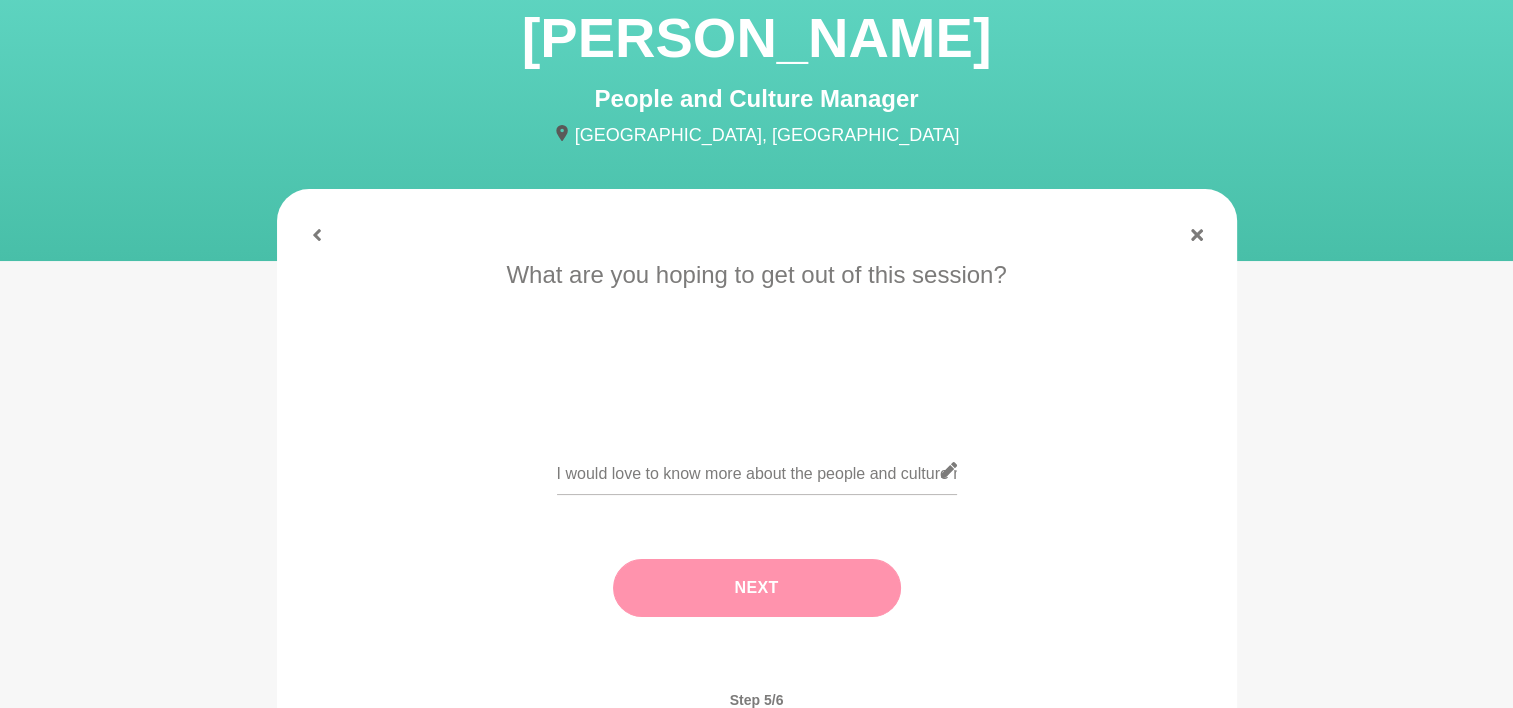 click on "Next" at bounding box center (757, 588) 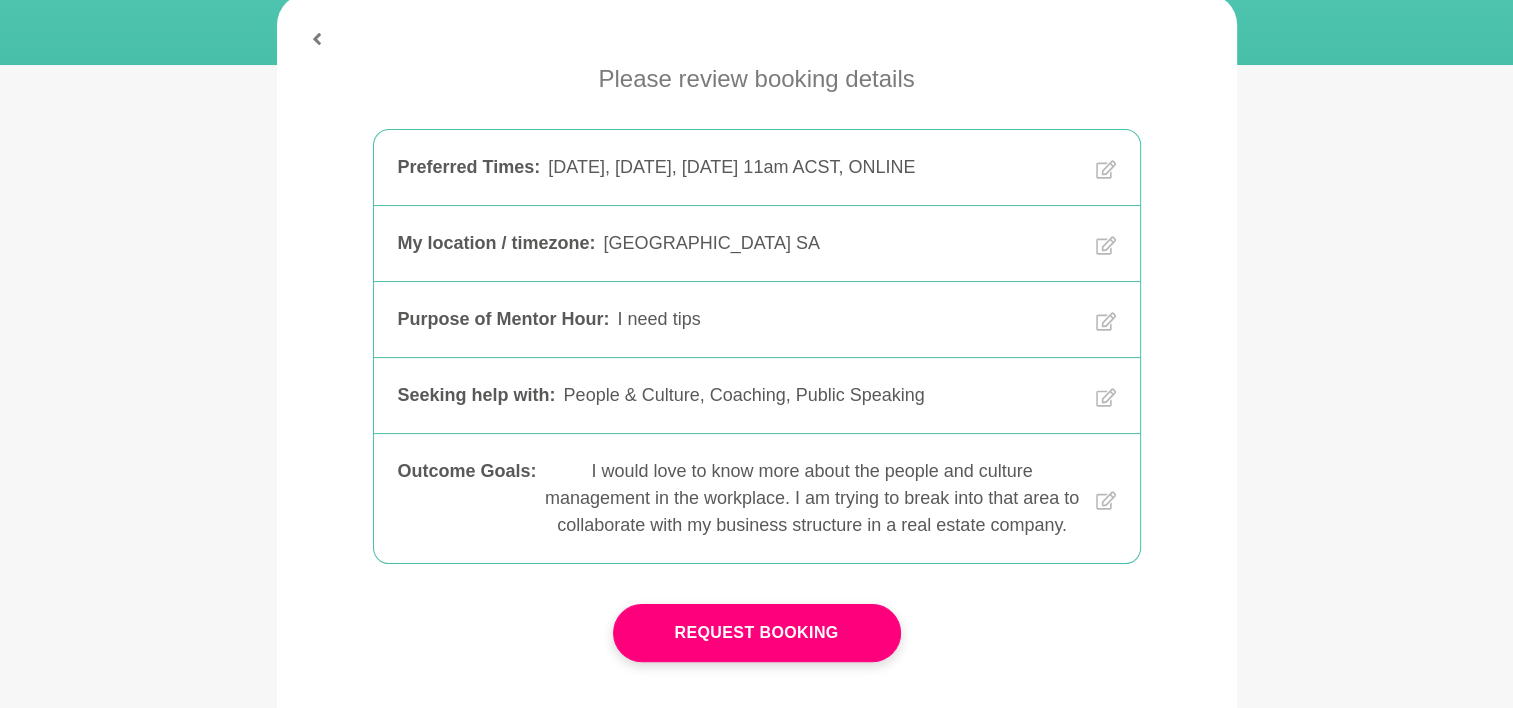 scroll, scrollTop: 327, scrollLeft: 0, axis: vertical 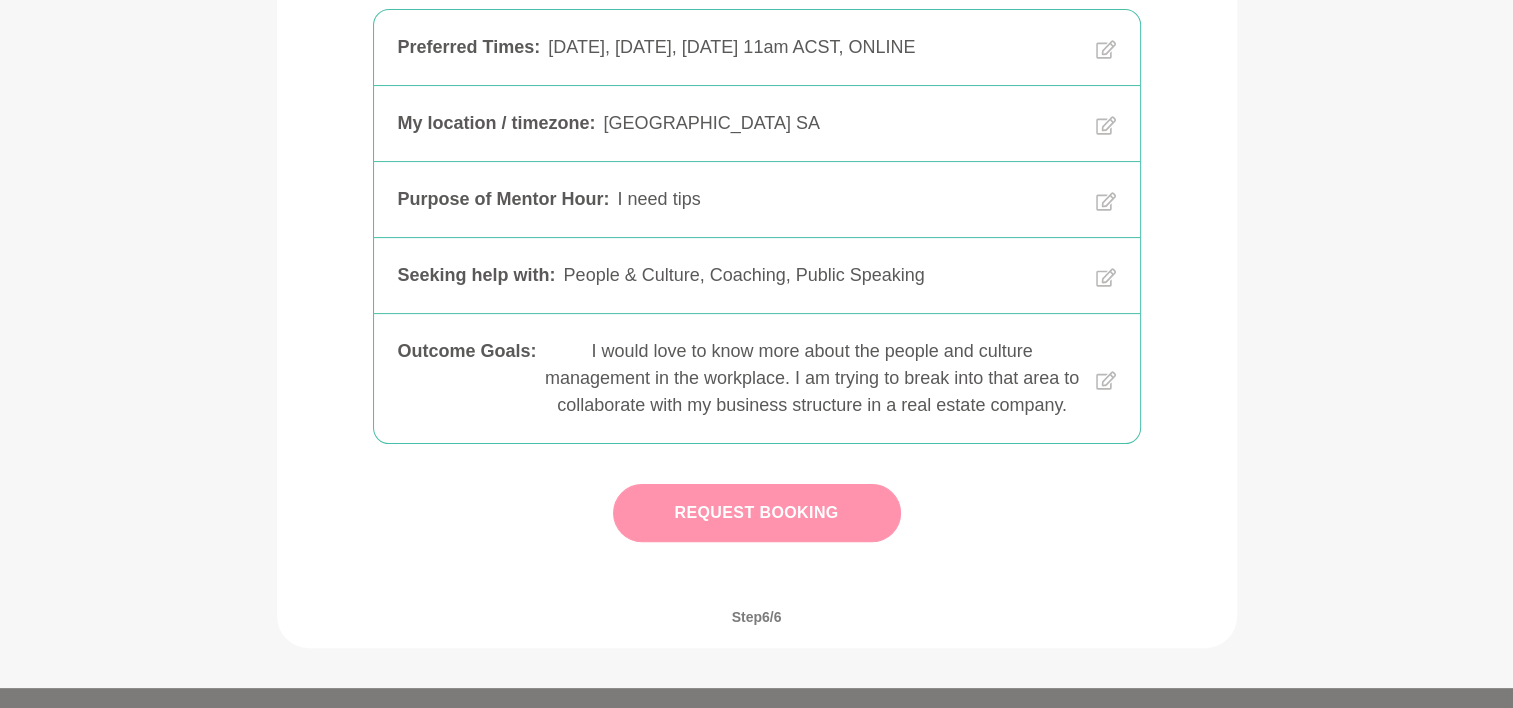 click on "Request Booking" at bounding box center [757, 513] 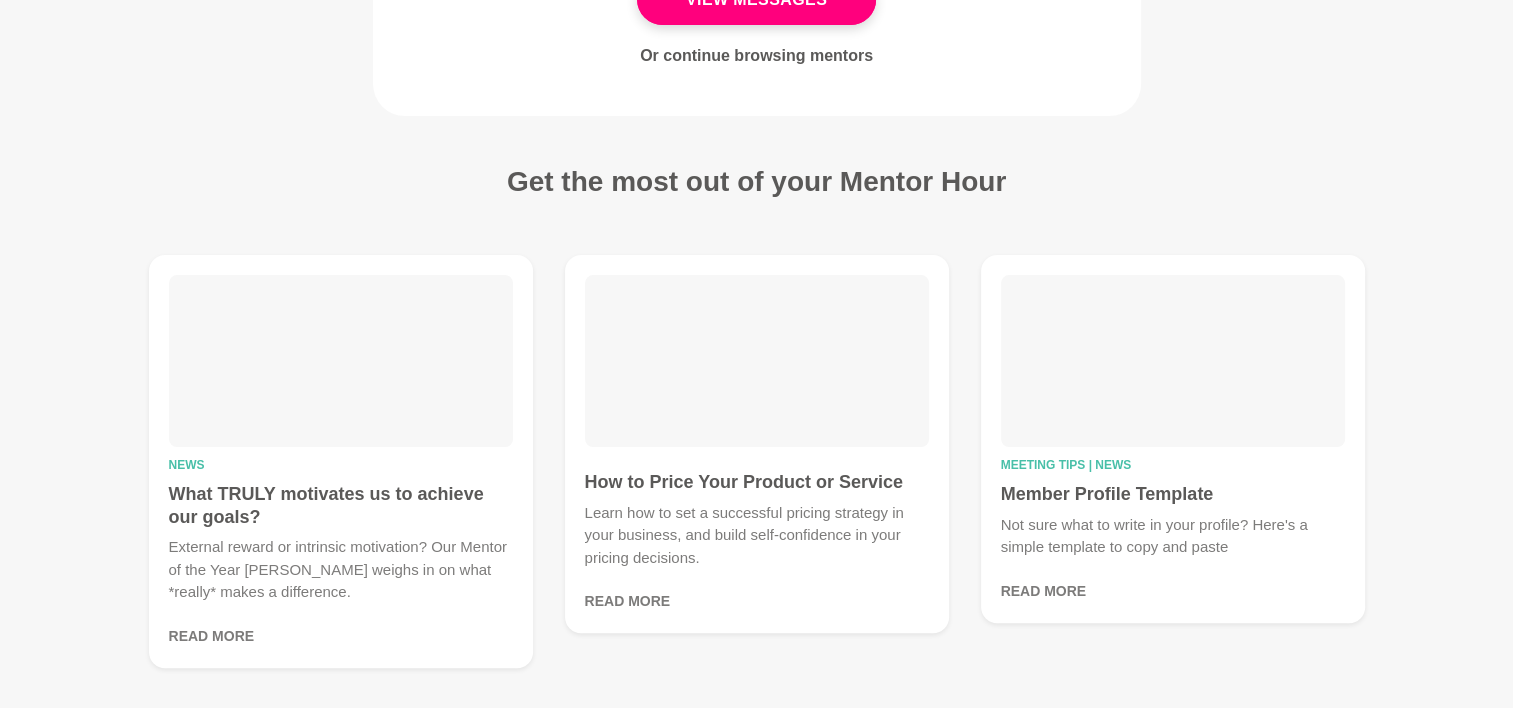 scroll, scrollTop: 0, scrollLeft: 0, axis: both 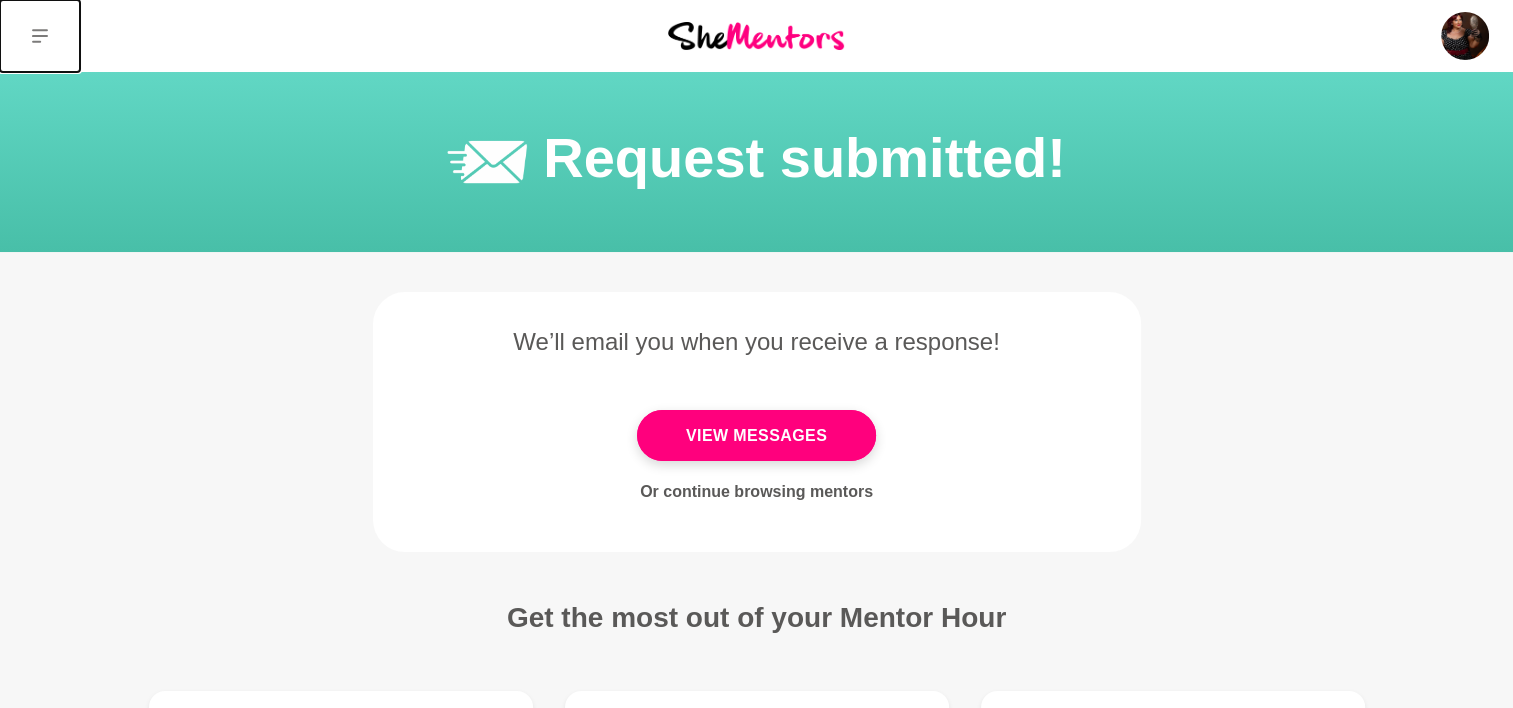 click 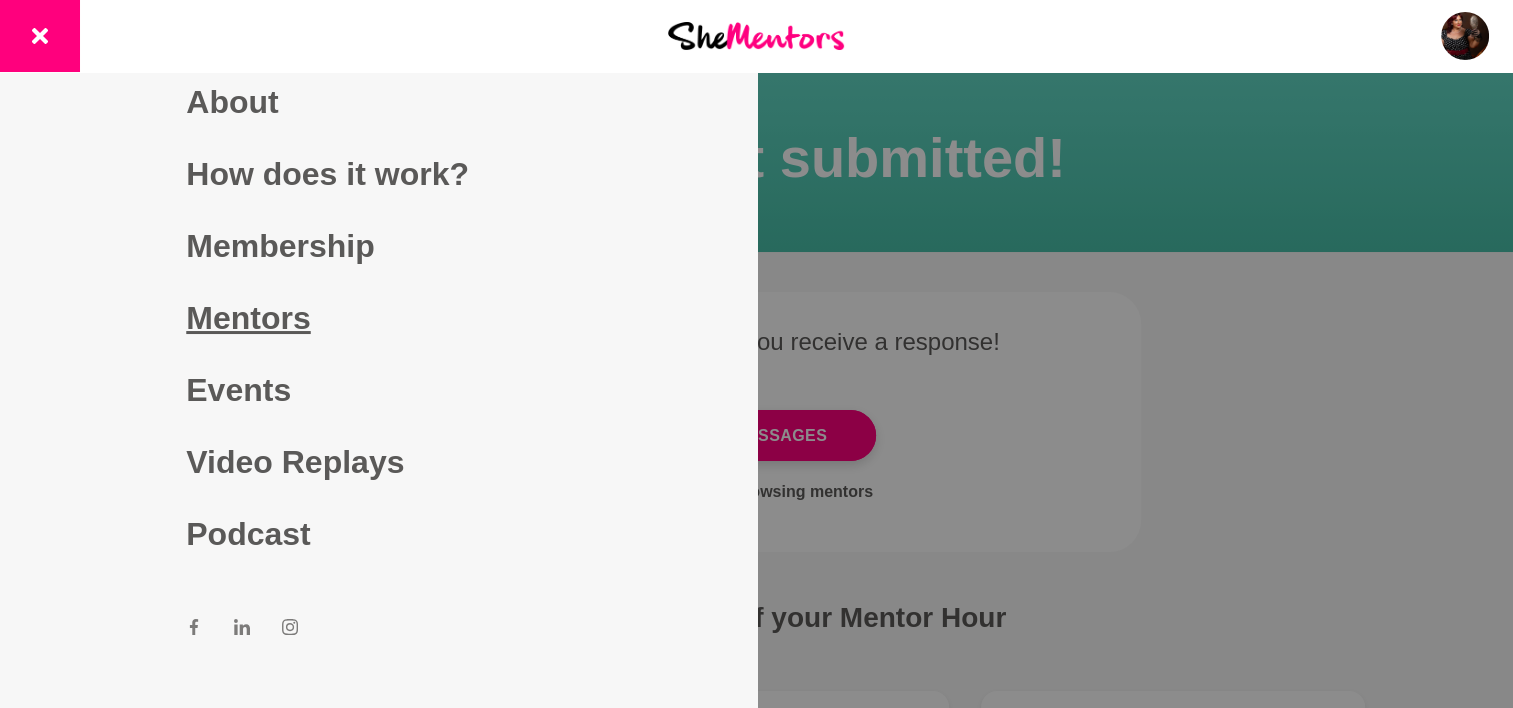 click on "Mentors" at bounding box center [378, 318] 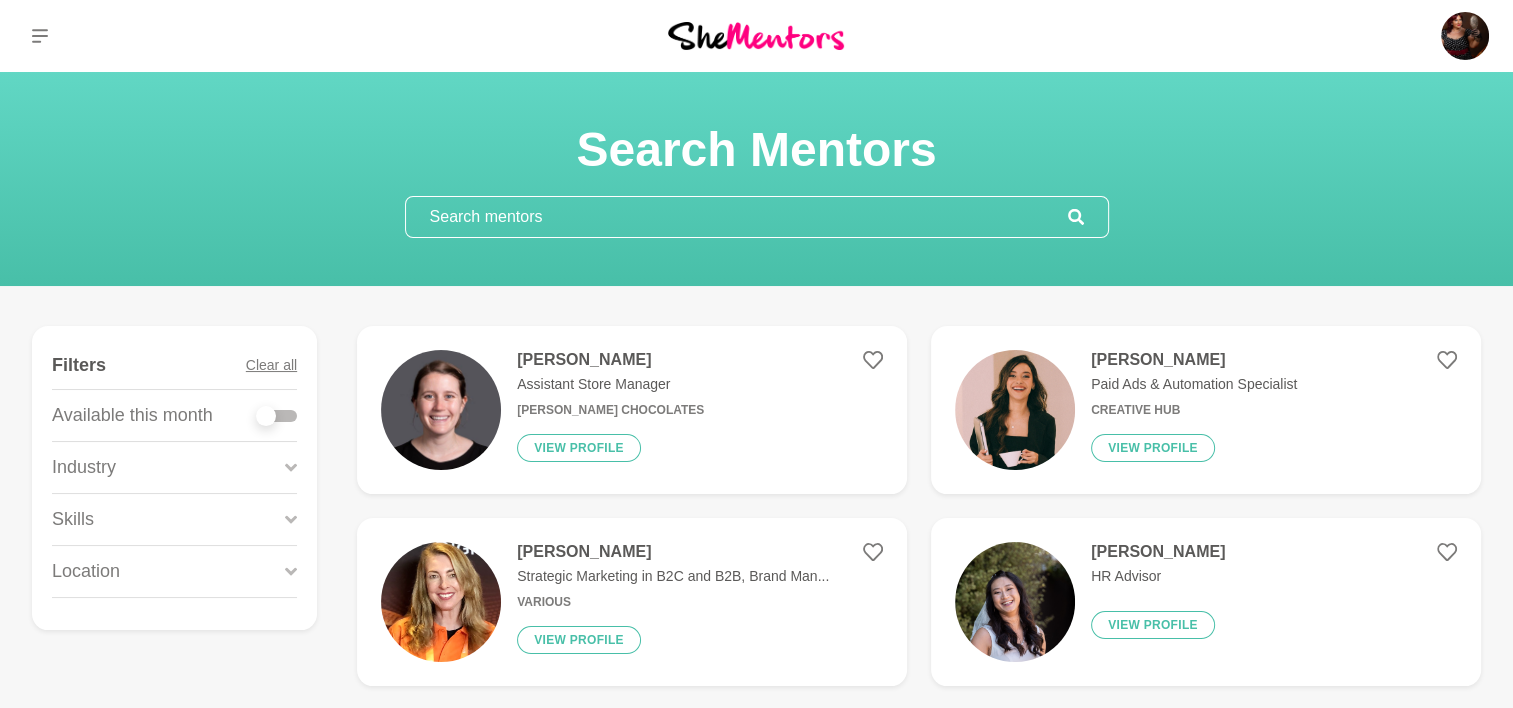click 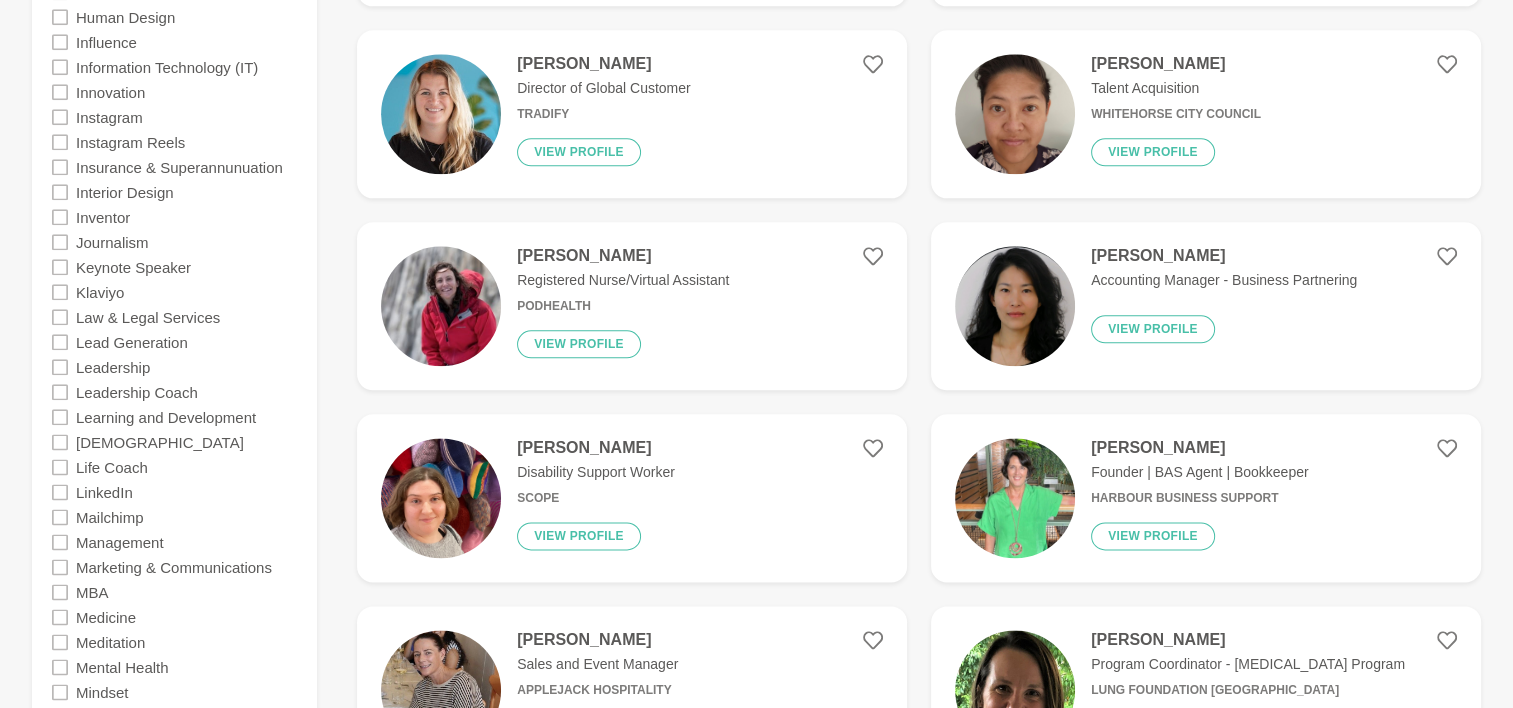 scroll, scrollTop: 2416, scrollLeft: 0, axis: vertical 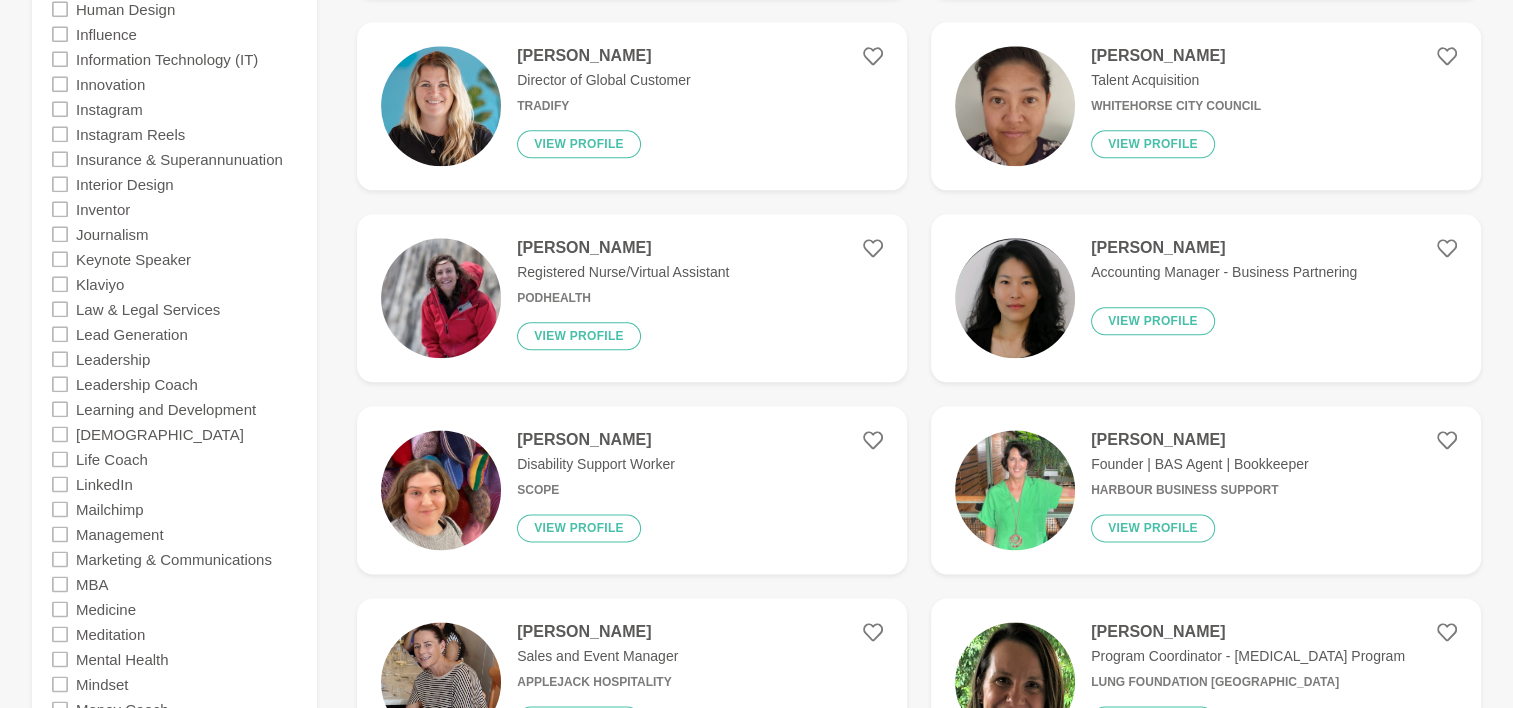 click 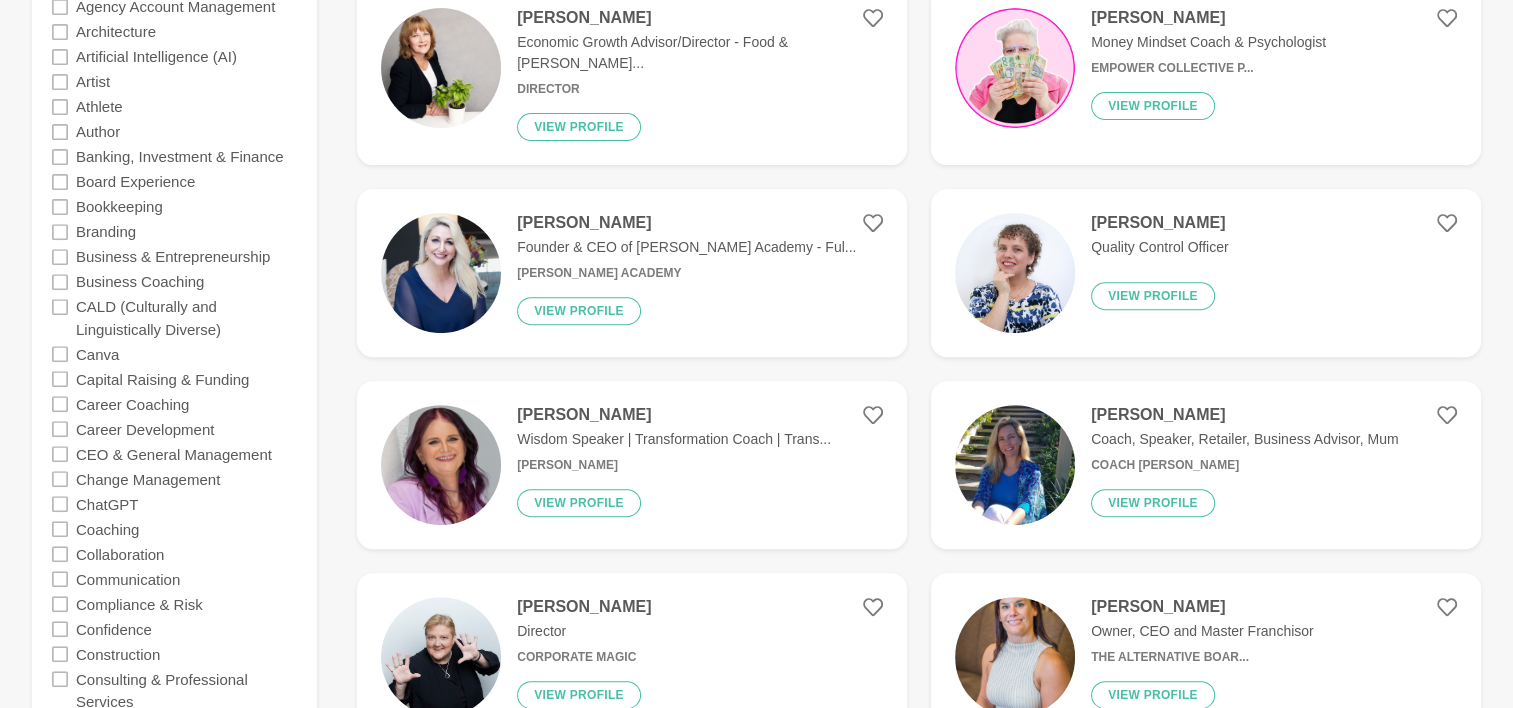 scroll, scrollTop: 672, scrollLeft: 0, axis: vertical 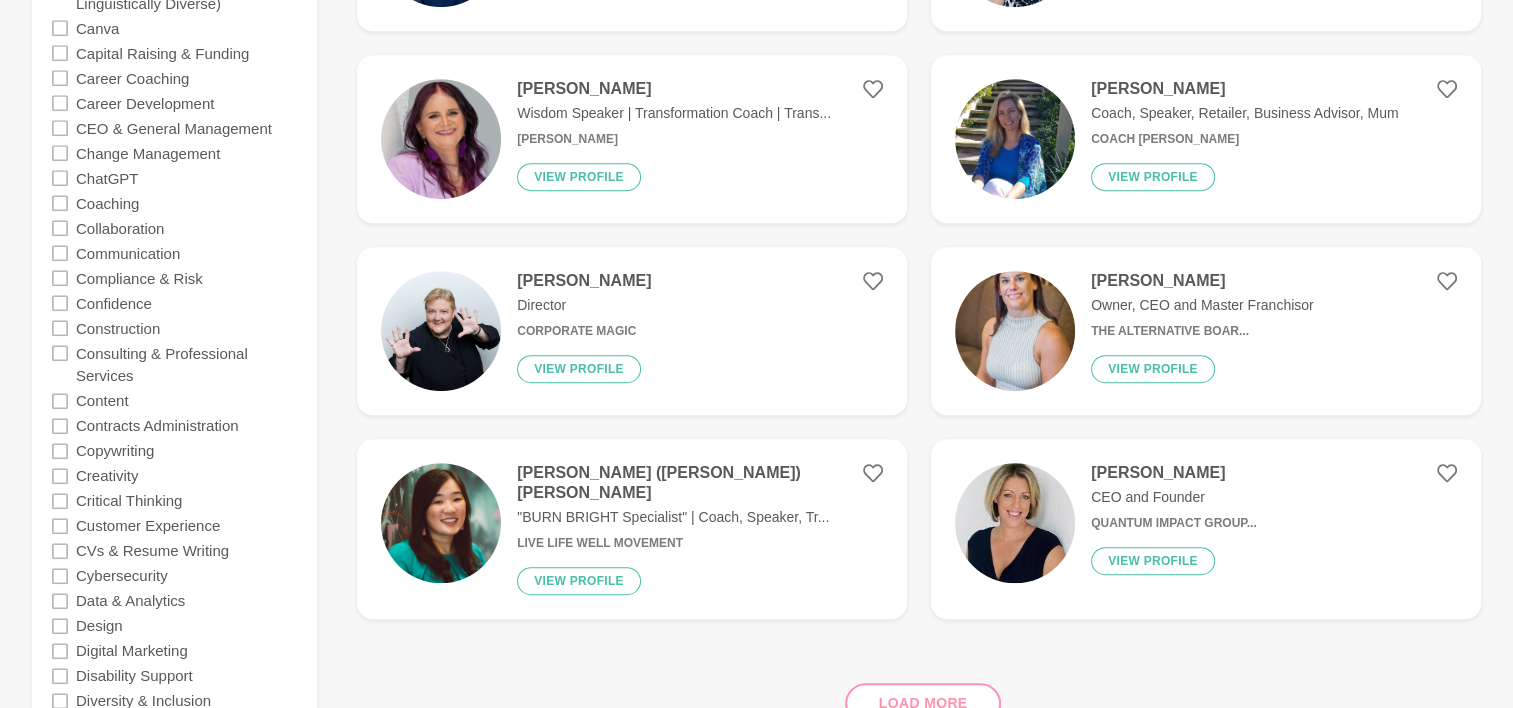 click on "[PERSON_NAME]" at bounding box center (584, 281) 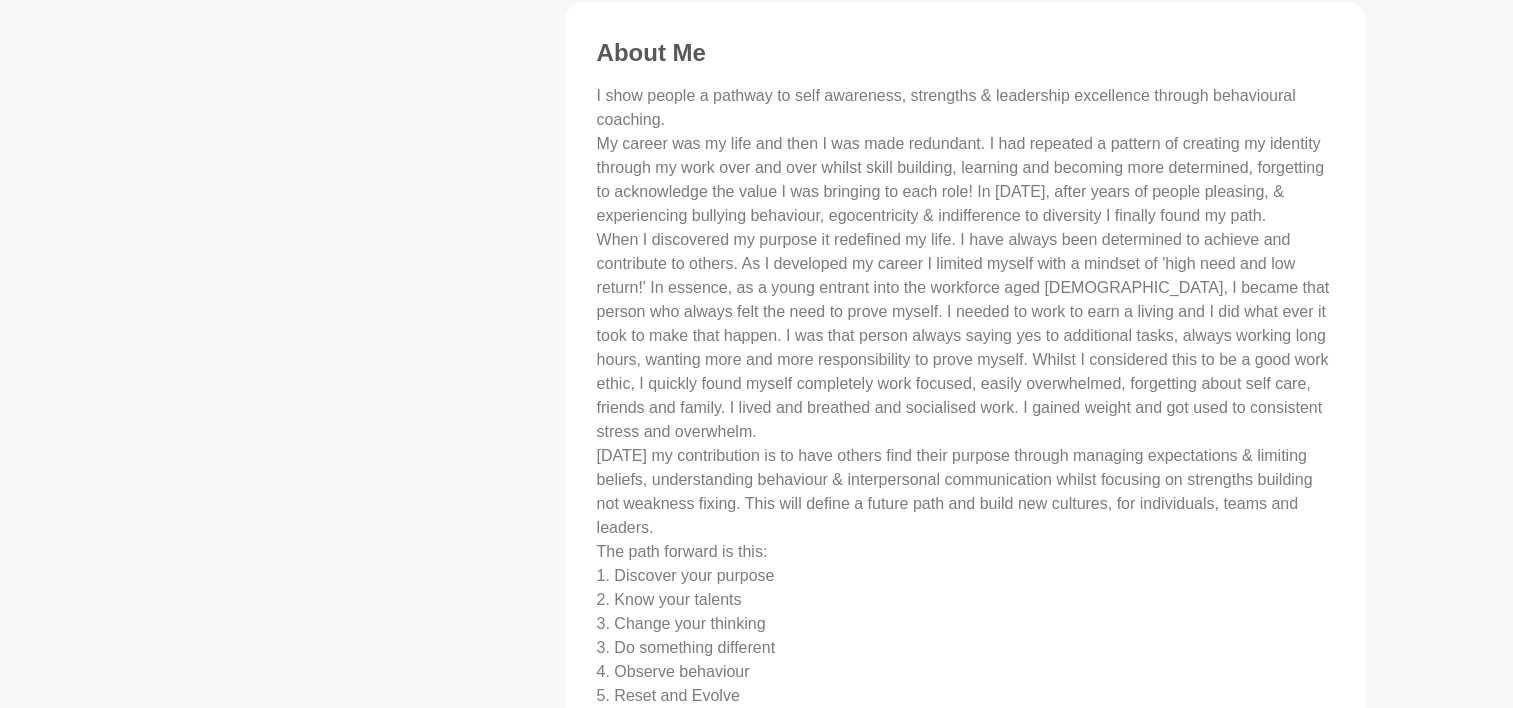 scroll, scrollTop: 0, scrollLeft: 0, axis: both 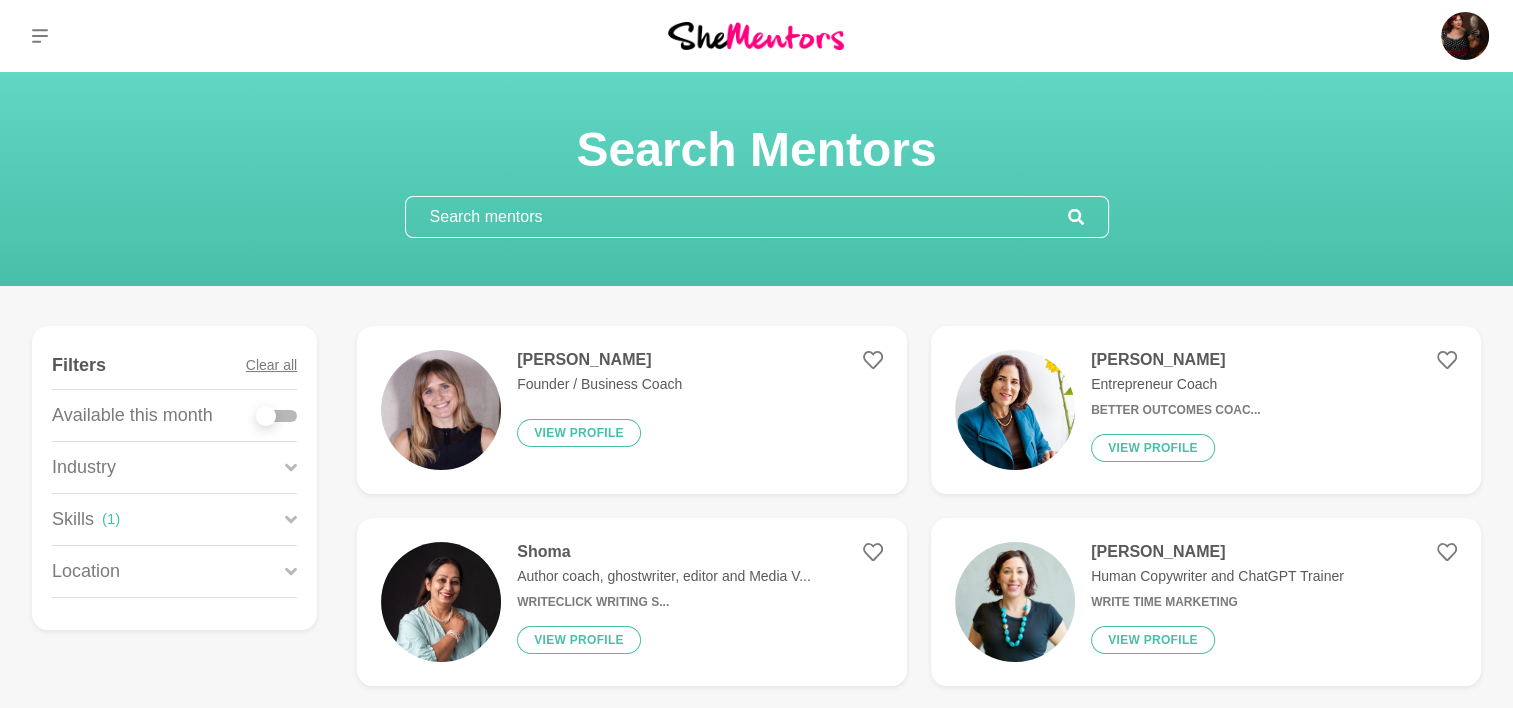 click 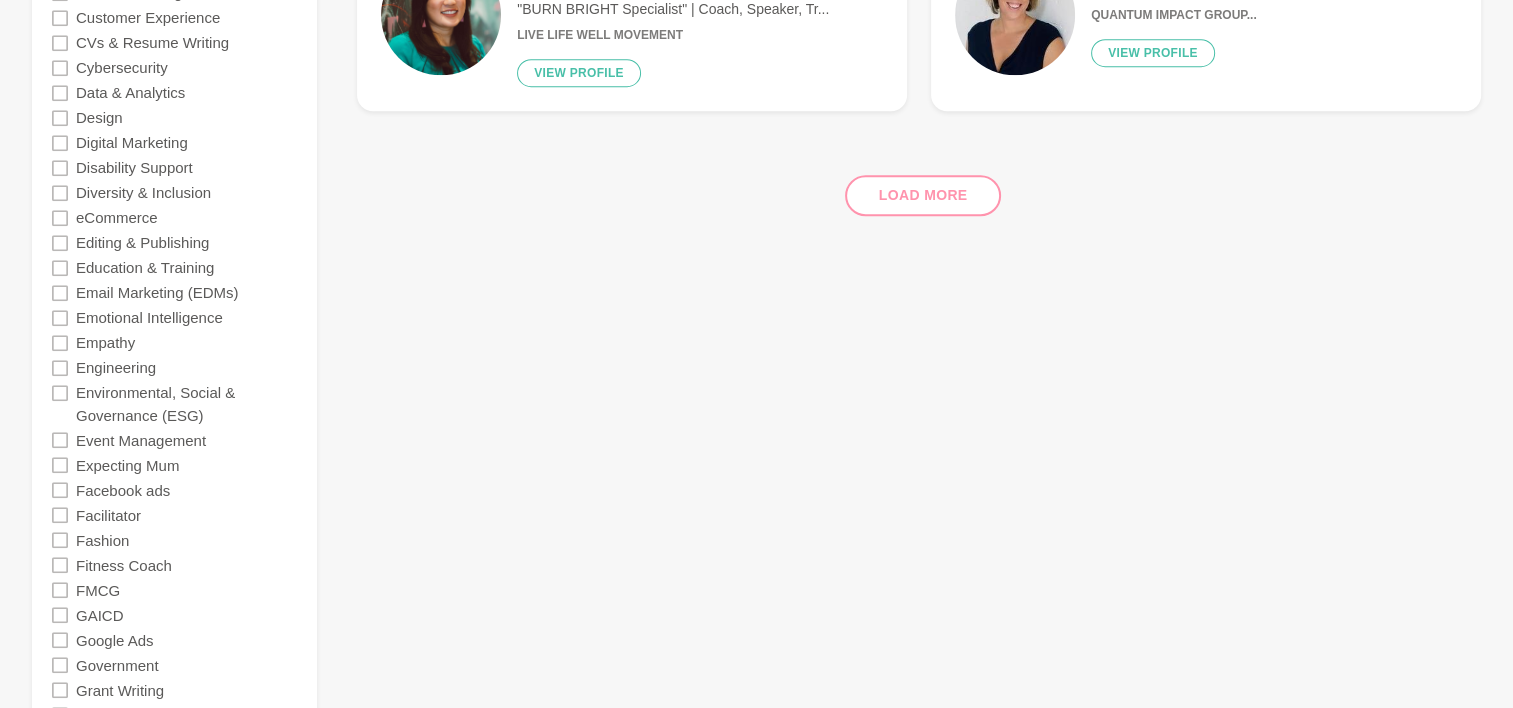 scroll, scrollTop: 1085, scrollLeft: 0, axis: vertical 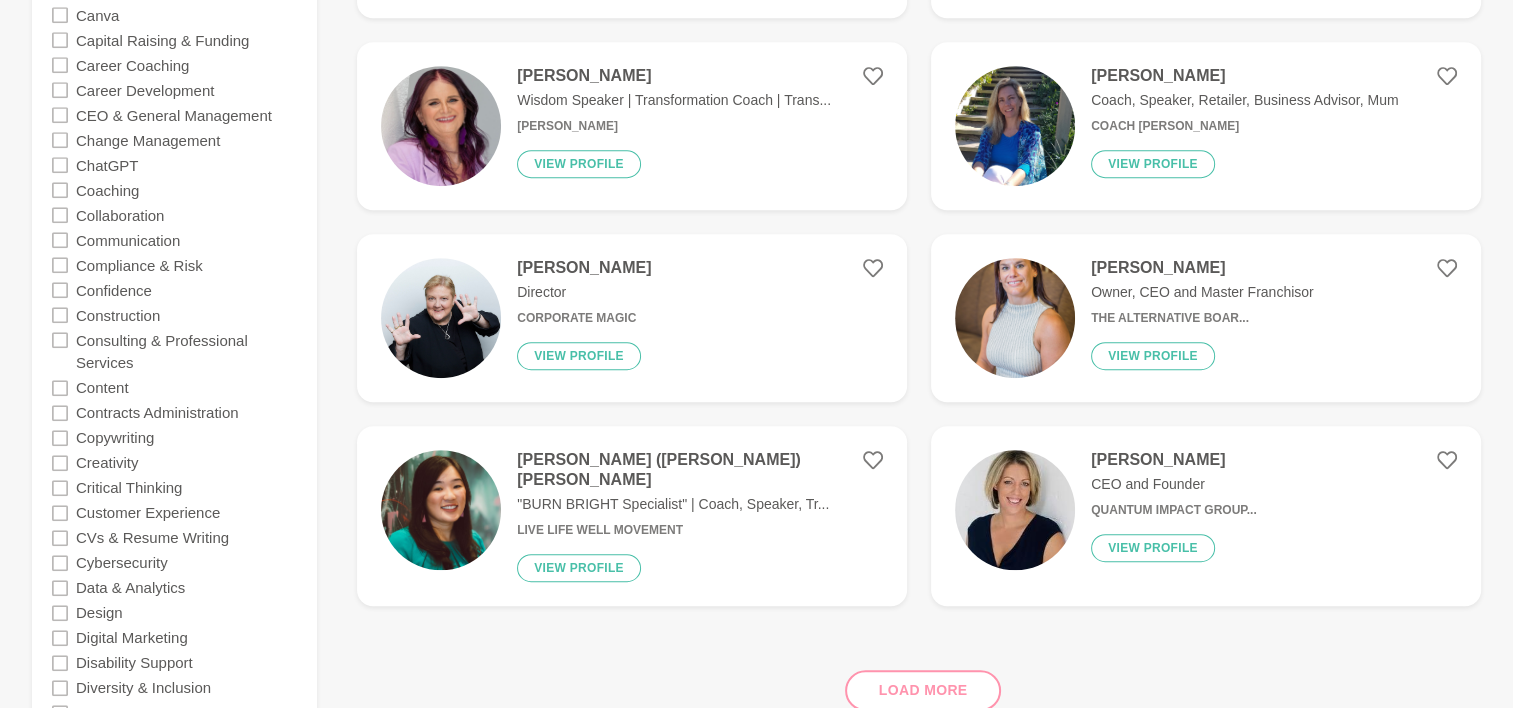 click on "CEO and Founder" at bounding box center (1174, 484) 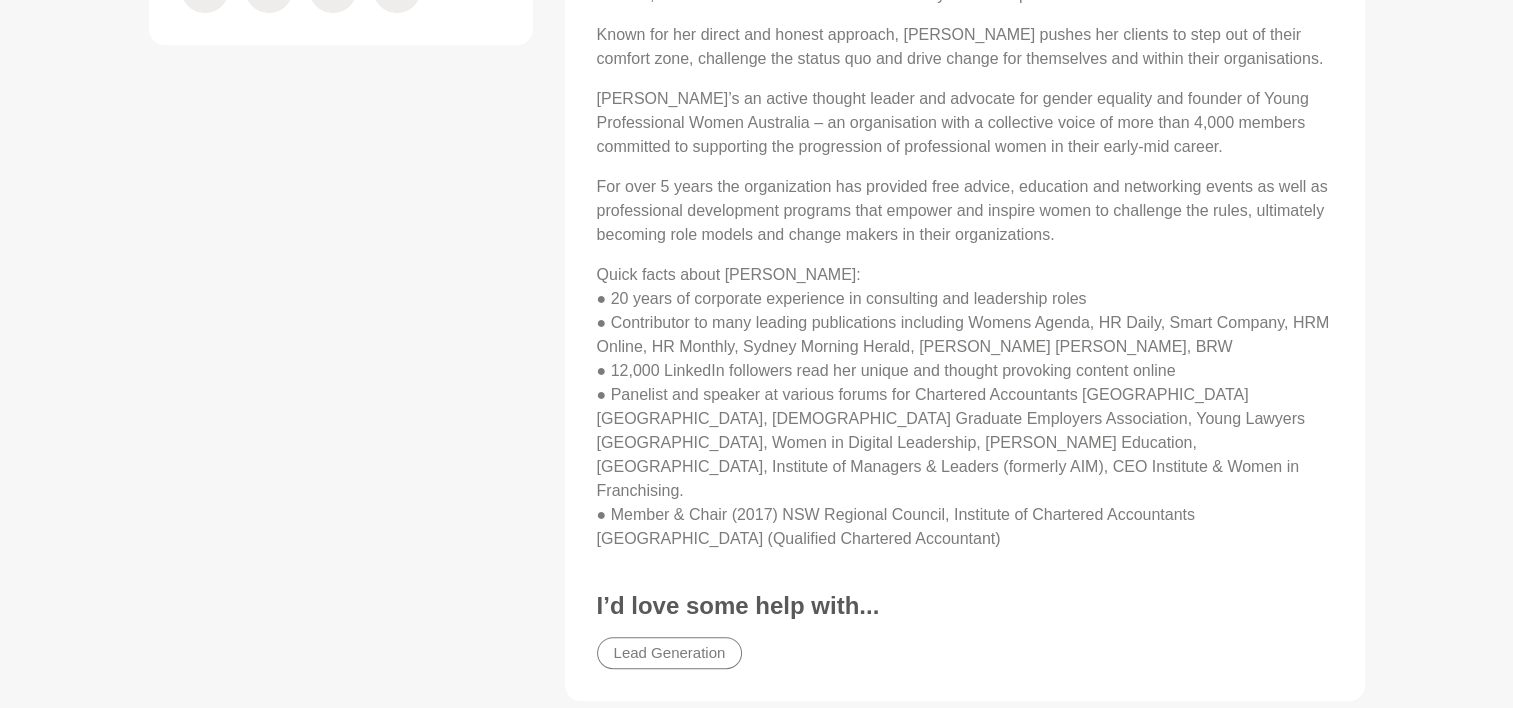 scroll, scrollTop: 0, scrollLeft: 0, axis: both 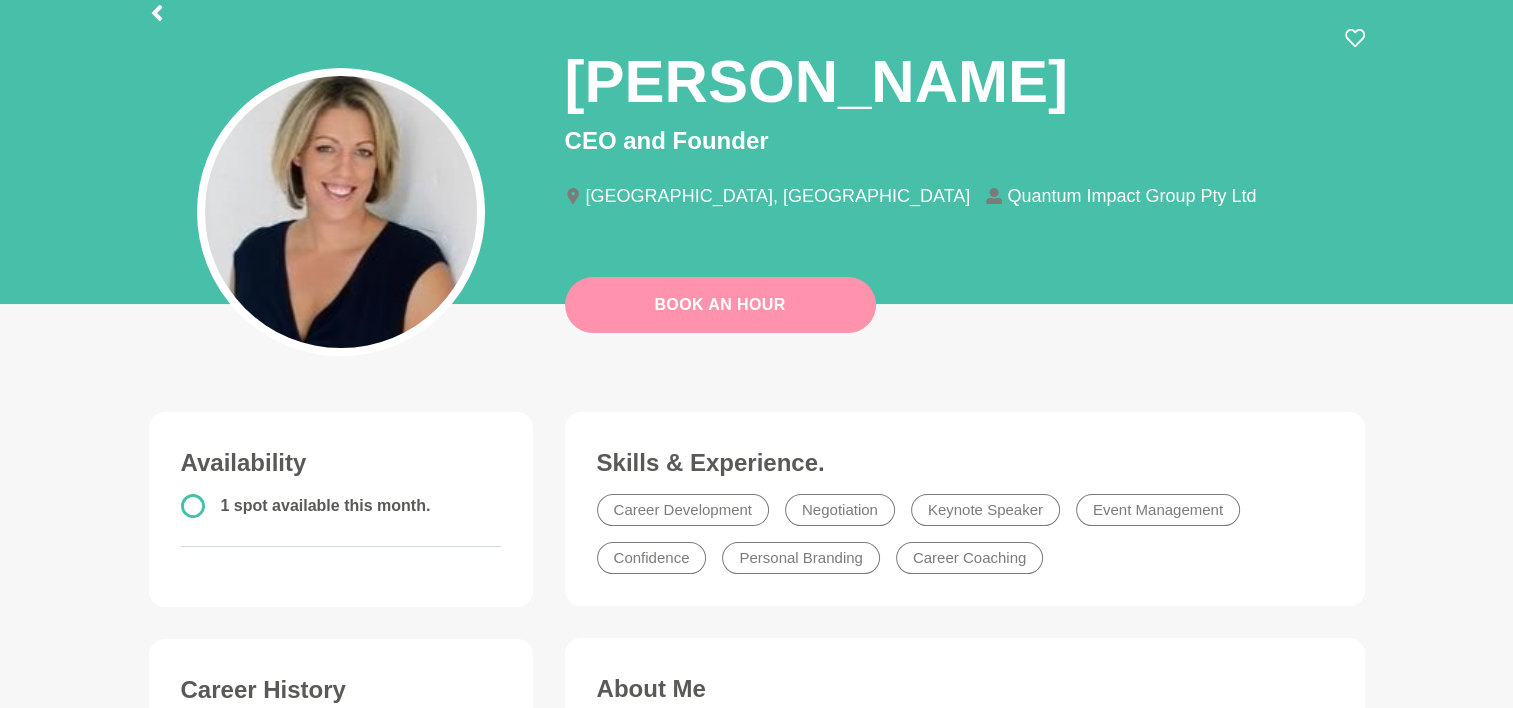 click on "Book An Hour" at bounding box center [720, 305] 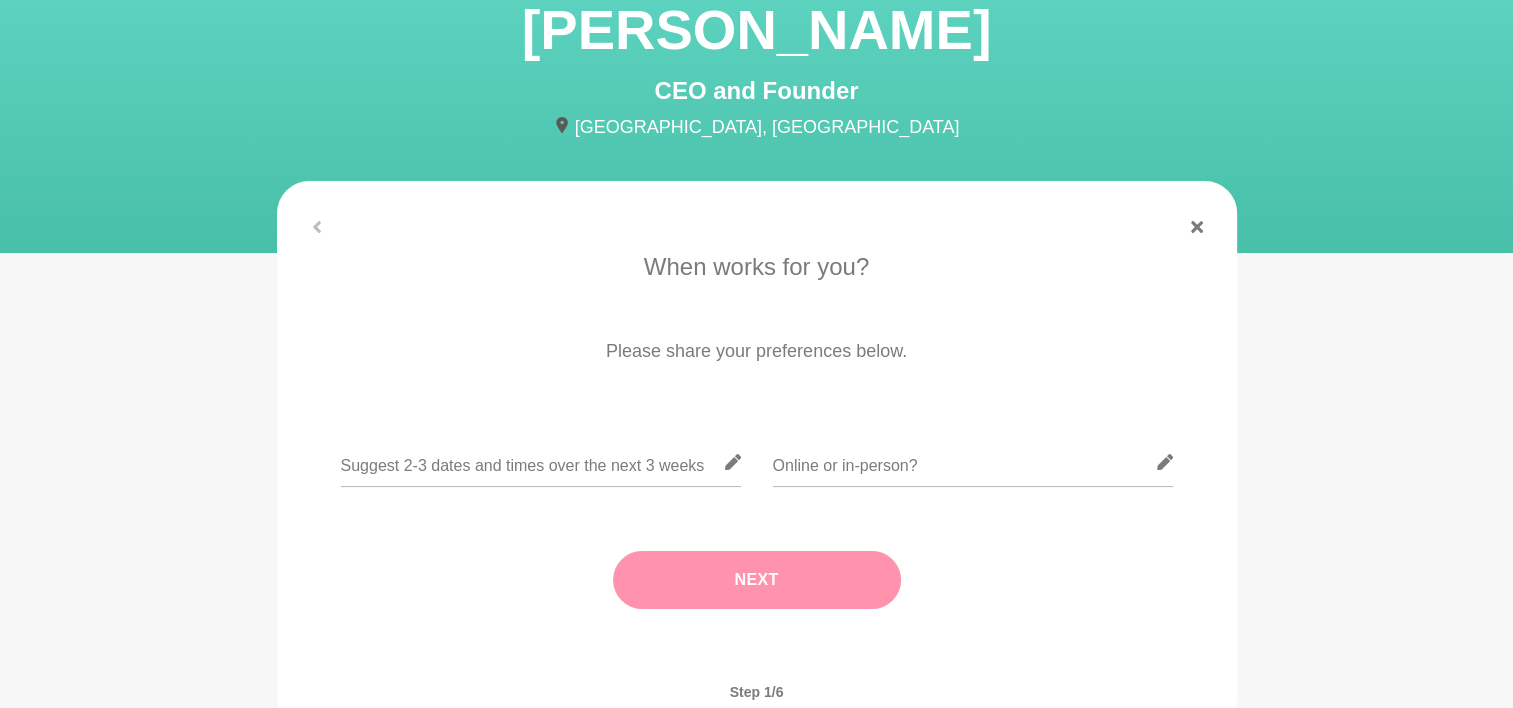 scroll, scrollTop: 0, scrollLeft: 0, axis: both 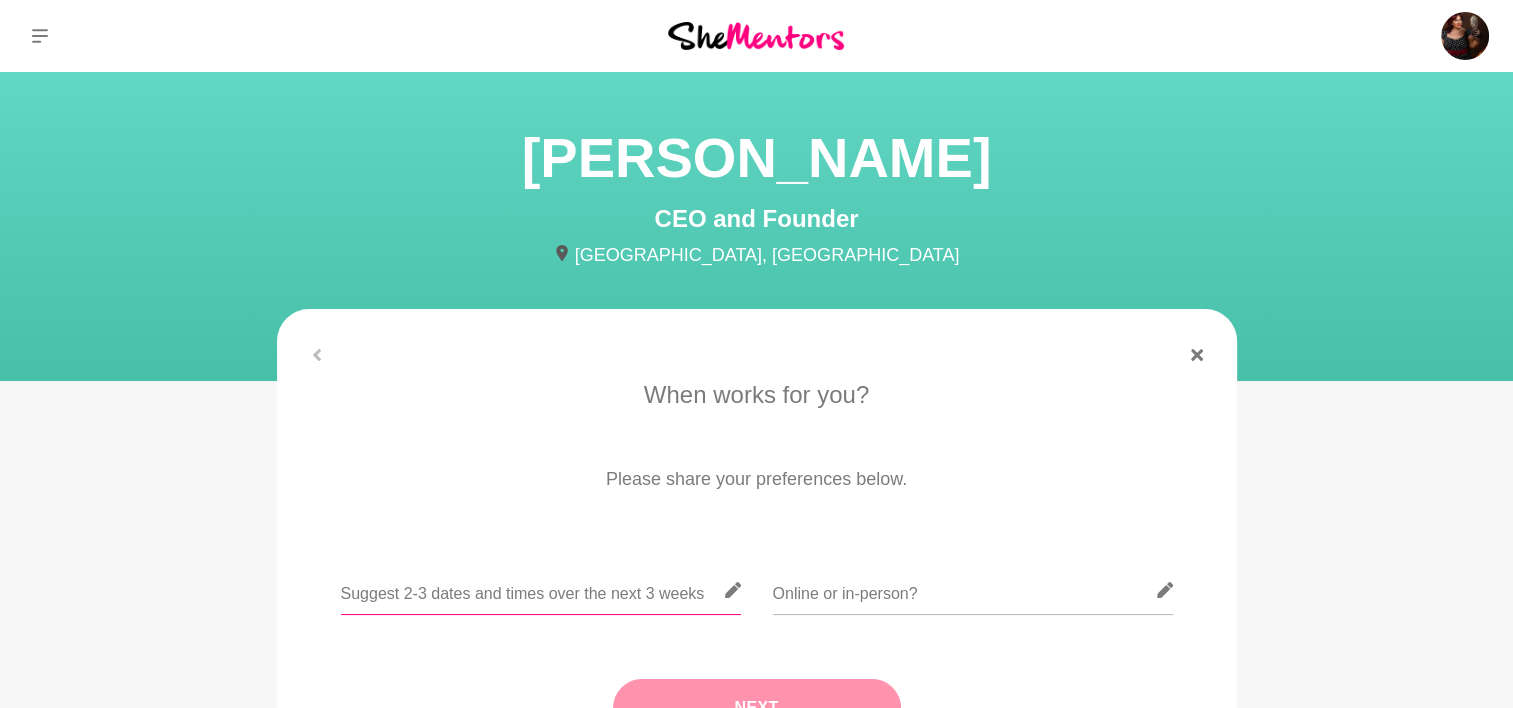click at bounding box center (541, 590) 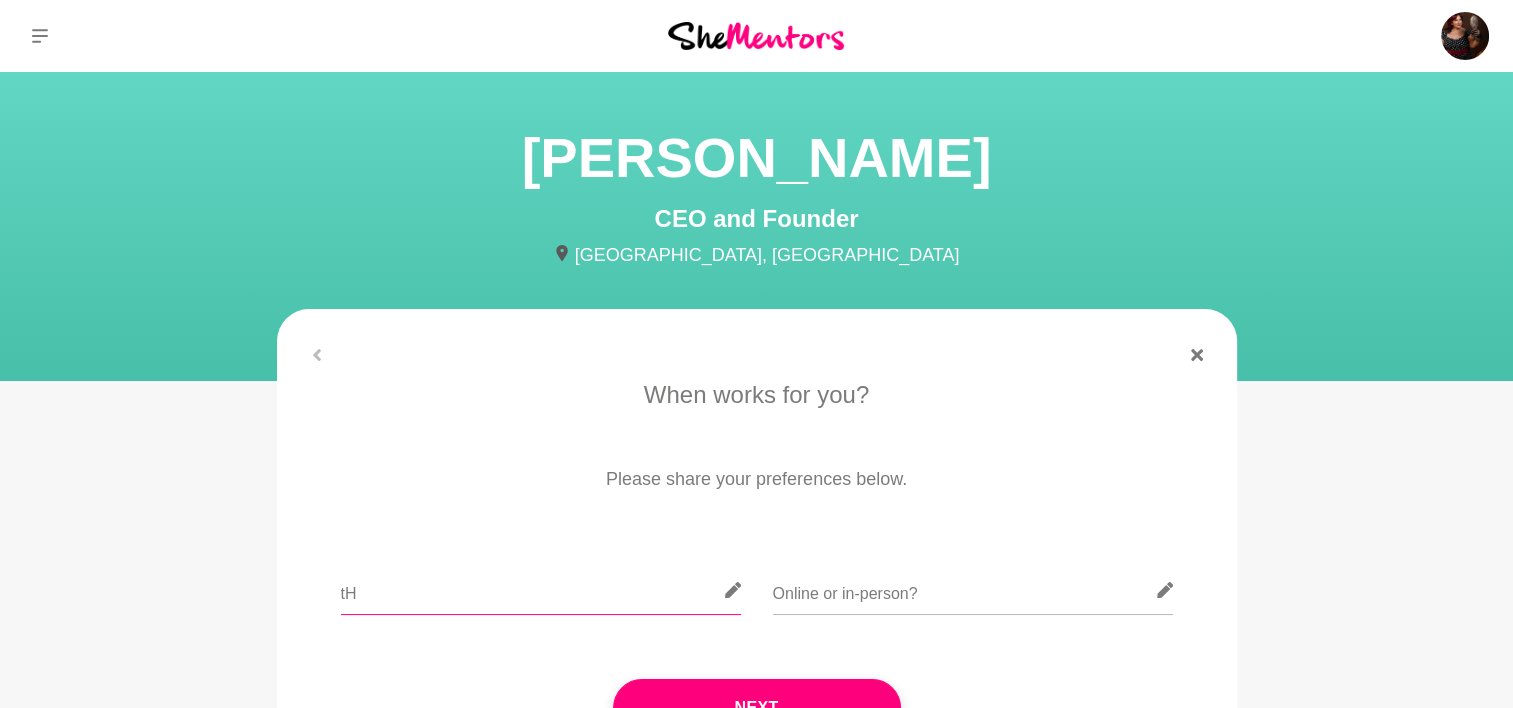 type on "t" 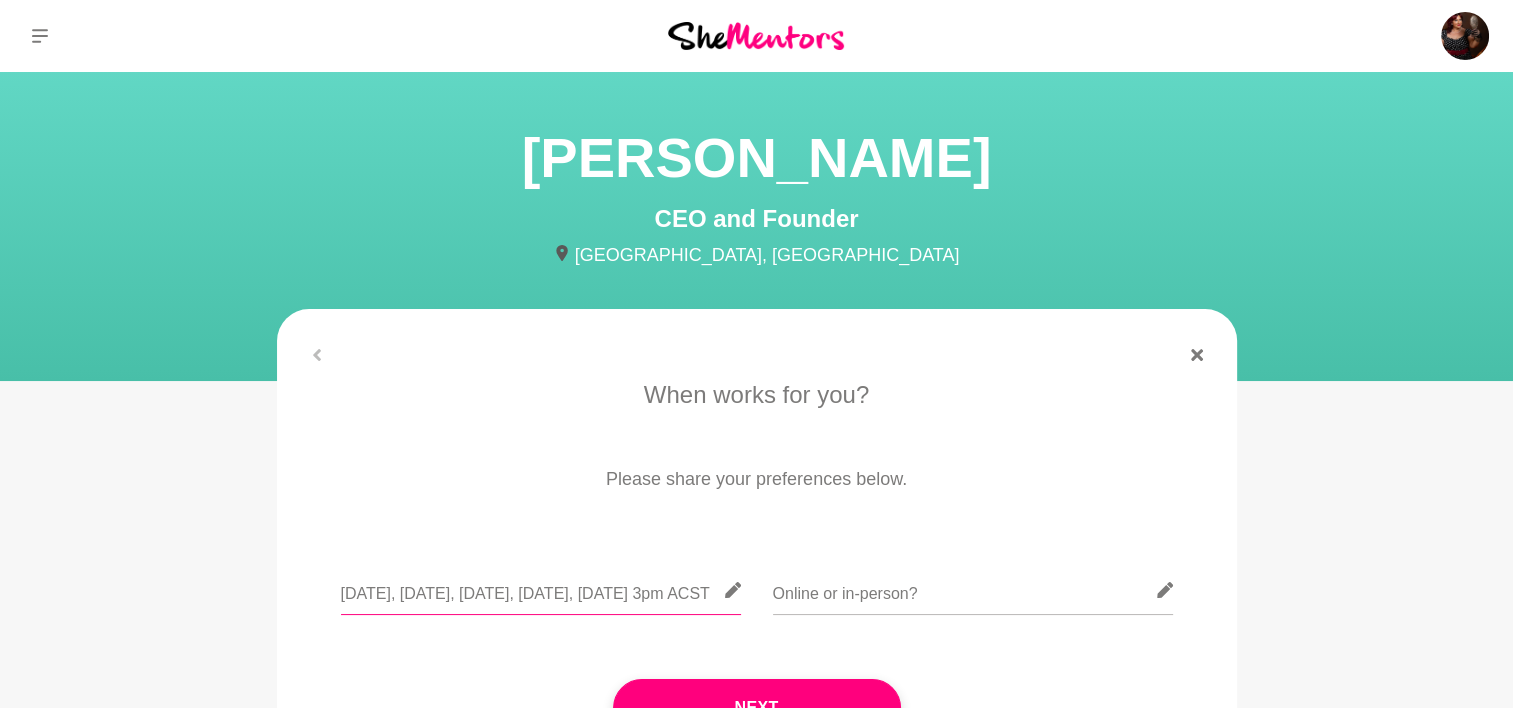 scroll, scrollTop: 0, scrollLeft: 348, axis: horizontal 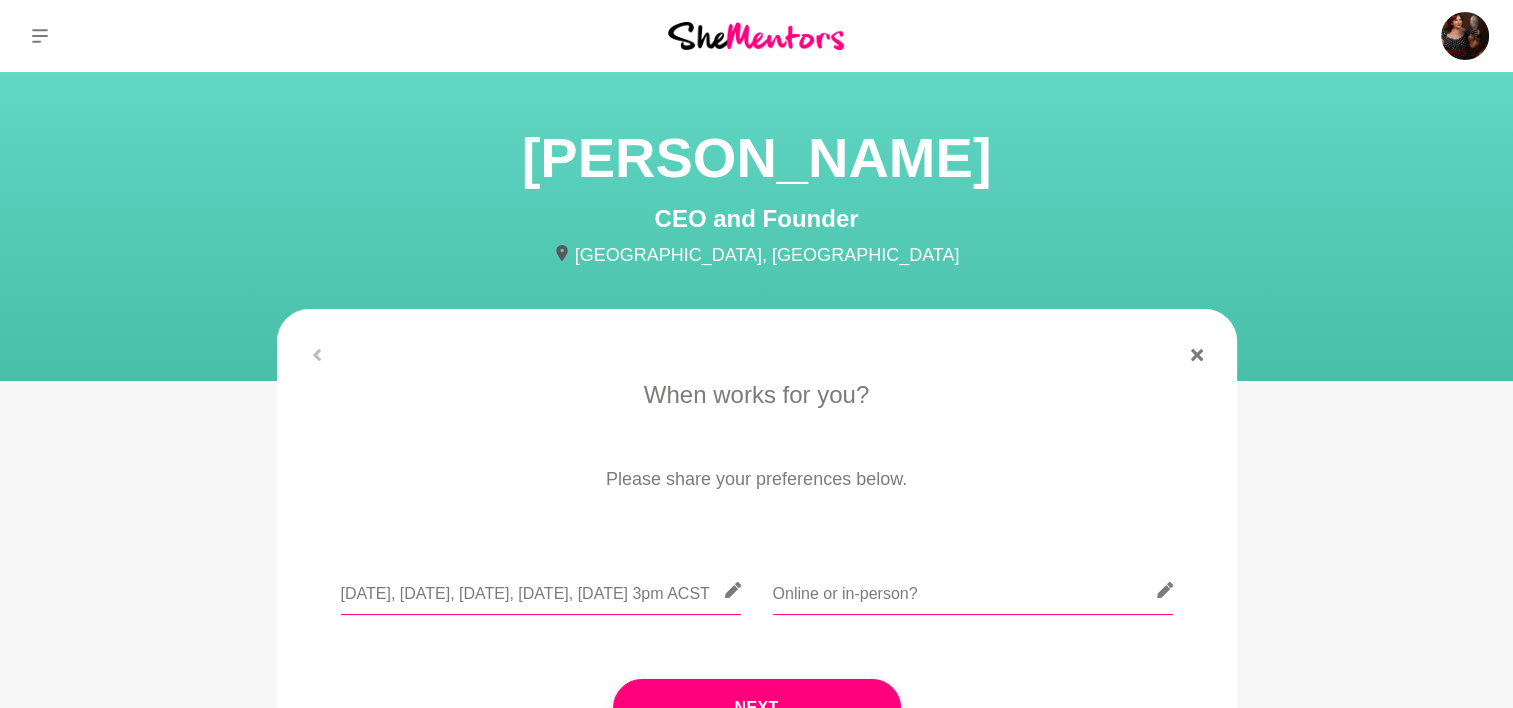 type on "[DATE], [DATE], [DATE], [DATE], [DATE] 3pm ACST" 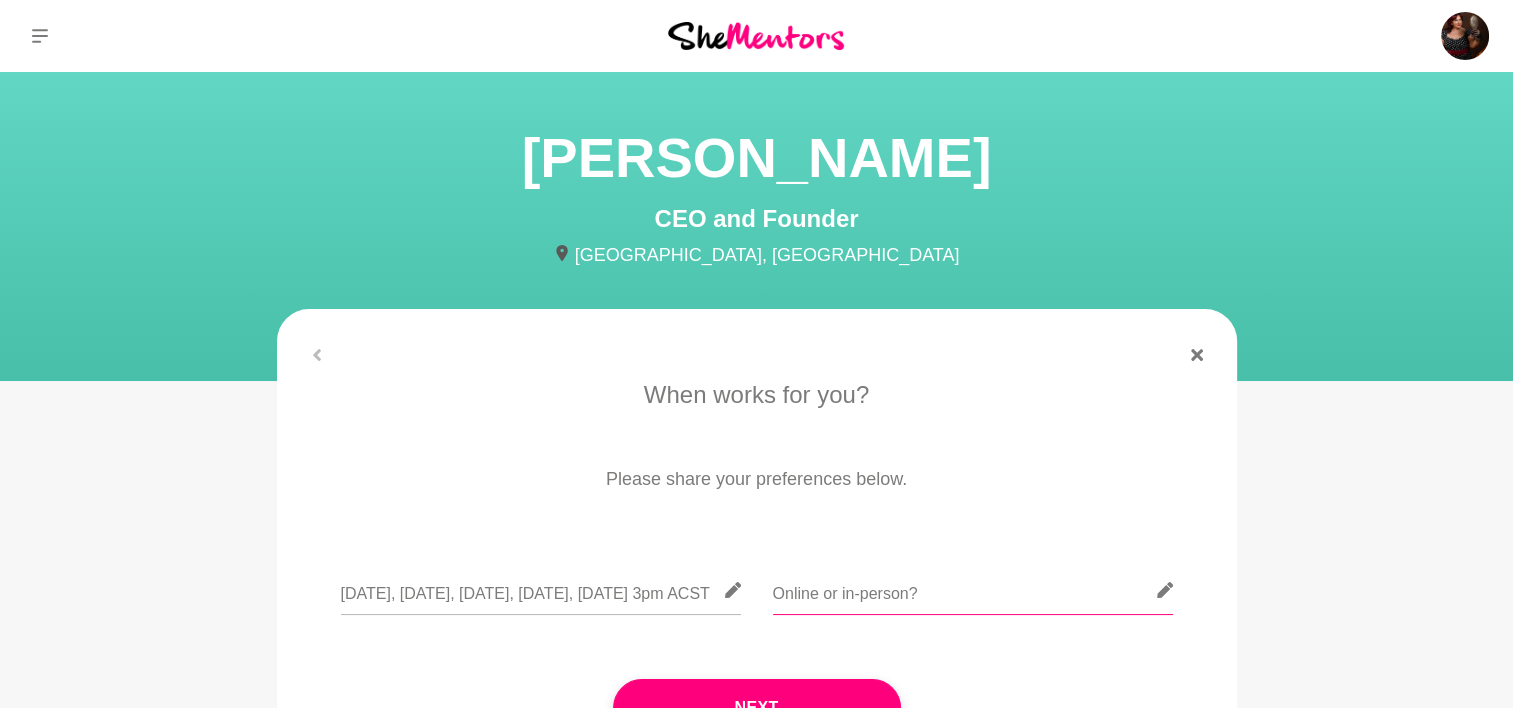 scroll, scrollTop: 0, scrollLeft: 0, axis: both 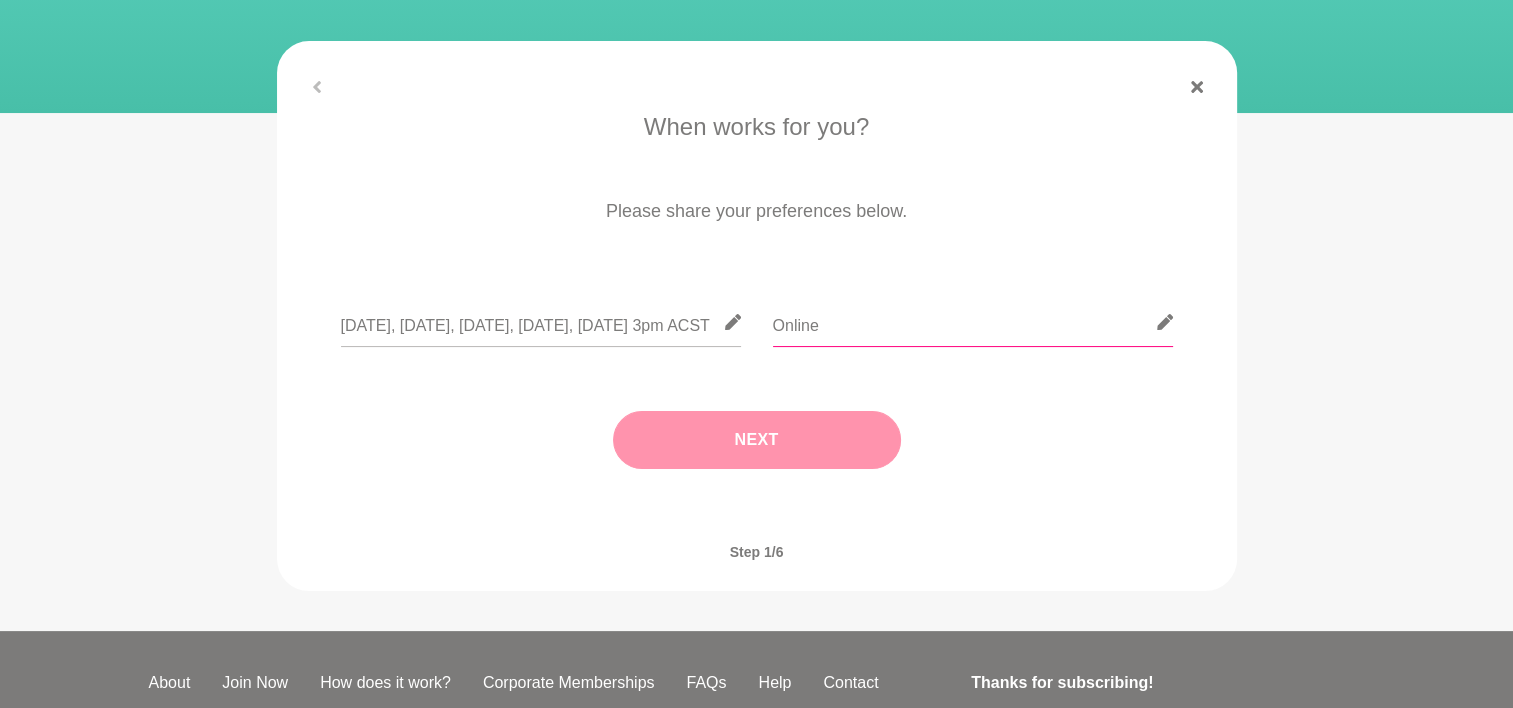 type on "Online" 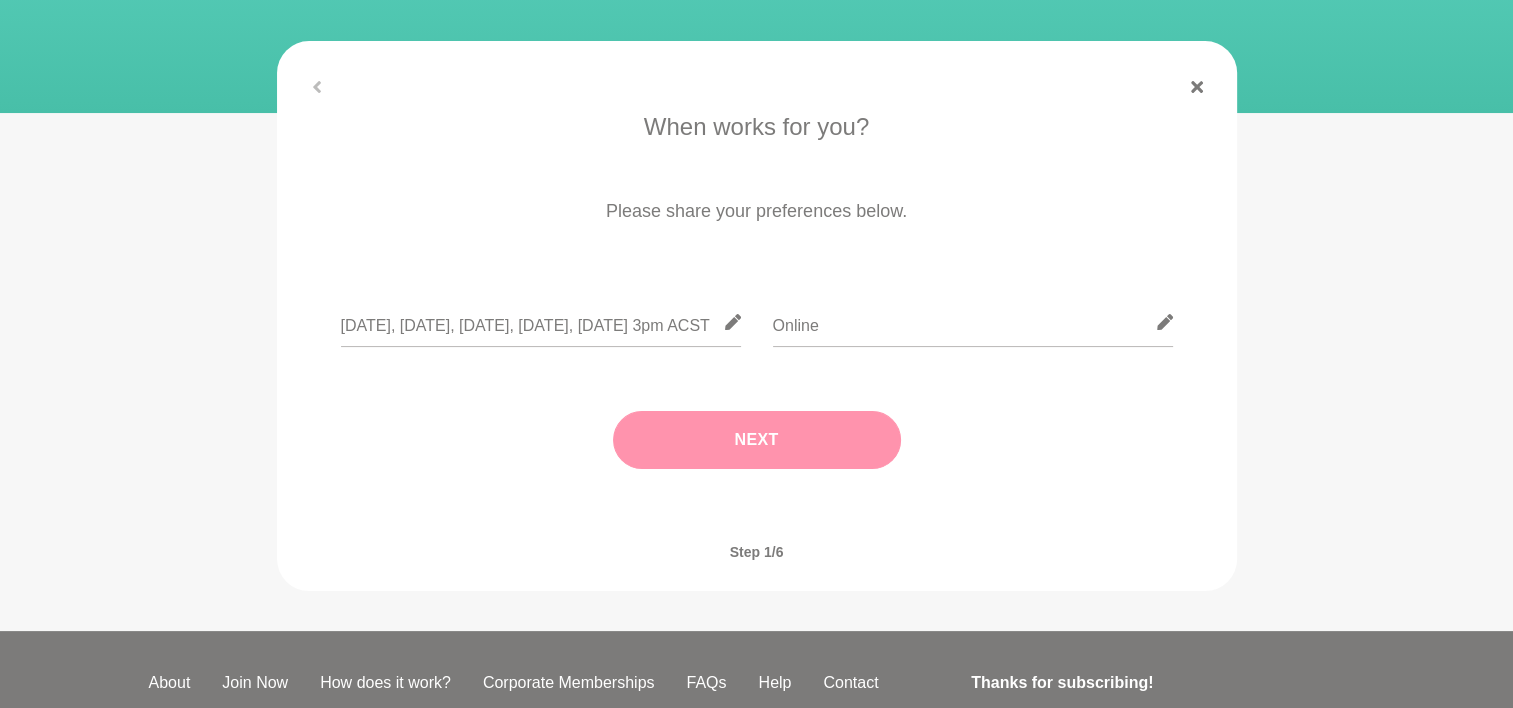 click on "Next" at bounding box center (757, 440) 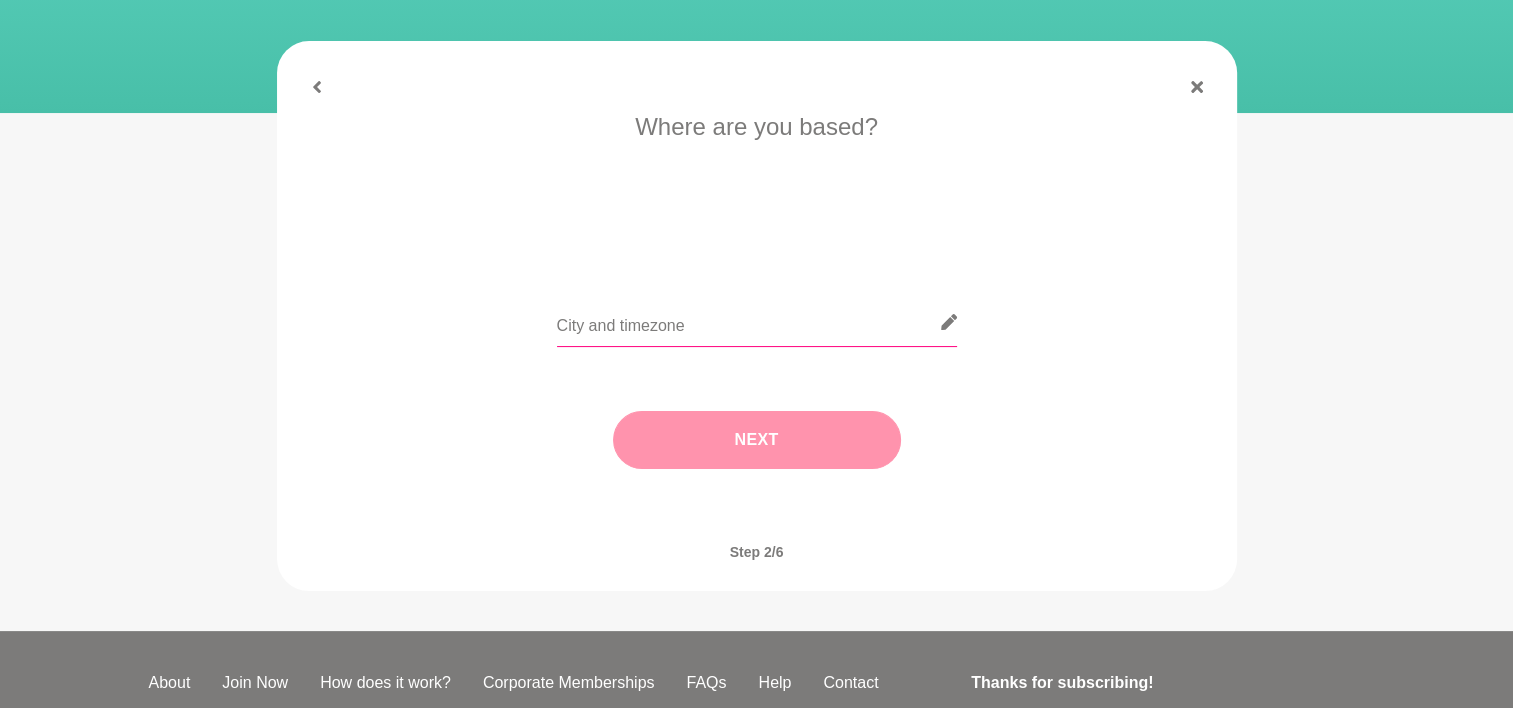 click at bounding box center [757, 322] 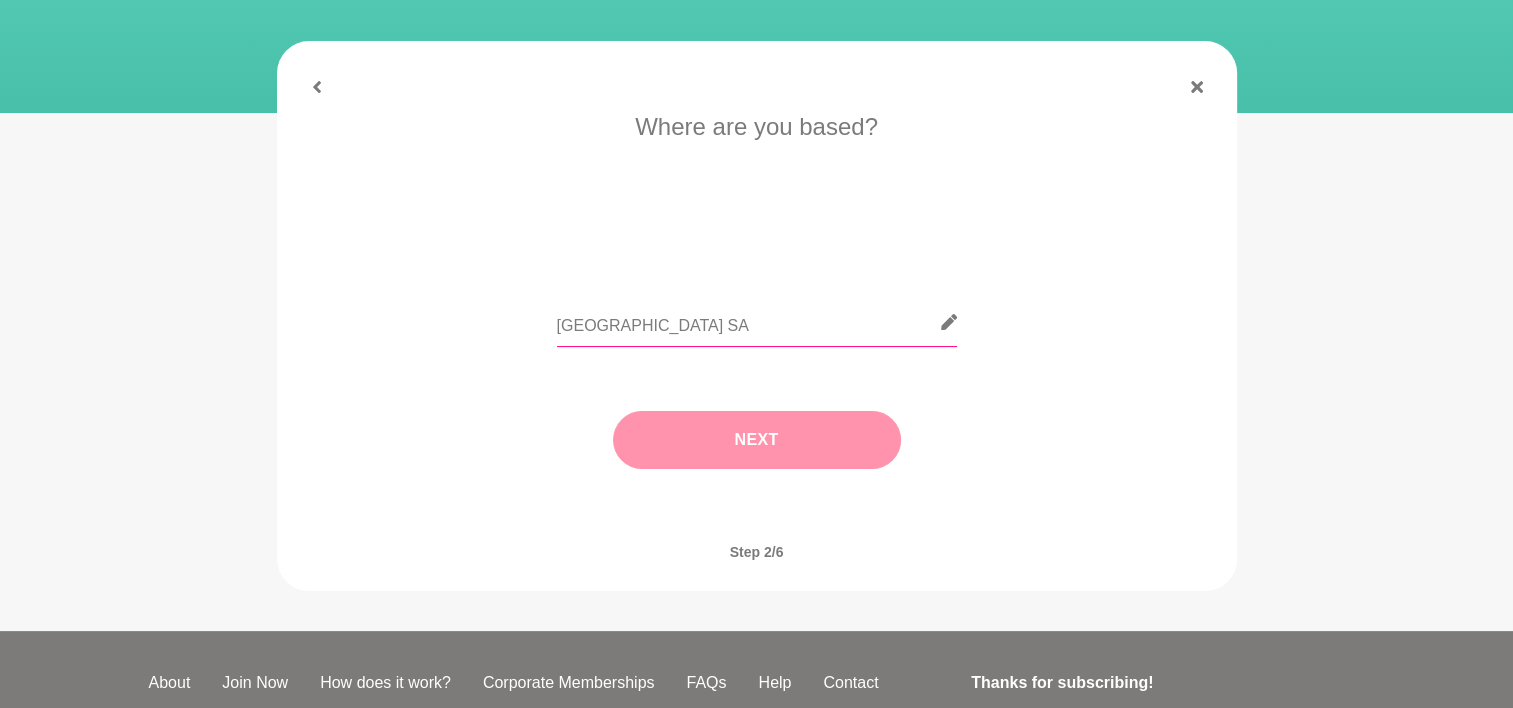 type on "[GEOGRAPHIC_DATA] SA" 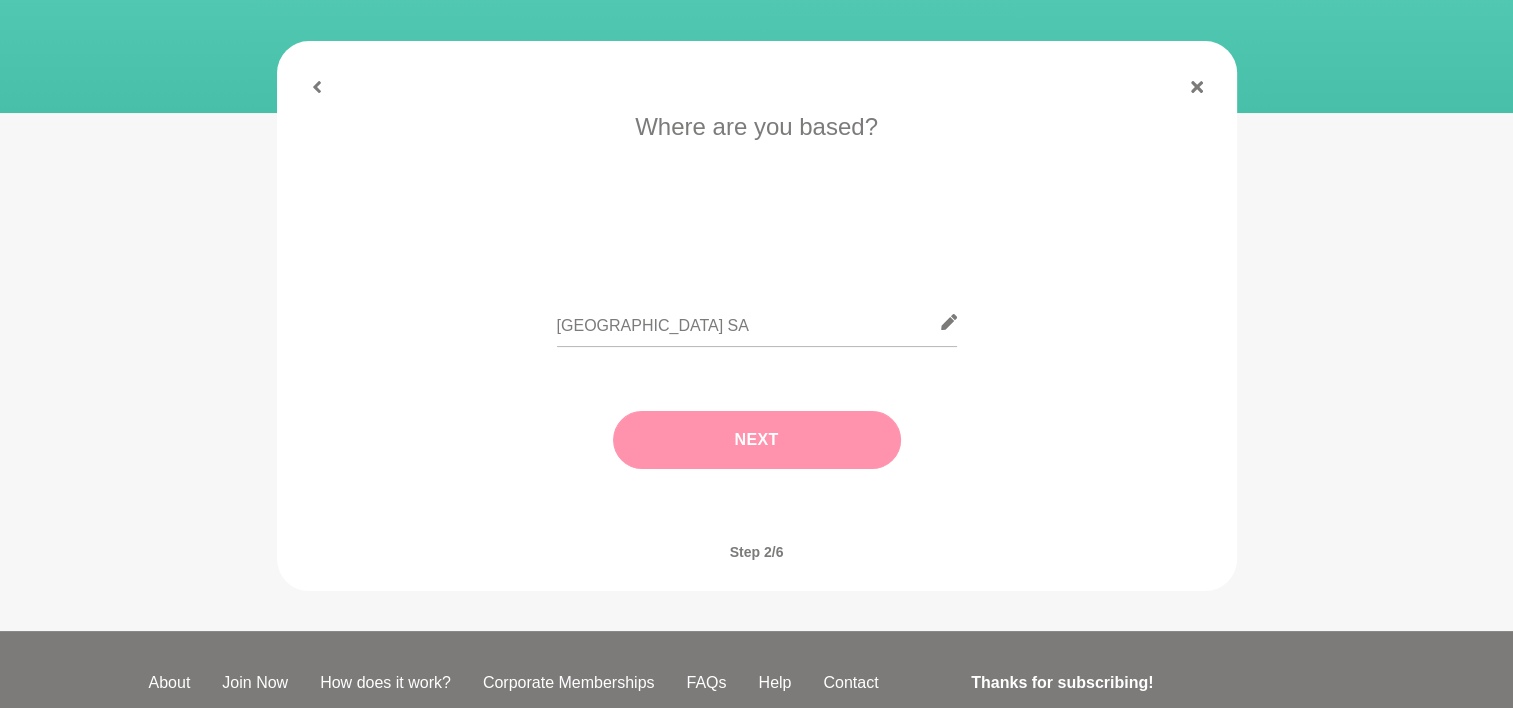 click on "Next" at bounding box center (757, 440) 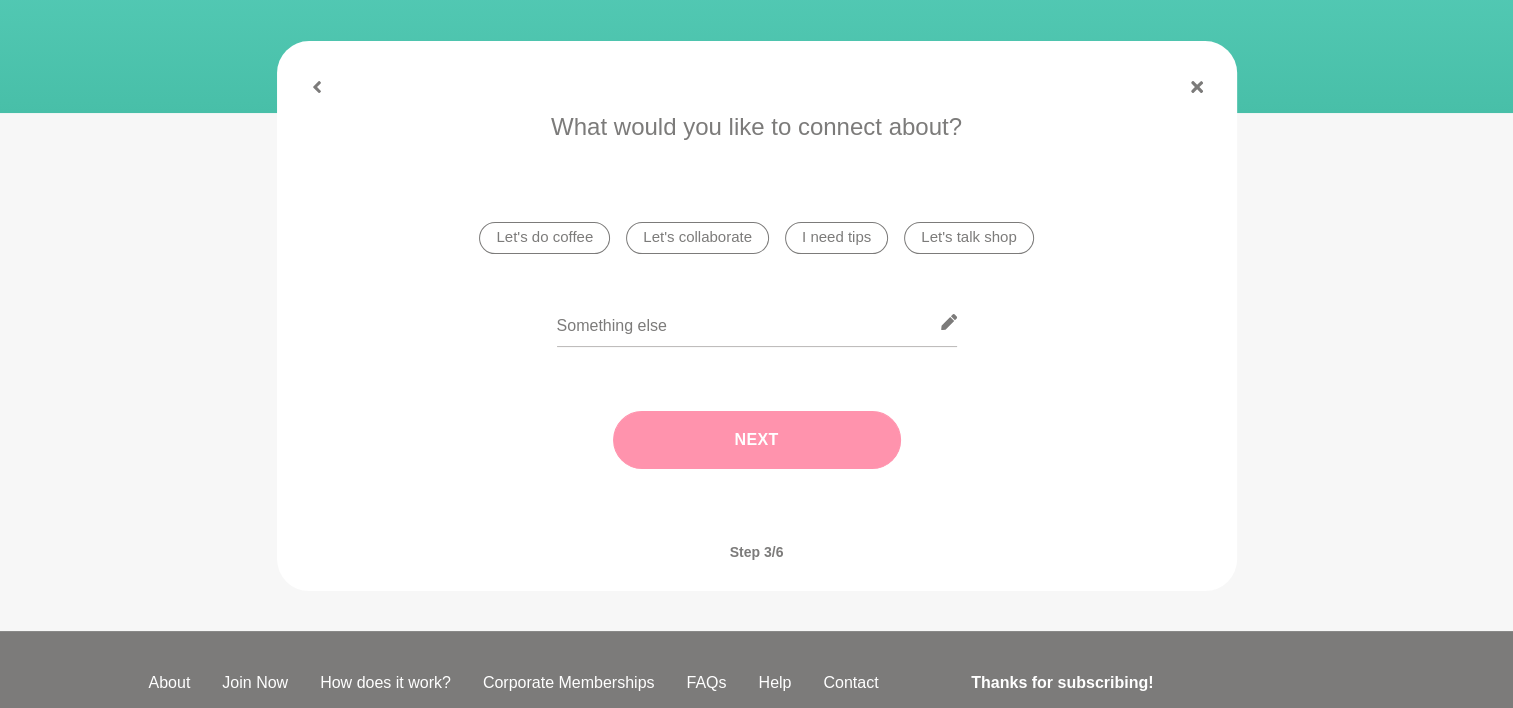 click on "I need tips" at bounding box center [836, 238] 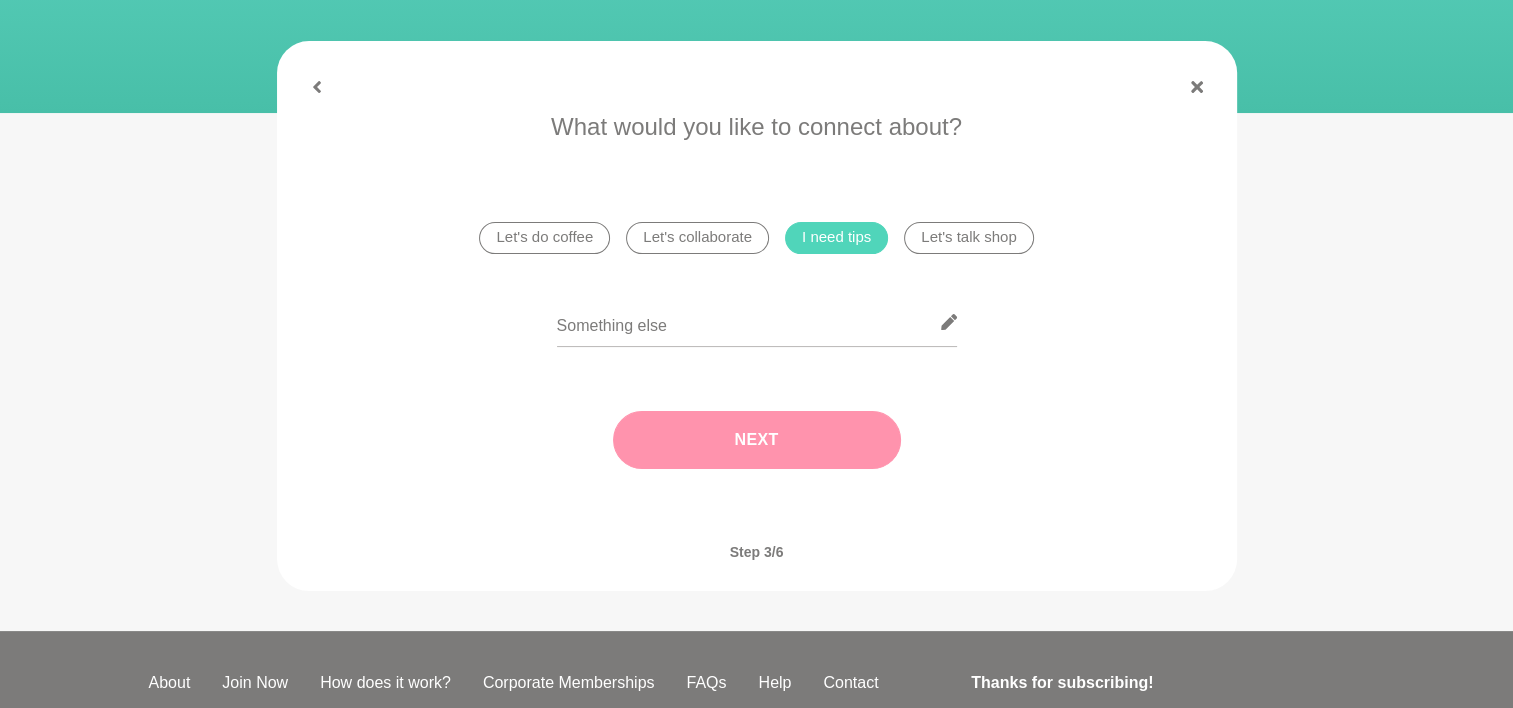 click on "Next" at bounding box center [757, 440] 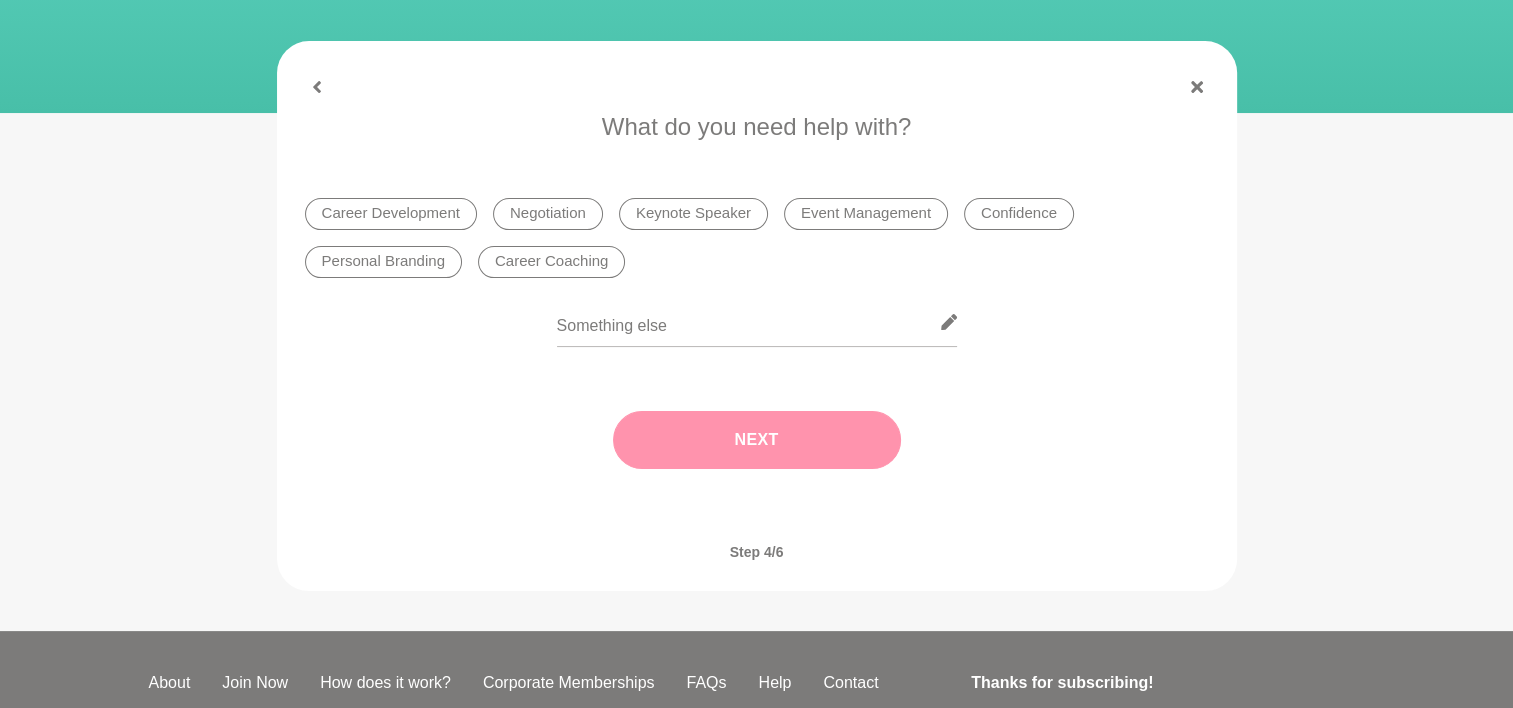 click on "Keynote Speaker" at bounding box center (693, 214) 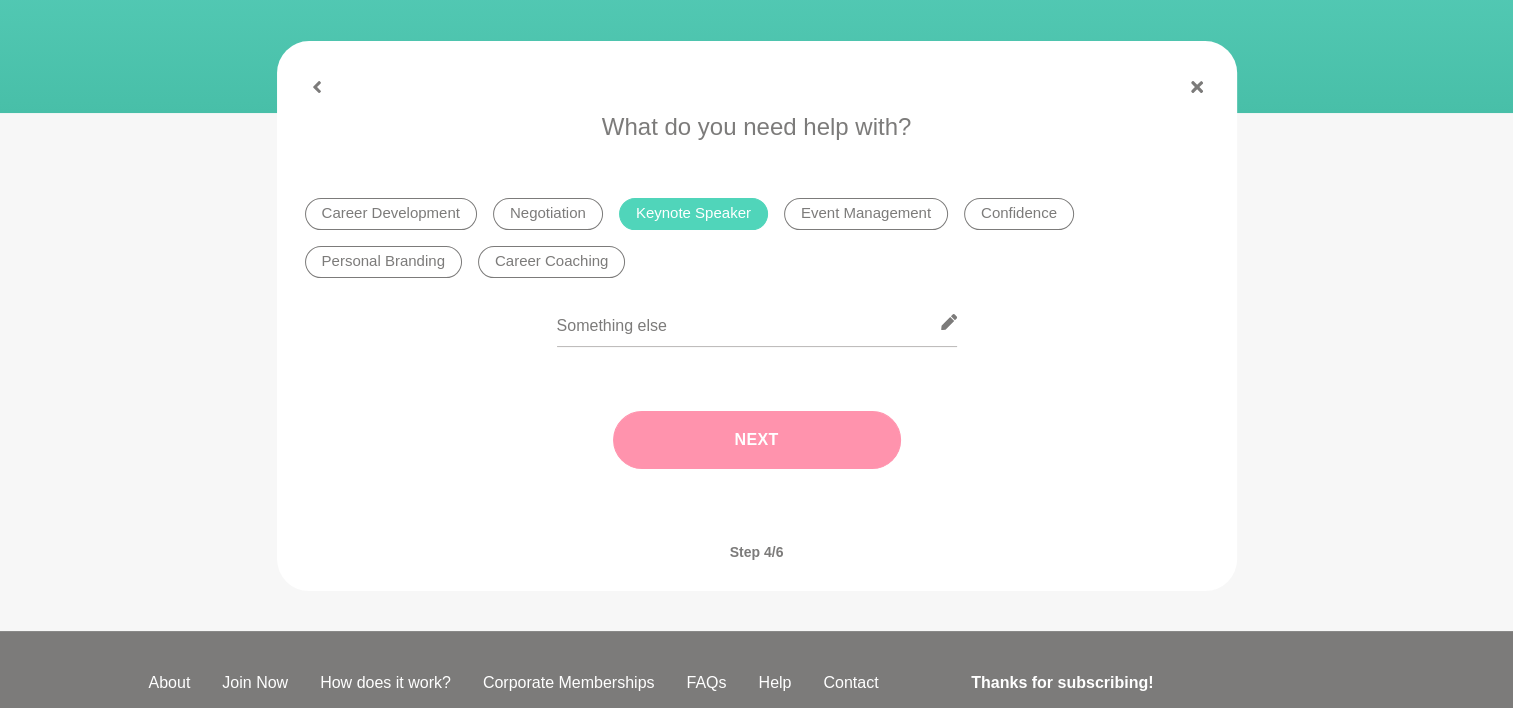 click on "Next" at bounding box center (757, 440) 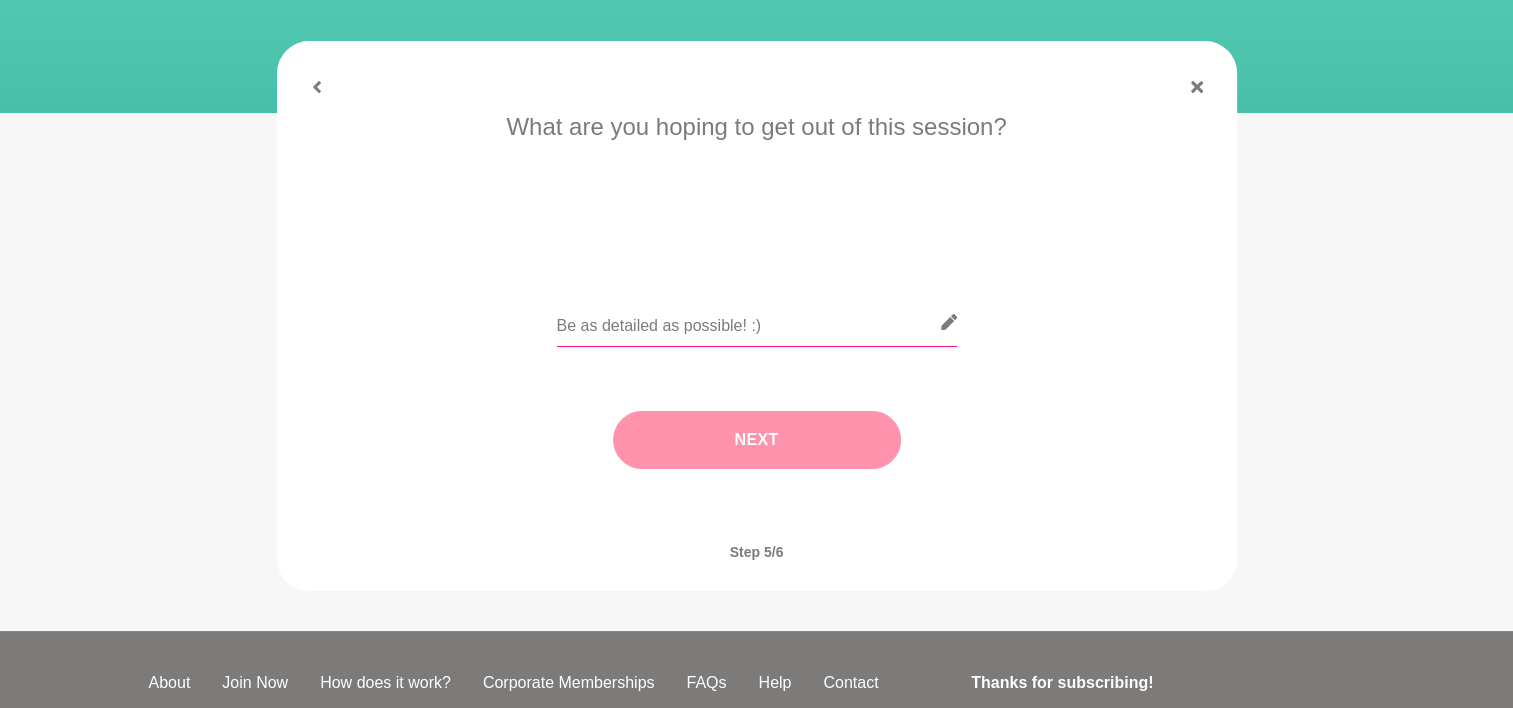 click at bounding box center [757, 322] 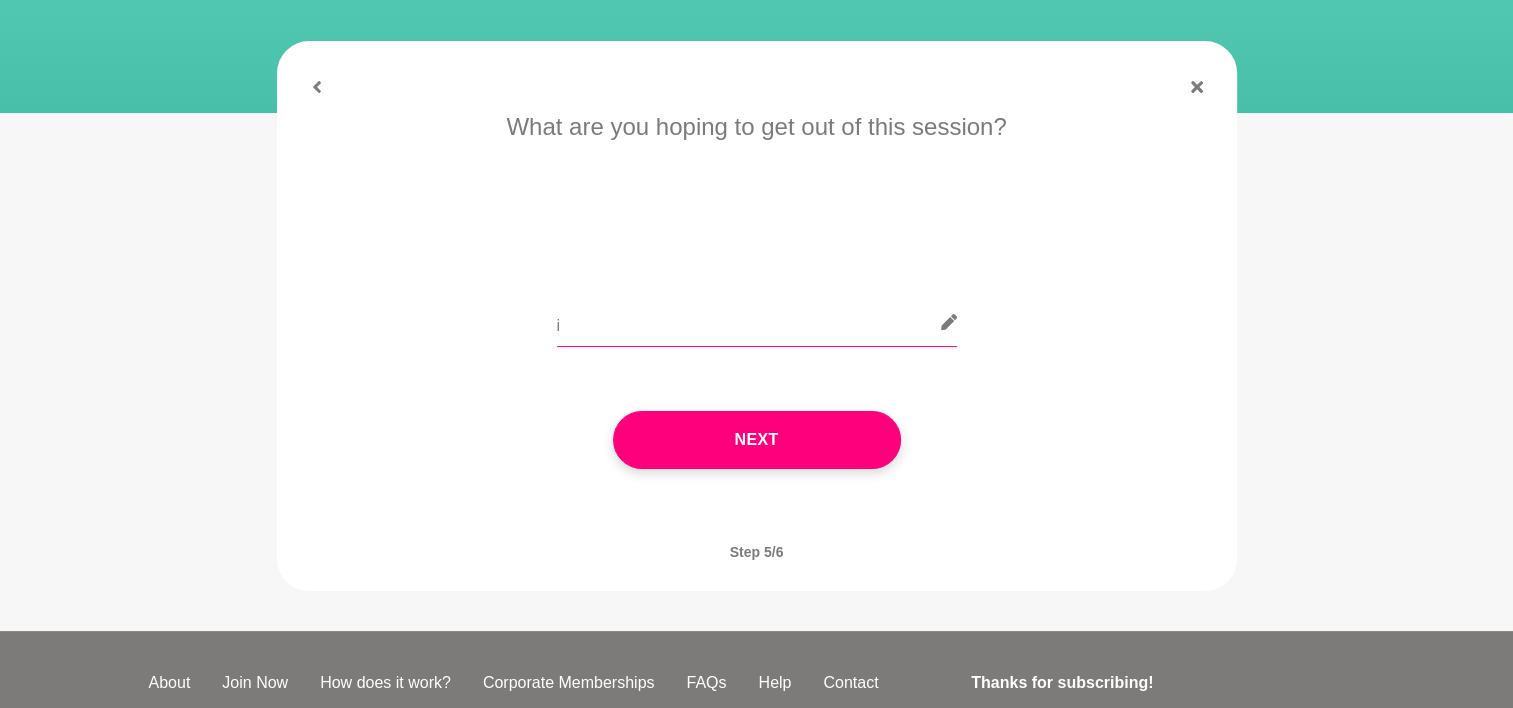 type on "i" 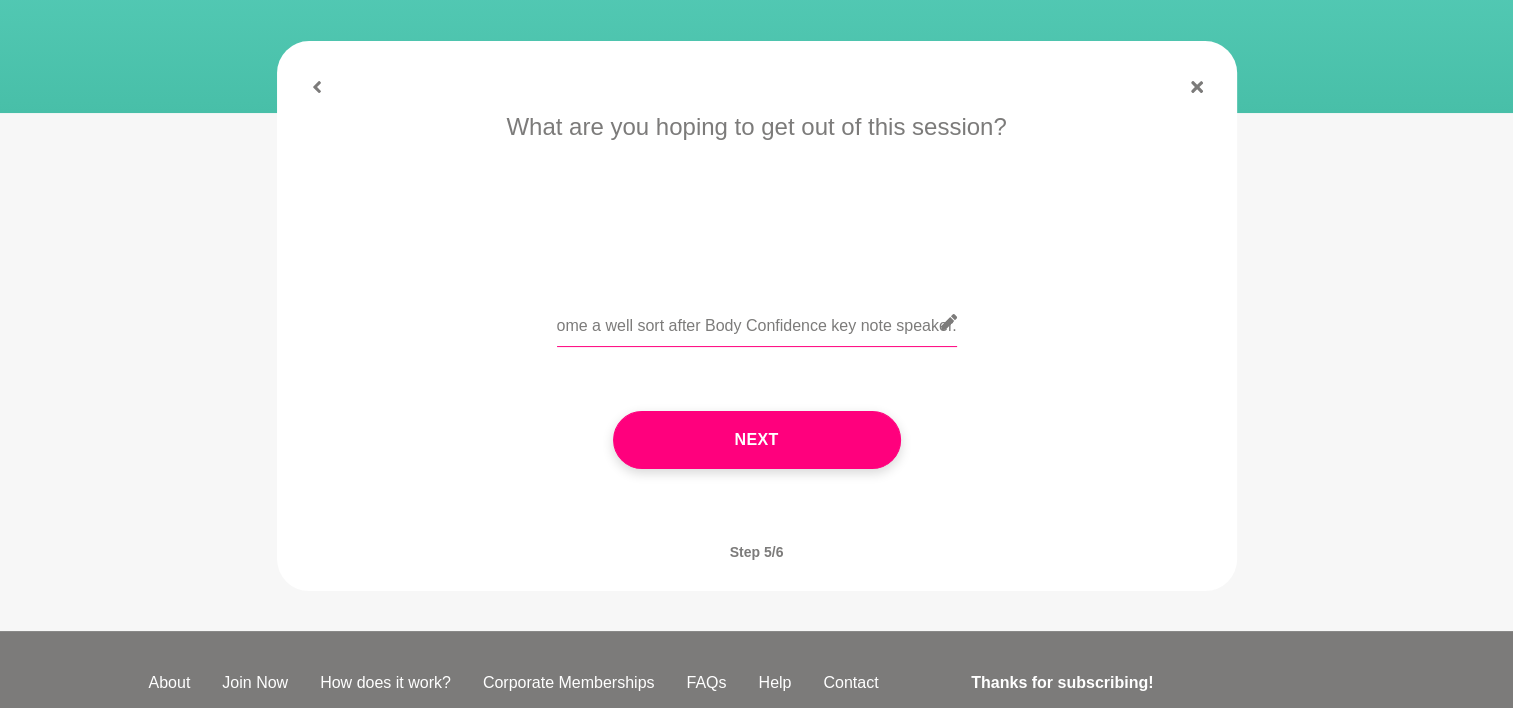 scroll, scrollTop: 0, scrollLeft: 600, axis: horizontal 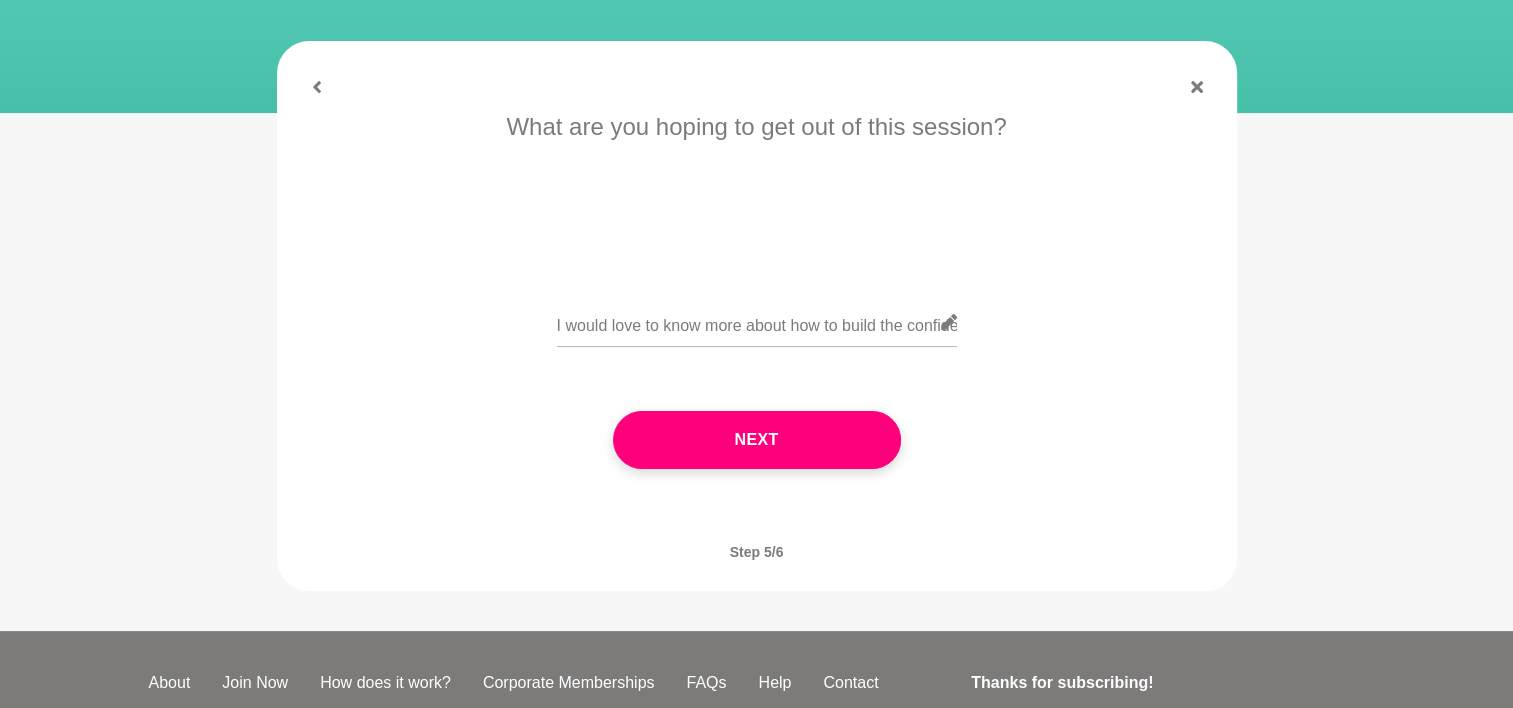 click 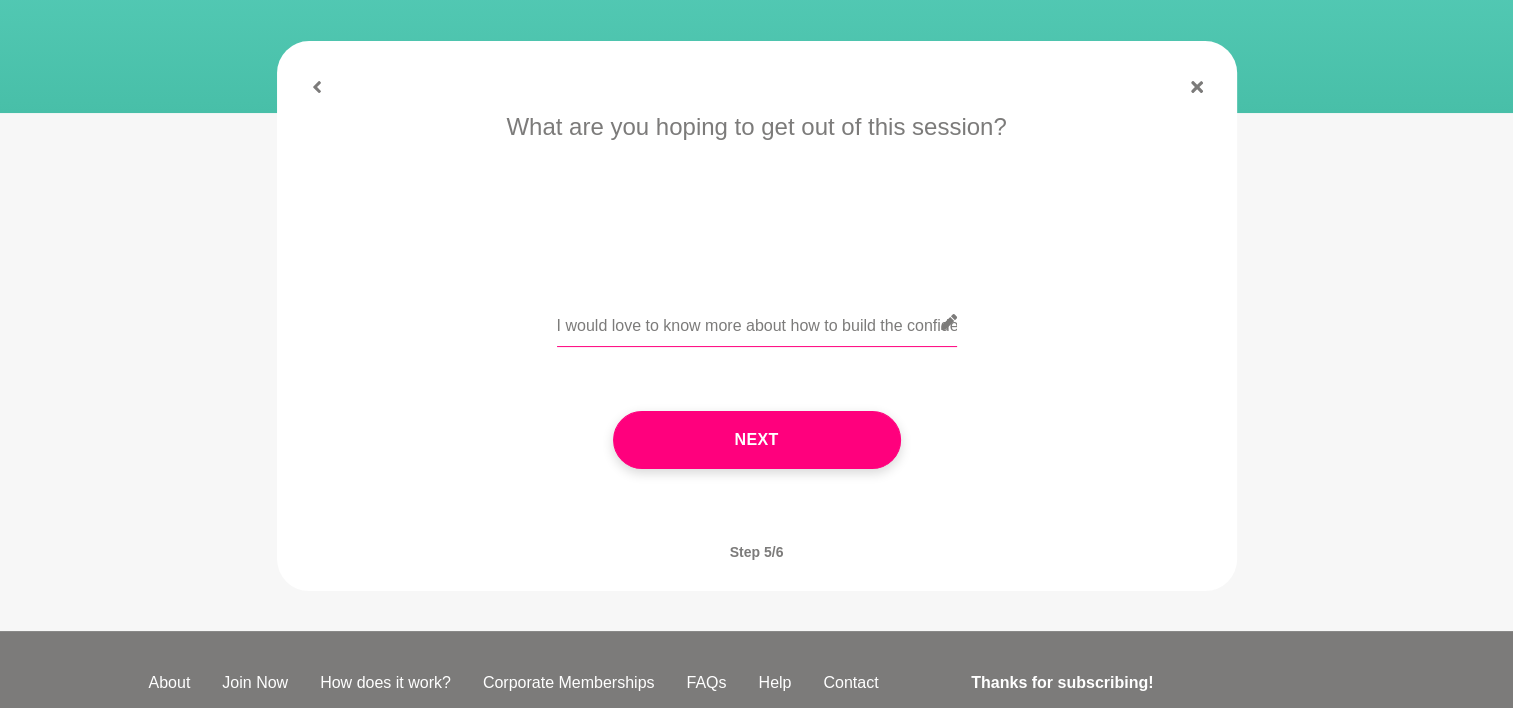 click on "I would love to know more about how to build the confidence and the persona to become a well sort after Body Confidence key note speaker." at bounding box center [757, 322] 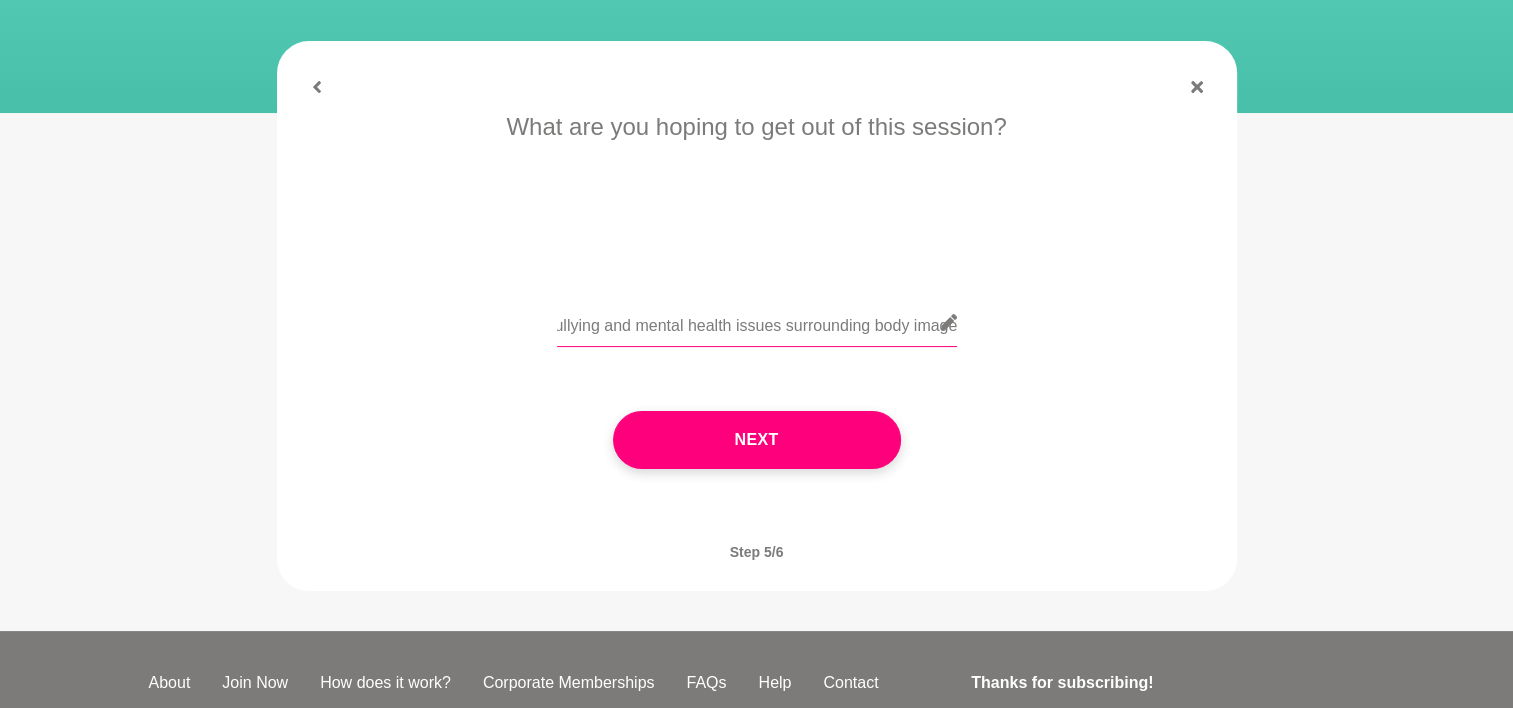 scroll, scrollTop: 0, scrollLeft: 1721, axis: horizontal 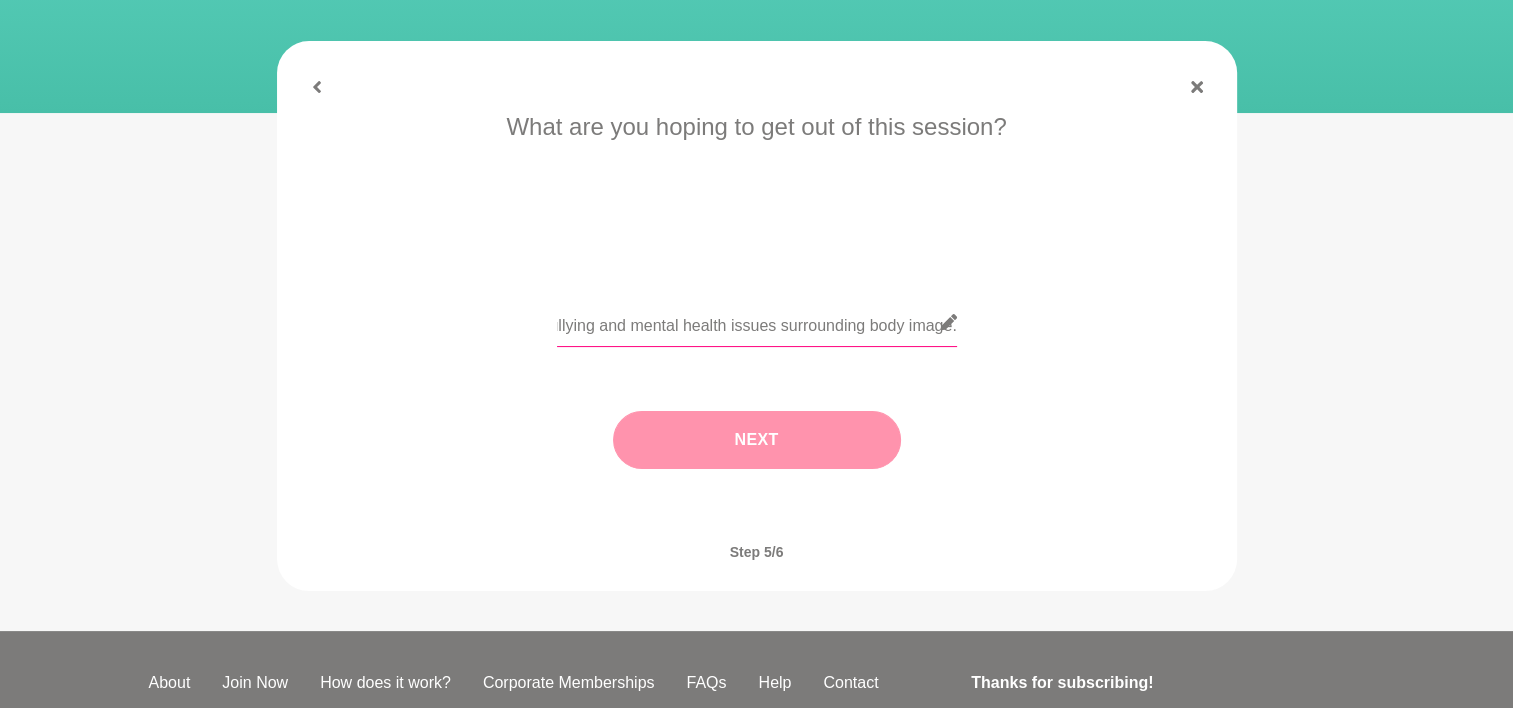 type on "I would love to know more about how to build the confidence and the persona to become a well sort after Body Confidence key note speaker. It is my passion to start a movement to really build awareness and help to breakdown the culture of bullying and mental health issues surrounding body image." 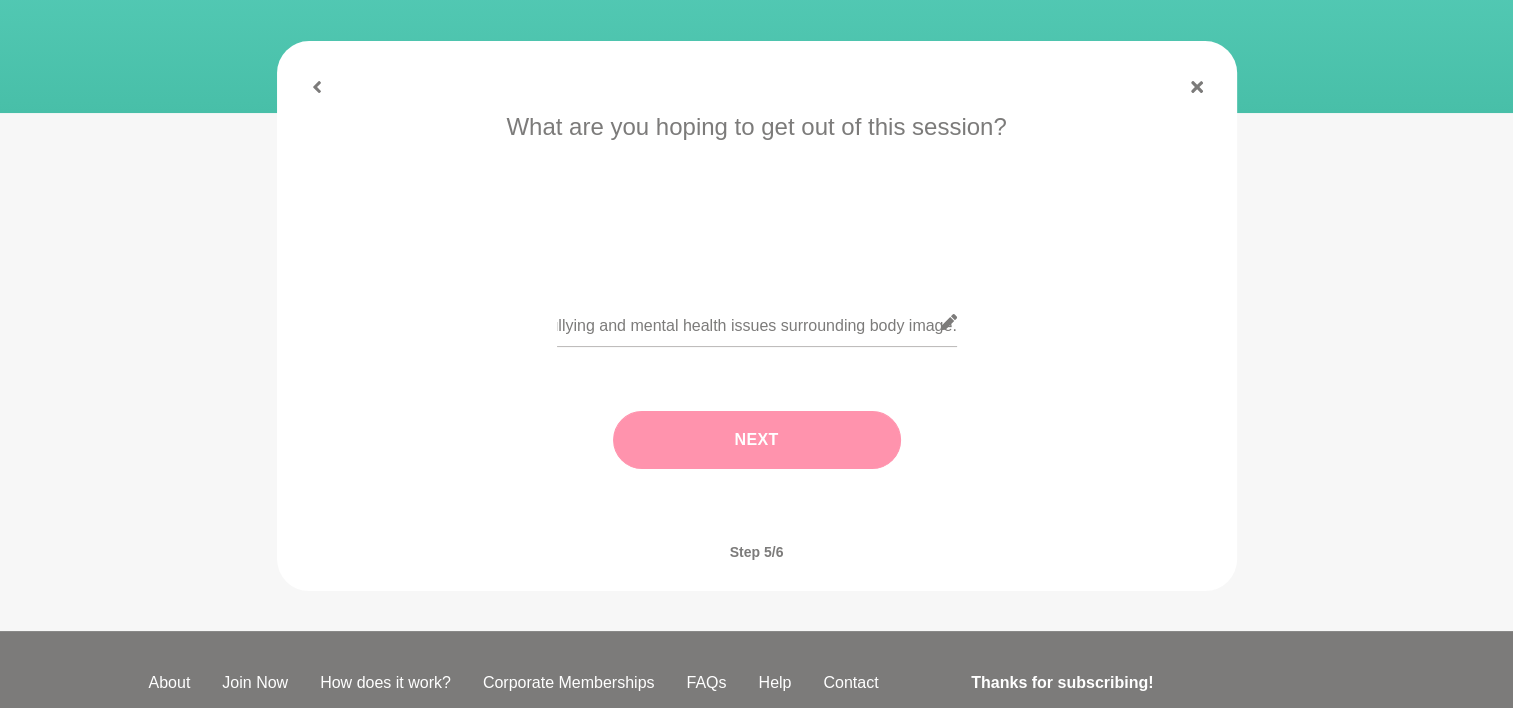 scroll, scrollTop: 0, scrollLeft: 0, axis: both 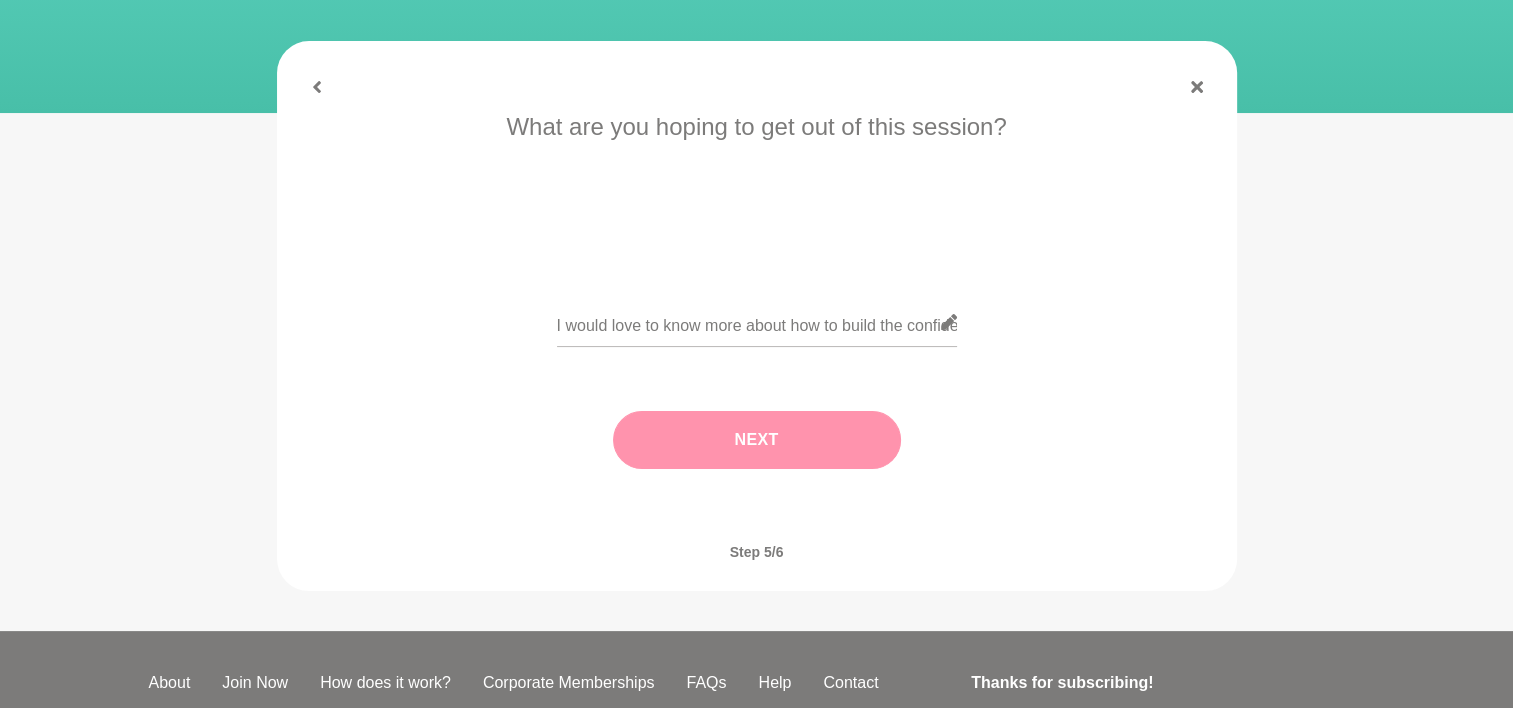 click on "Next" at bounding box center [757, 440] 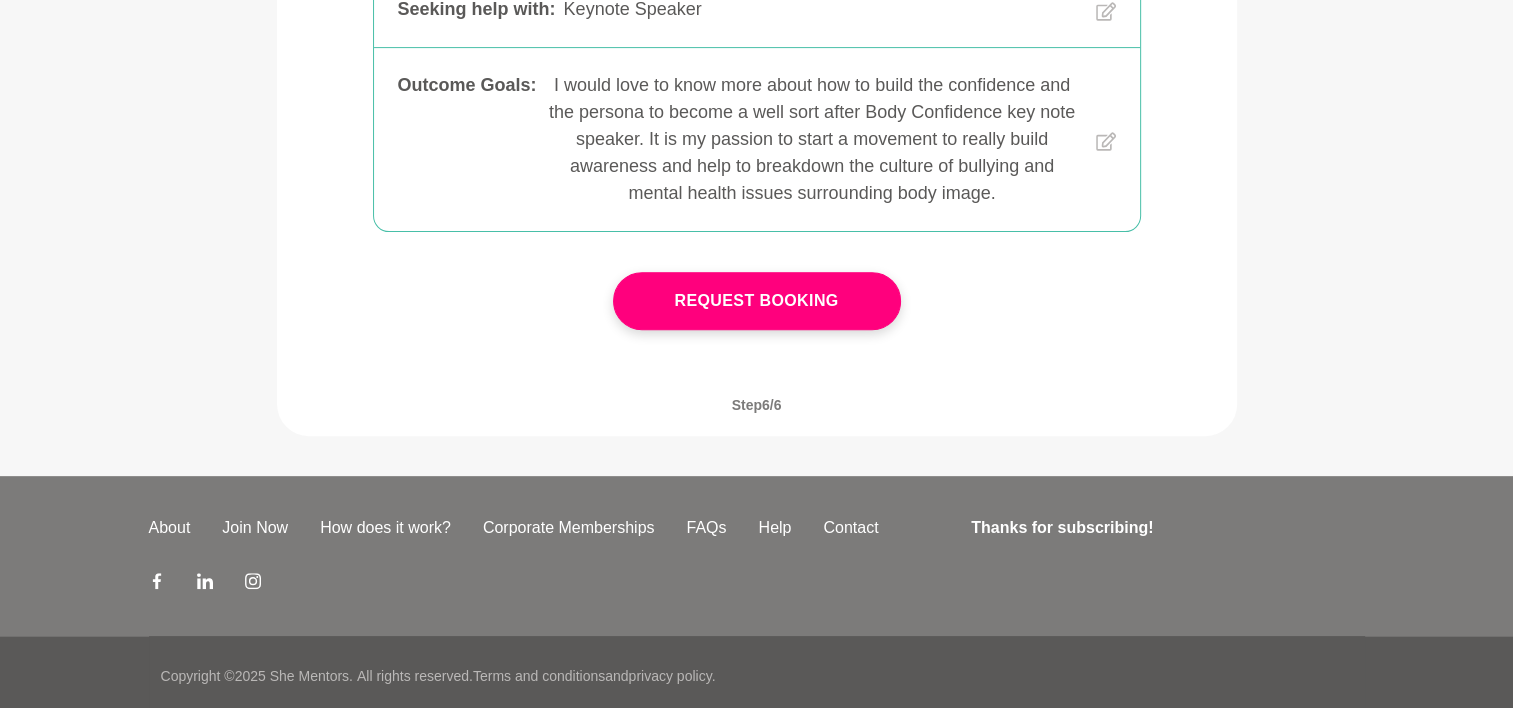 scroll, scrollTop: 735, scrollLeft: 0, axis: vertical 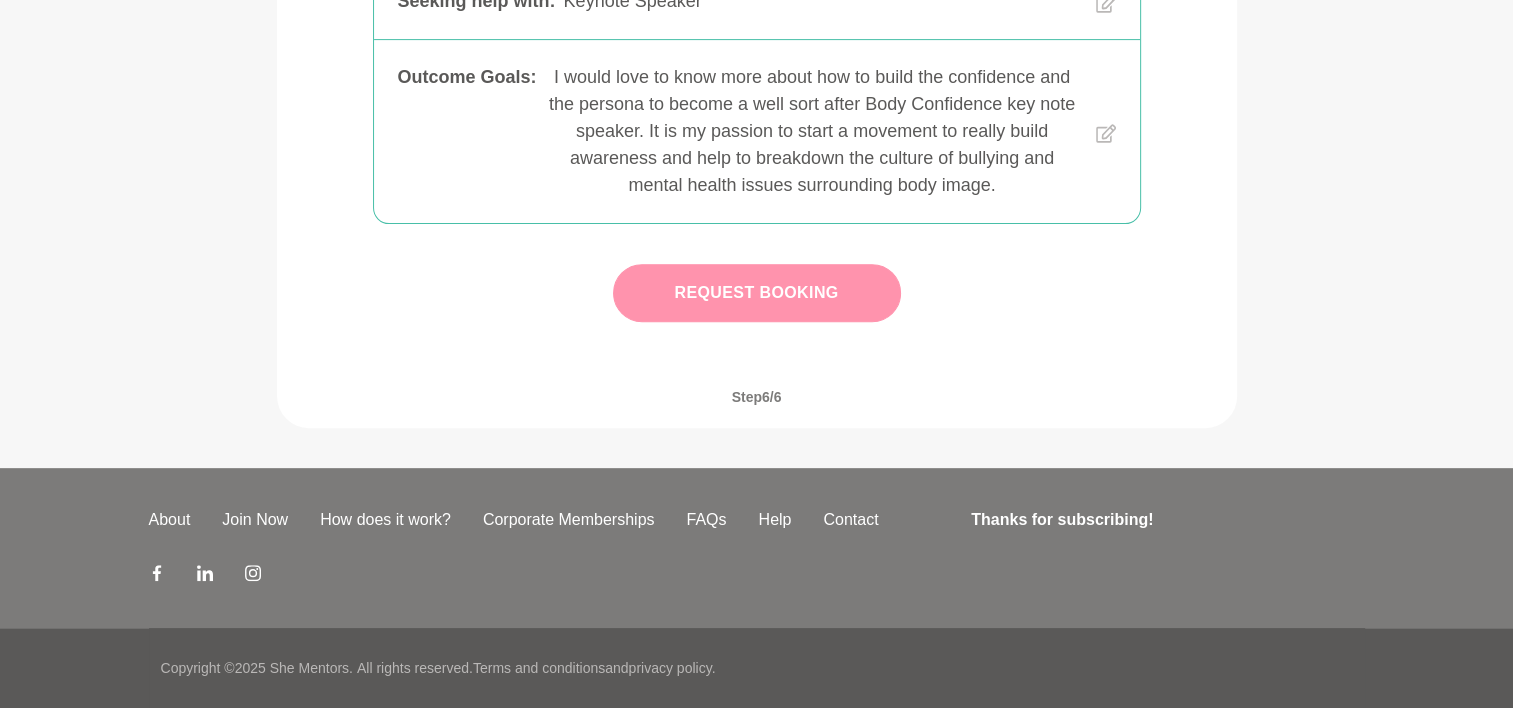 click on "Request Booking" at bounding box center (757, 293) 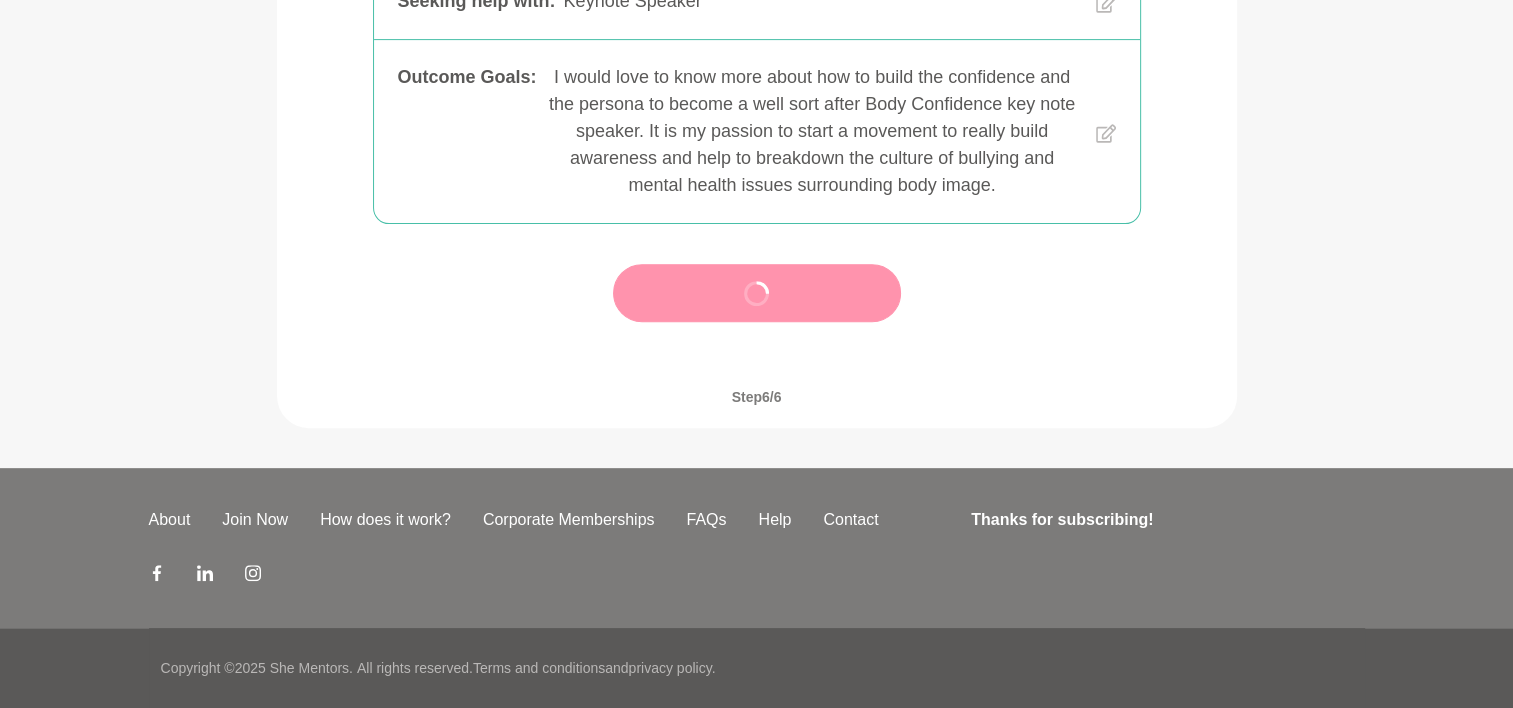 scroll, scrollTop: 0, scrollLeft: 0, axis: both 